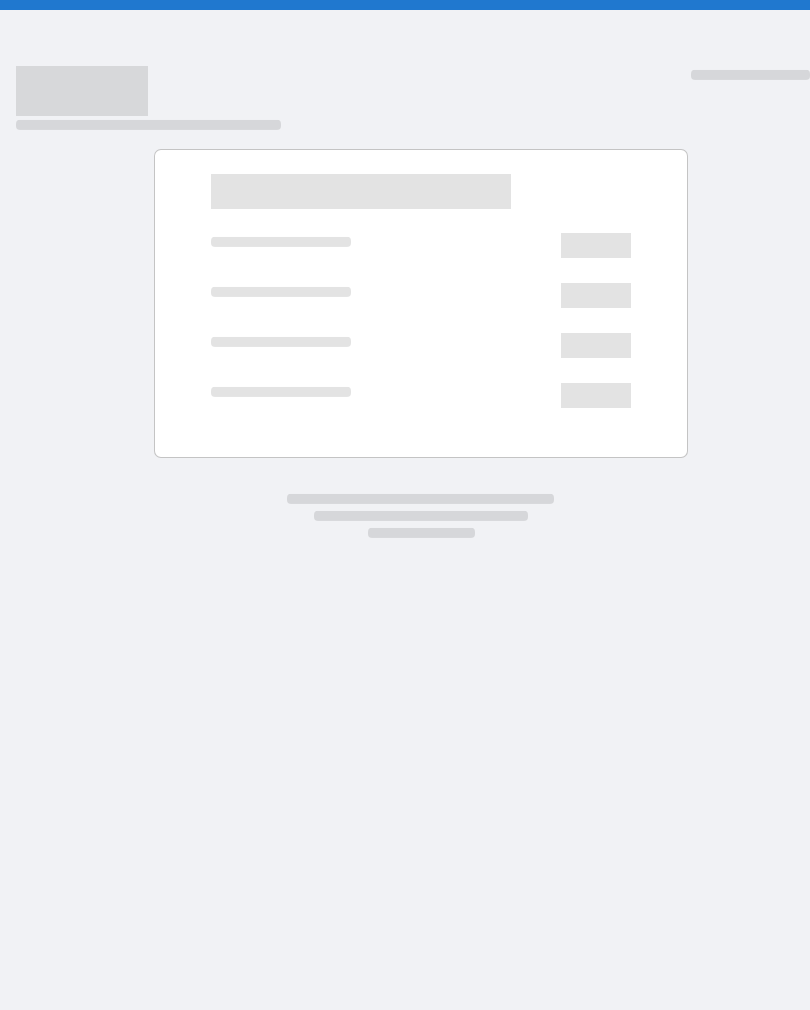 scroll, scrollTop: 0, scrollLeft: 0, axis: both 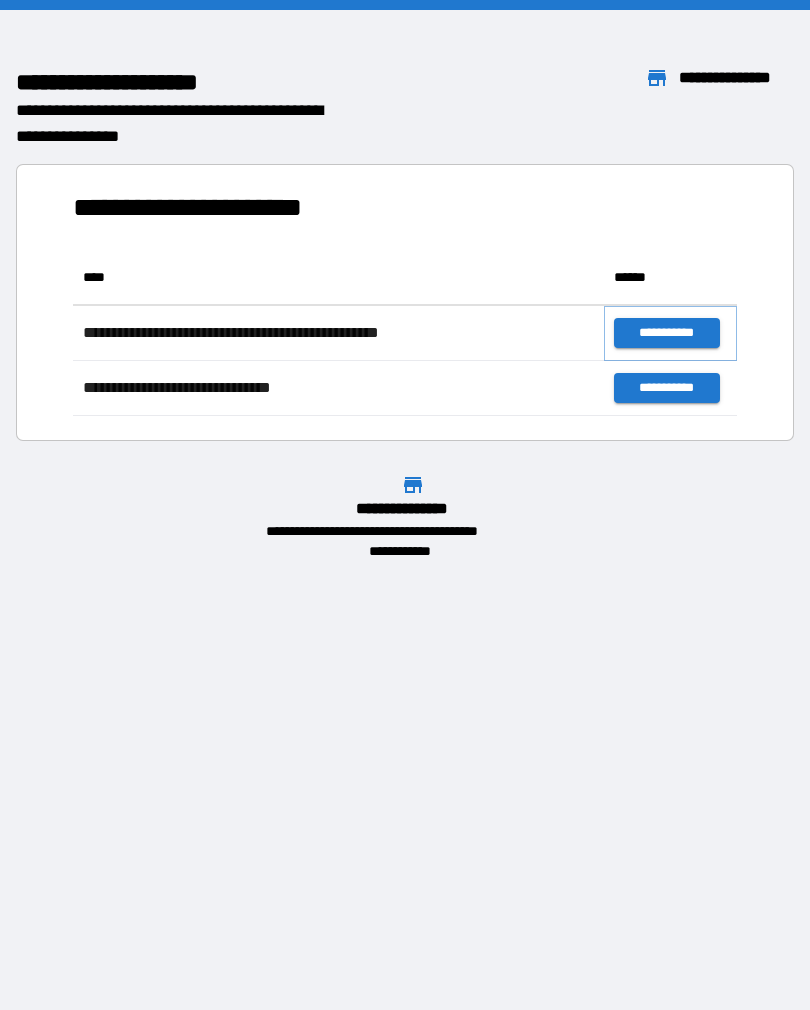 click on "**********" at bounding box center (666, 333) 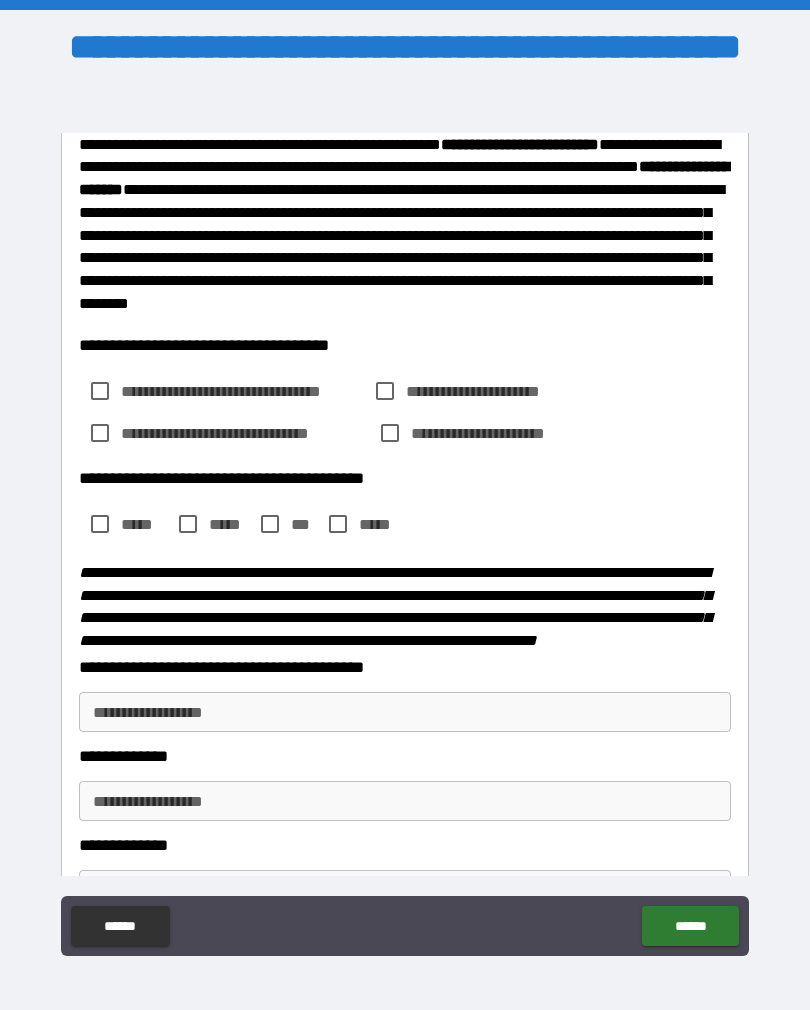 scroll, scrollTop: 118, scrollLeft: 0, axis: vertical 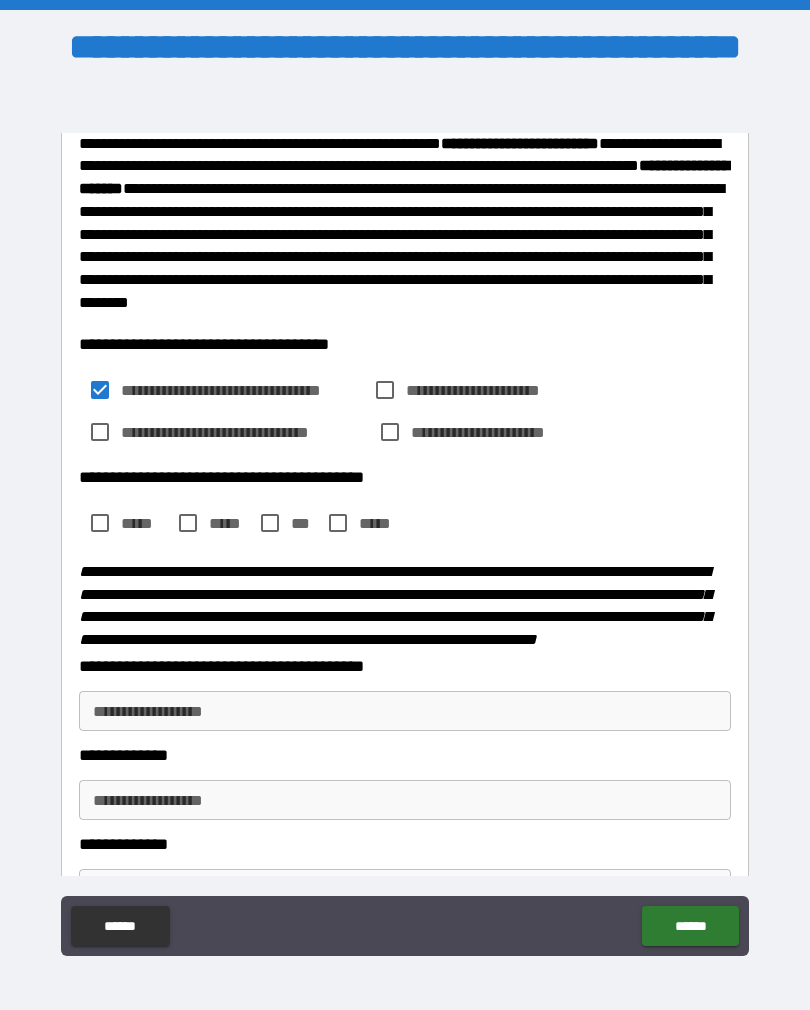 click on "**********" at bounding box center [242, 390] 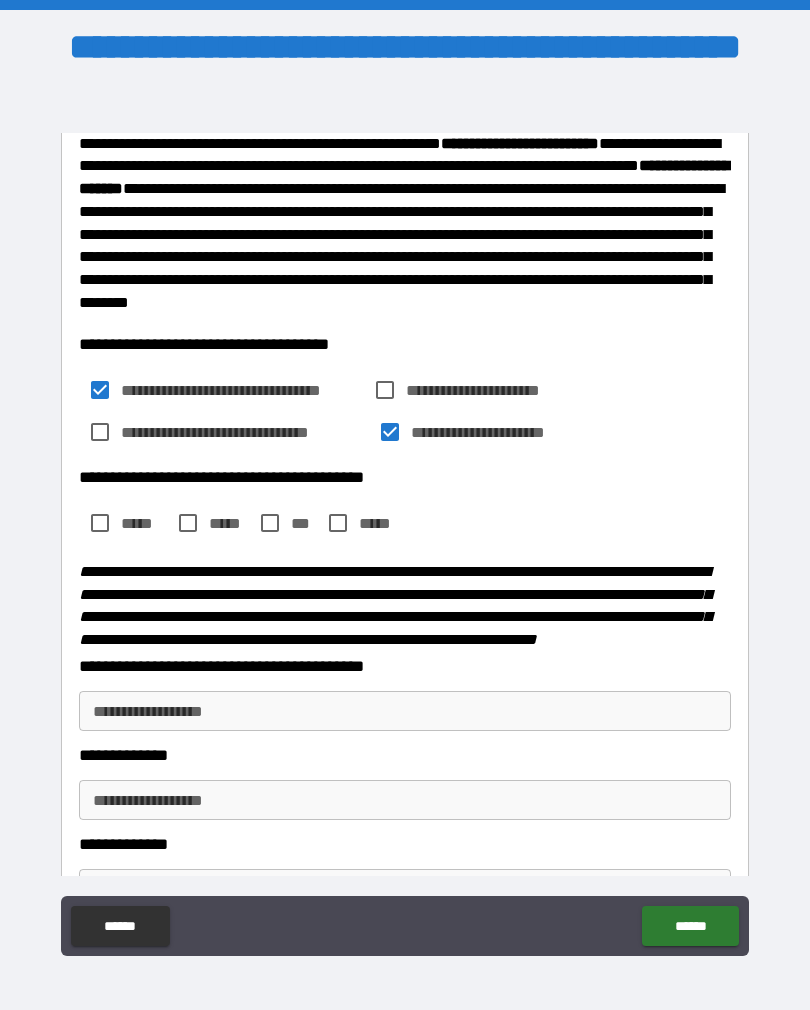 click on "**********" at bounding box center (501, 432) 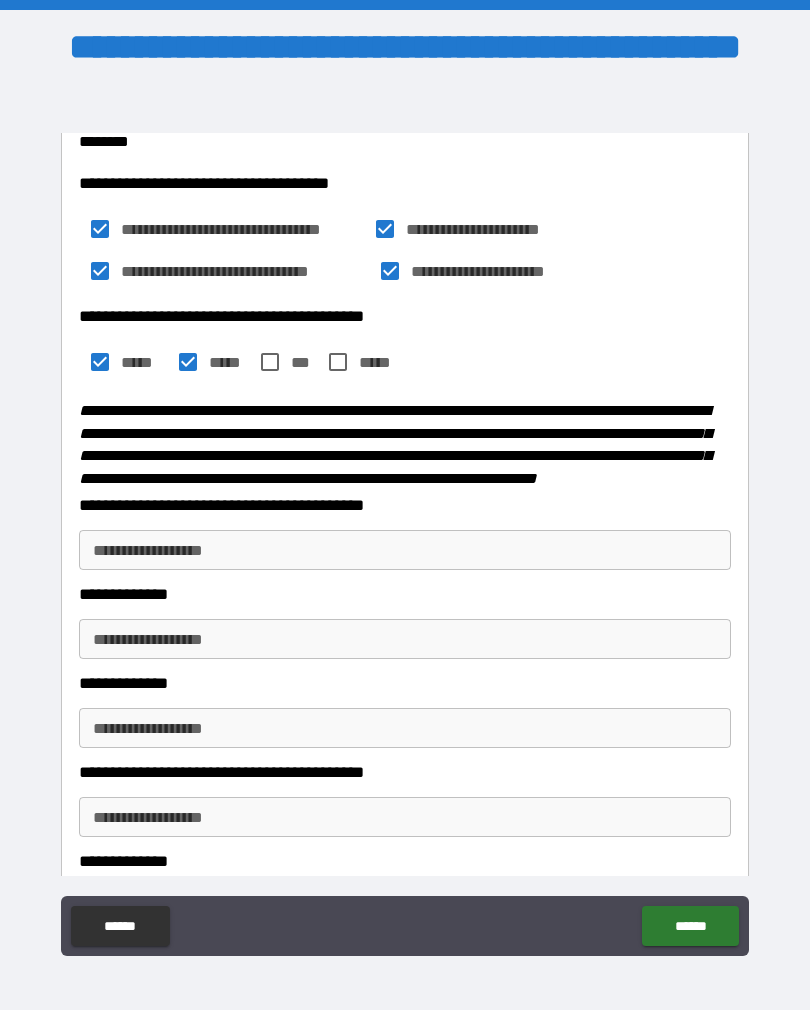 scroll, scrollTop: 343, scrollLeft: 0, axis: vertical 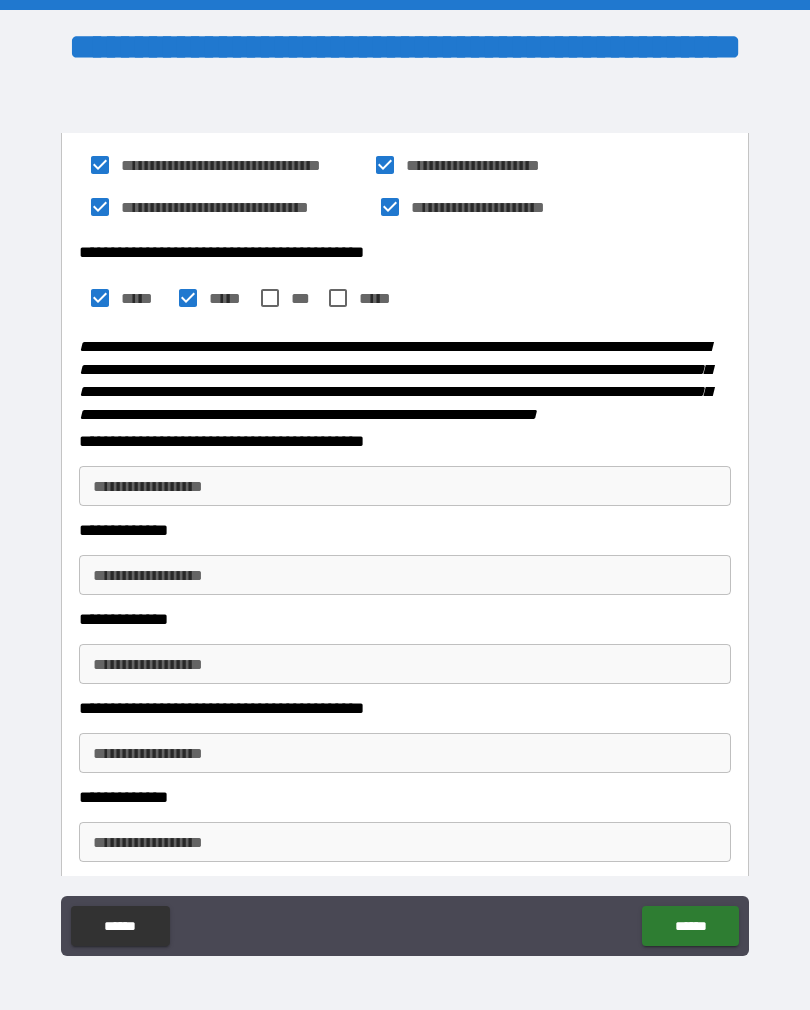 click on "**********" at bounding box center (405, 486) 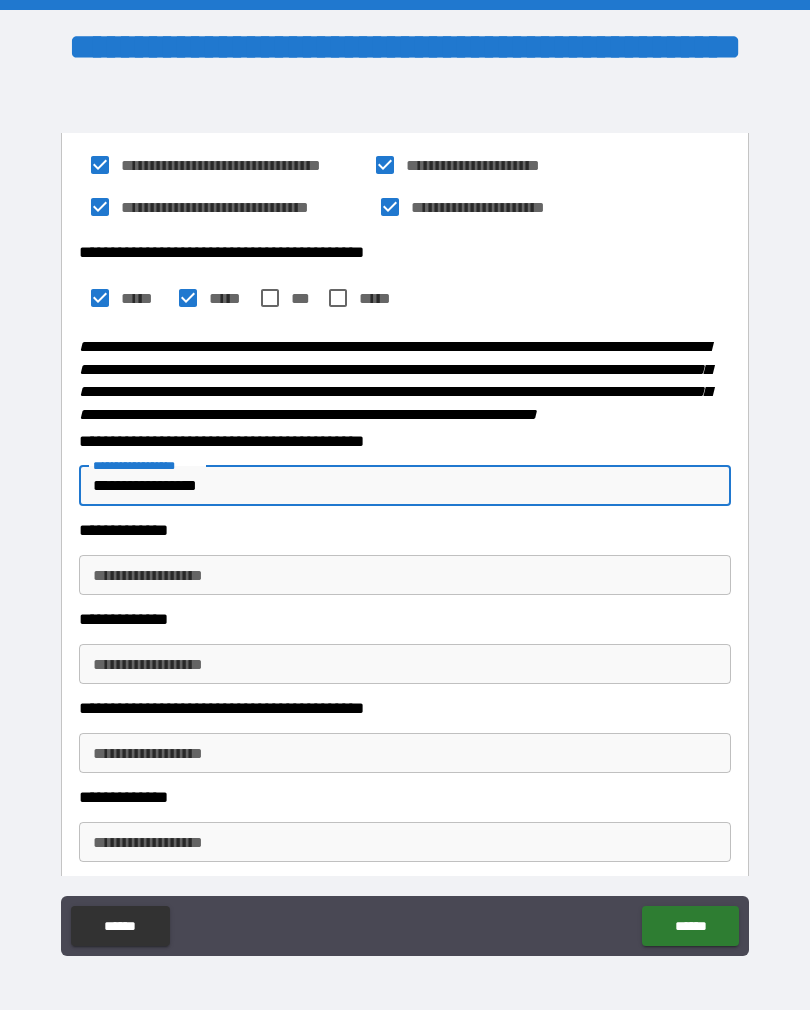 type on "**********" 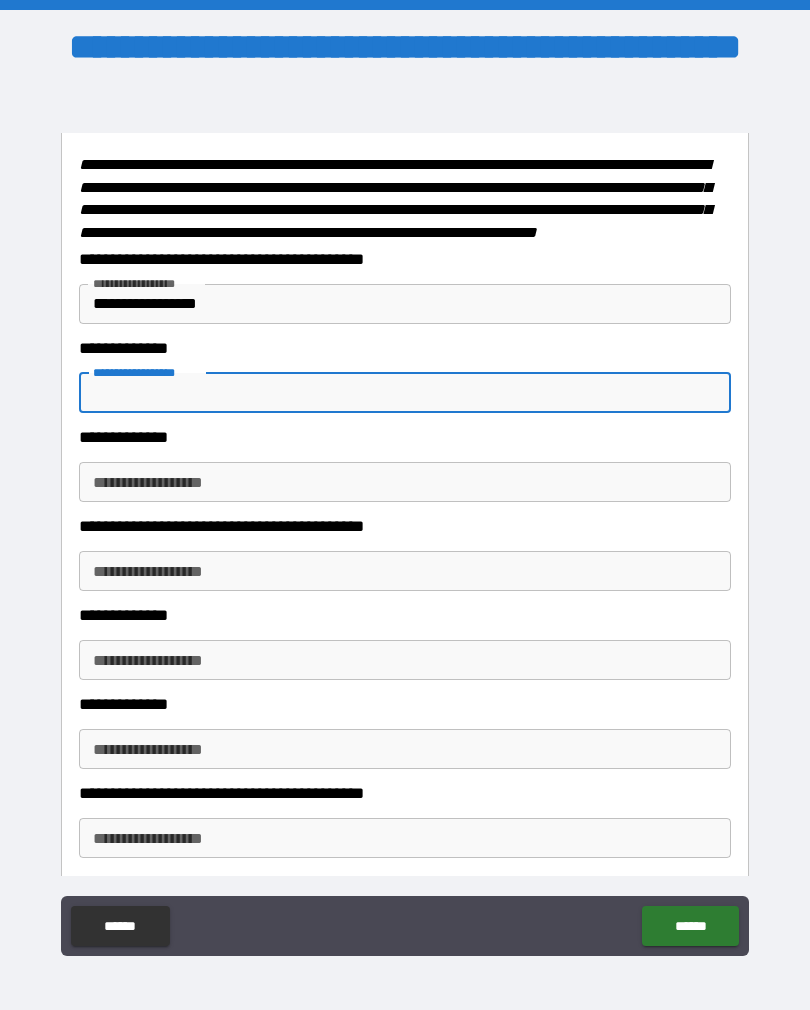 scroll, scrollTop: 501, scrollLeft: 0, axis: vertical 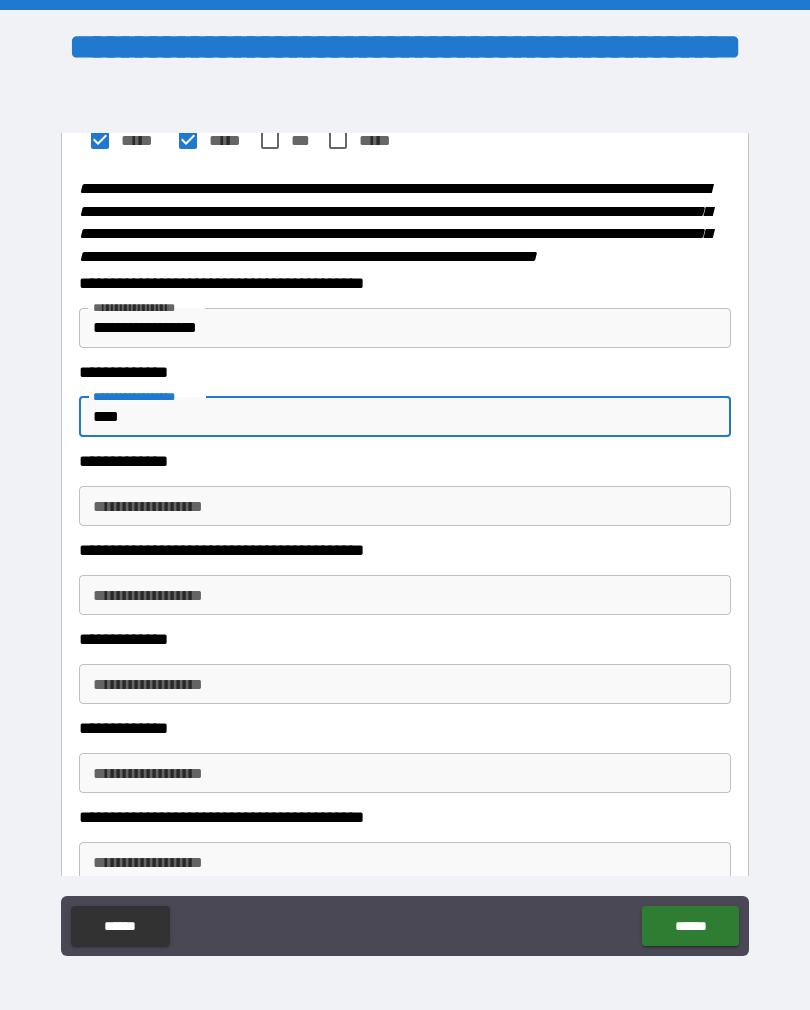 type on "****" 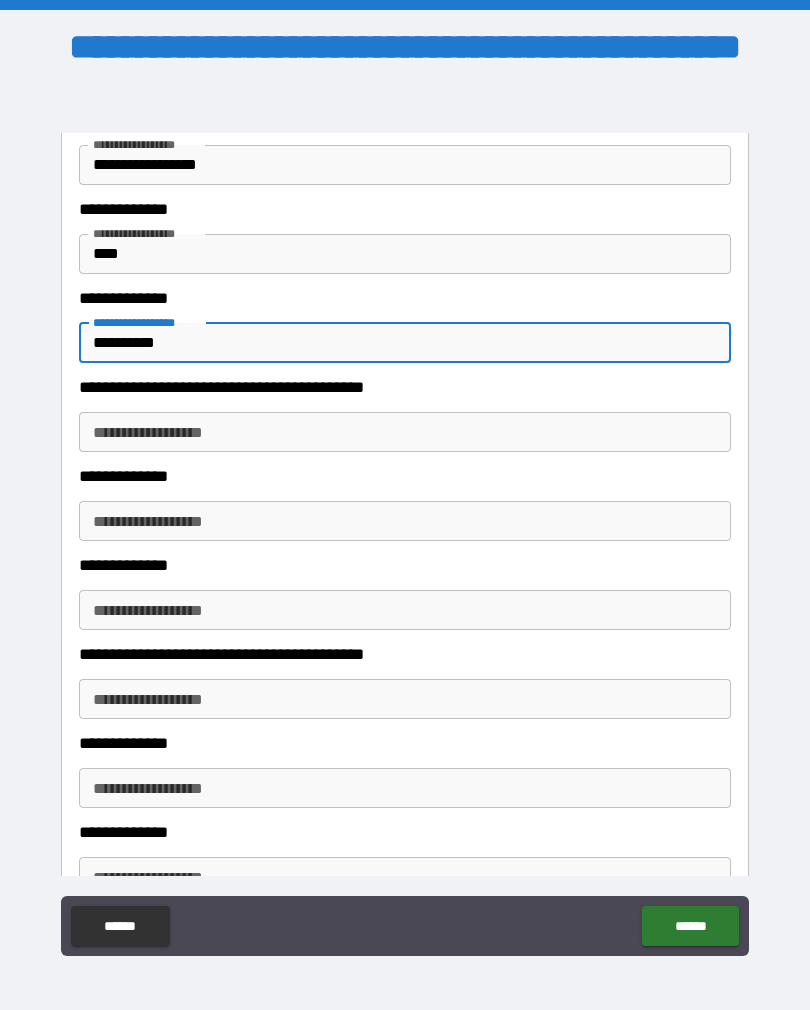 scroll, scrollTop: 662, scrollLeft: 0, axis: vertical 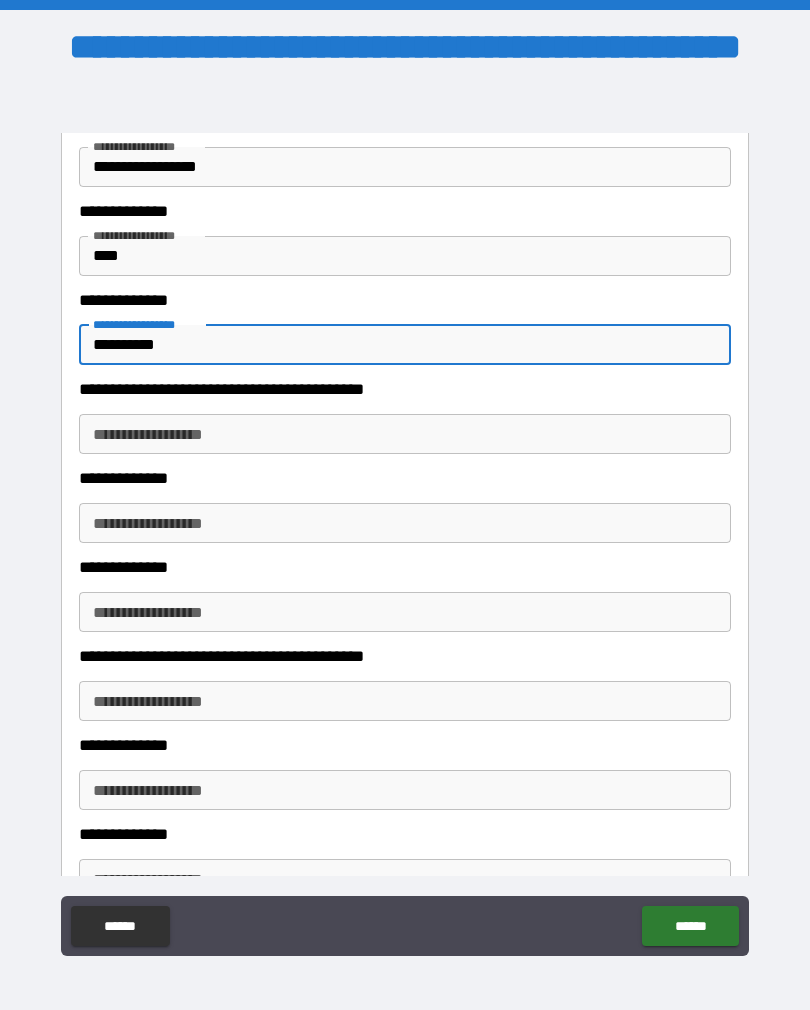 type on "**********" 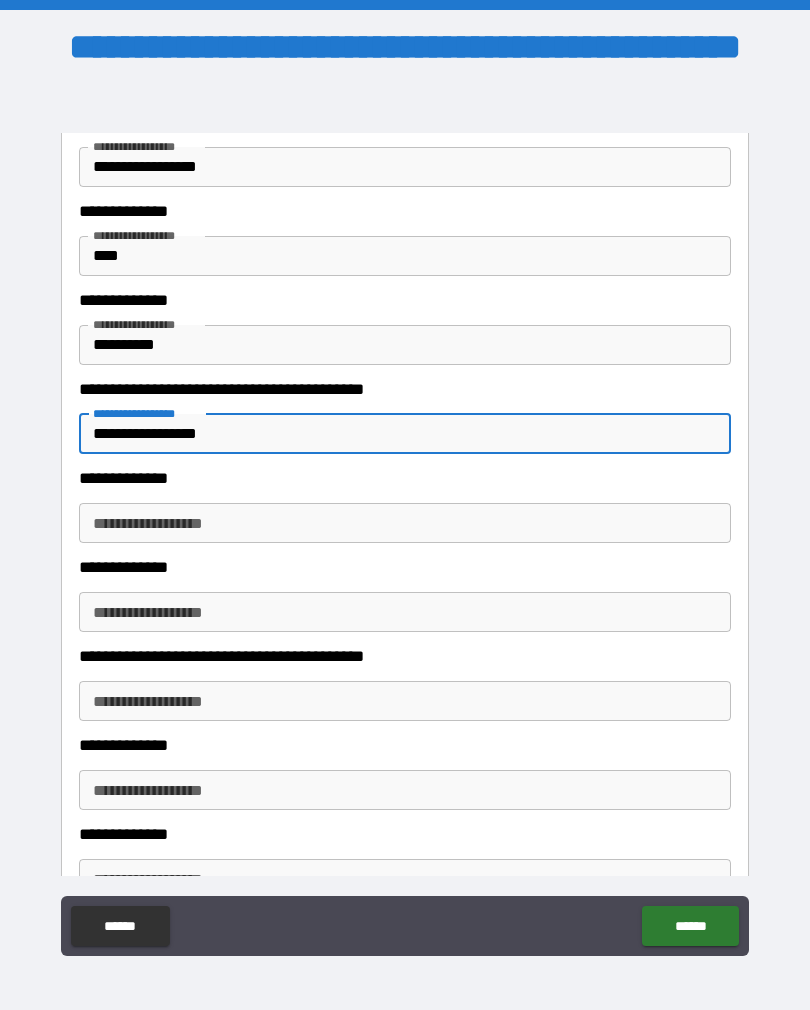 type on "**********" 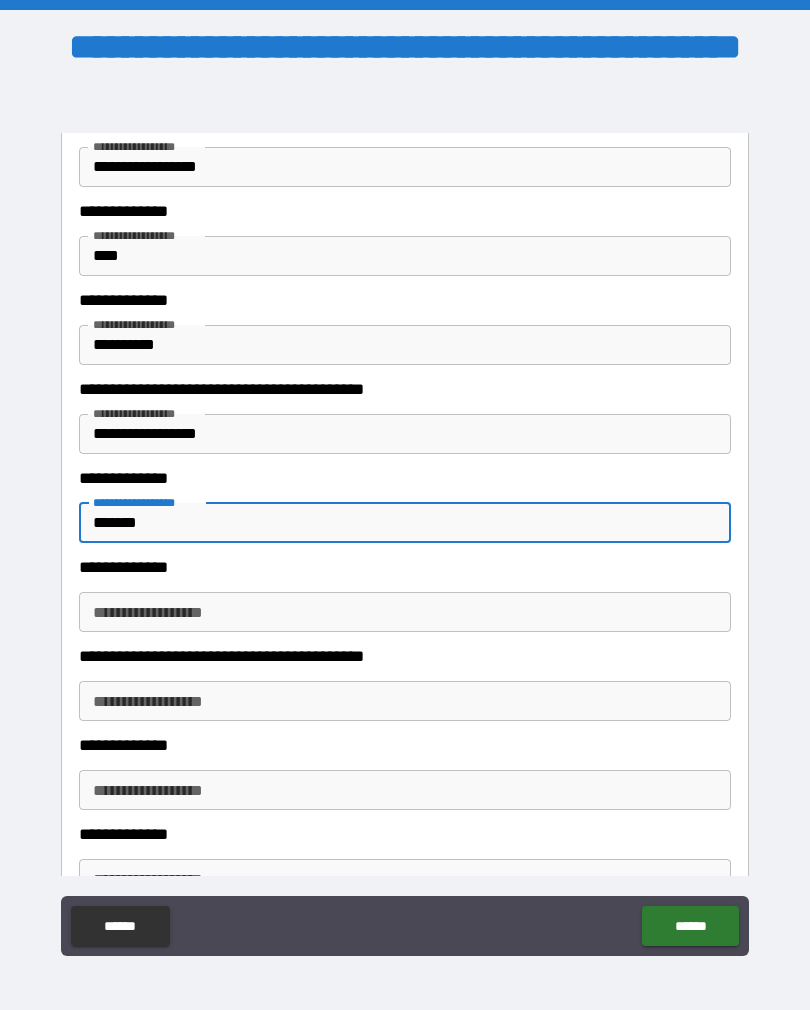 type on "******" 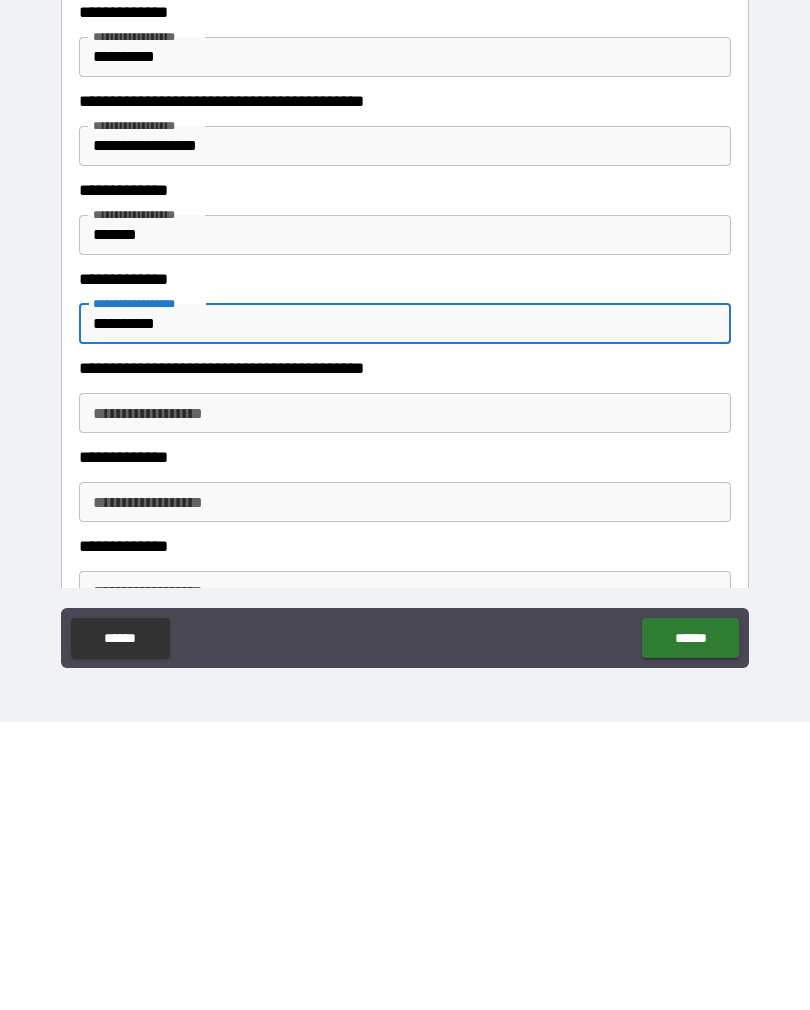 type on "**********" 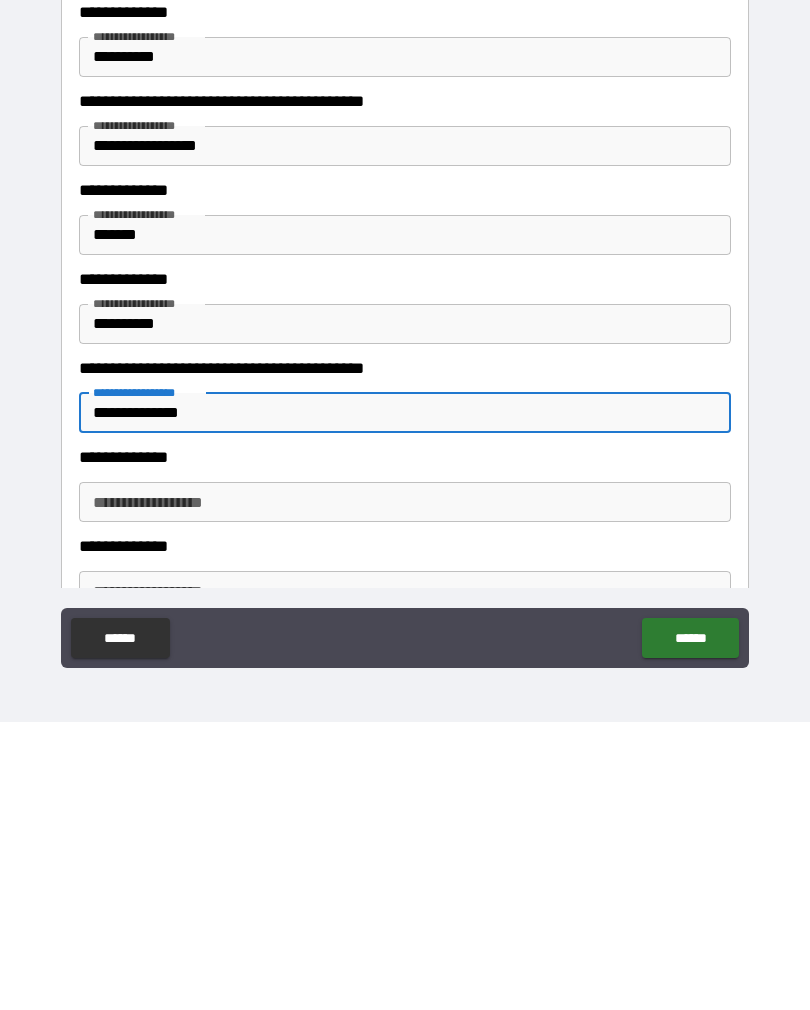 type on "**********" 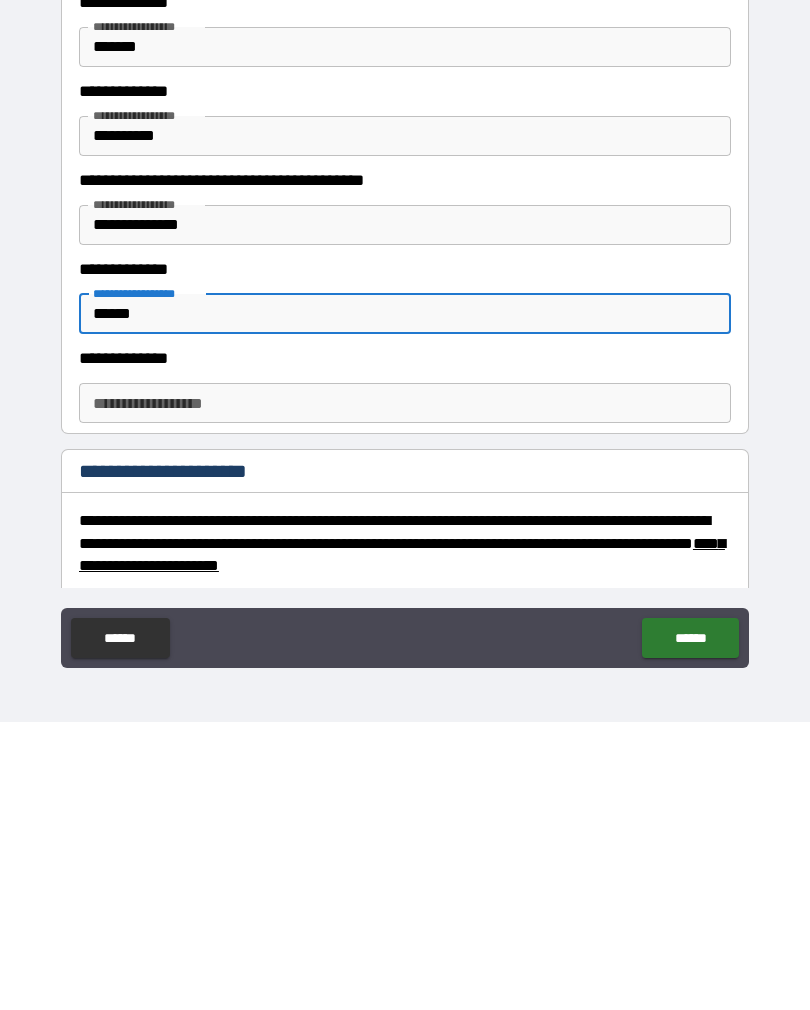 scroll, scrollTop: 855, scrollLeft: 0, axis: vertical 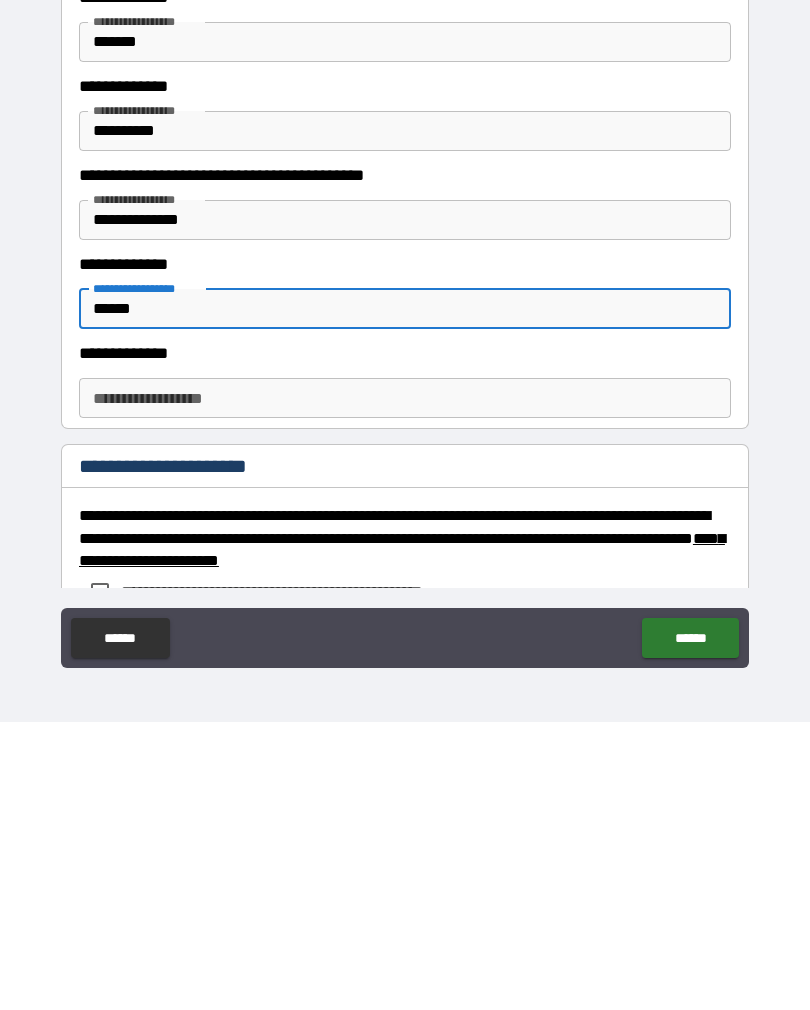 type on "******" 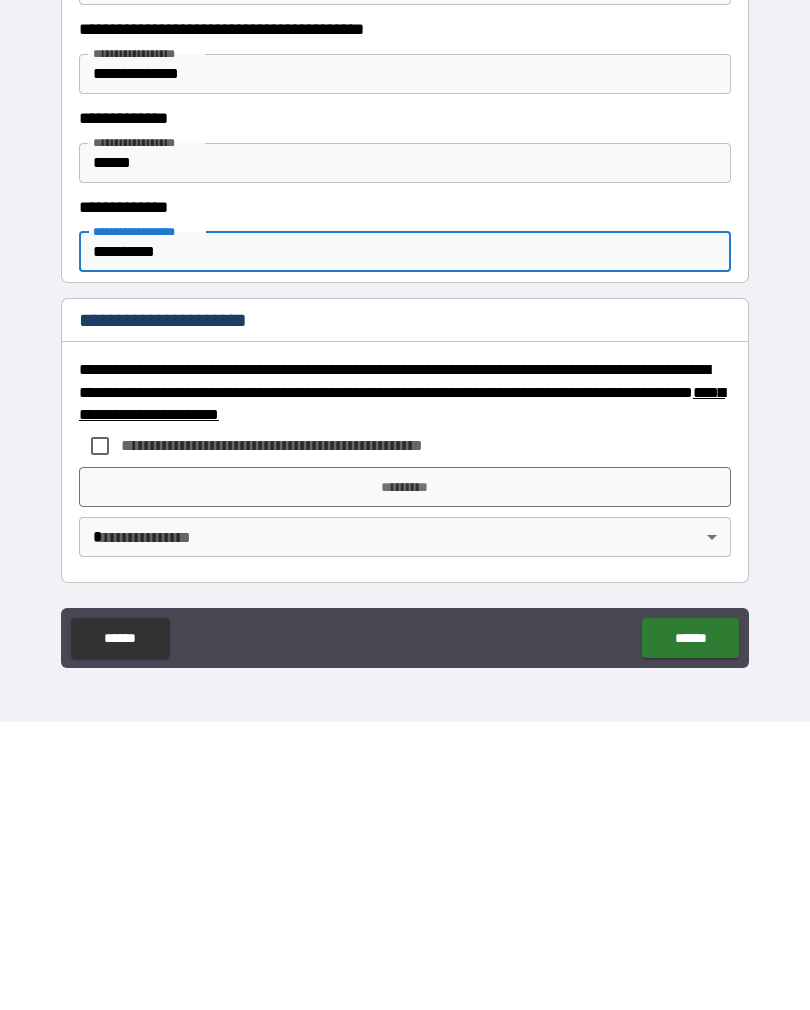 scroll, scrollTop: 1000, scrollLeft: 0, axis: vertical 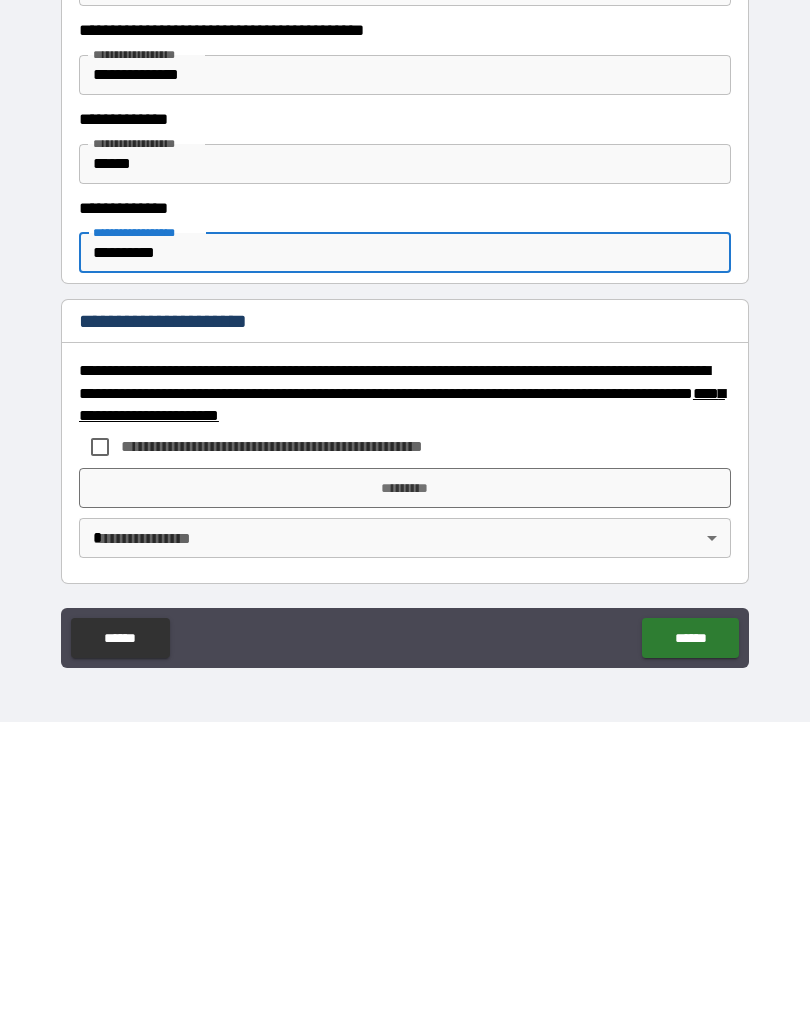 type on "**********" 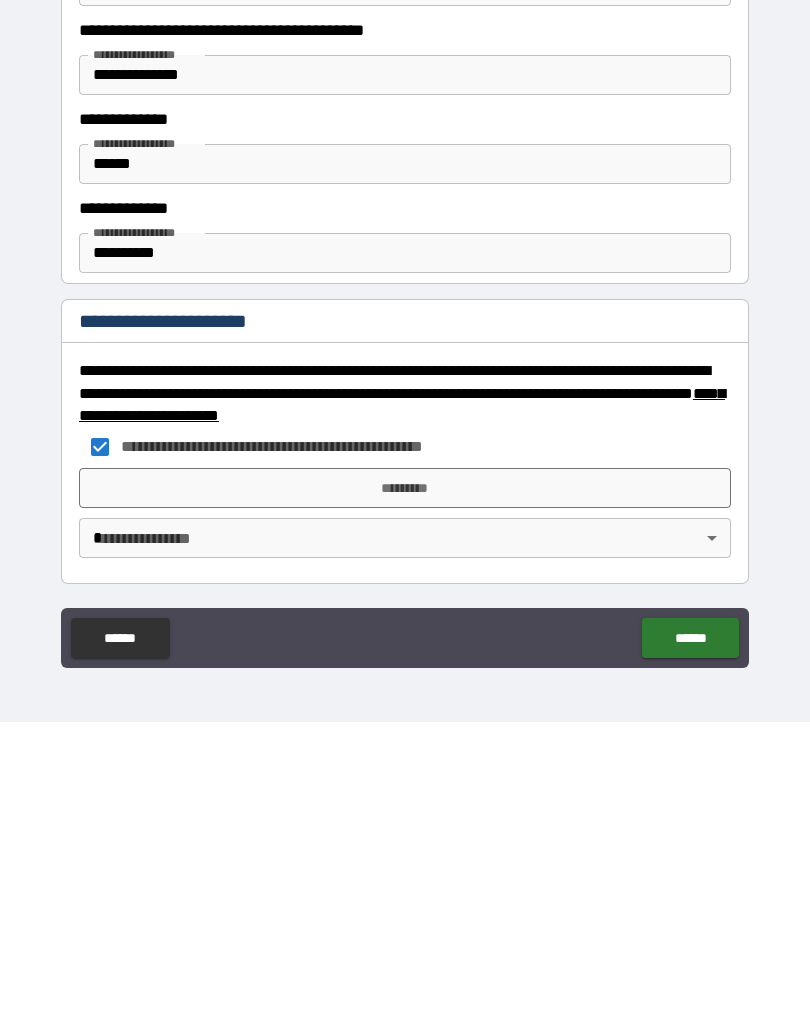 scroll, scrollTop: 31, scrollLeft: 0, axis: vertical 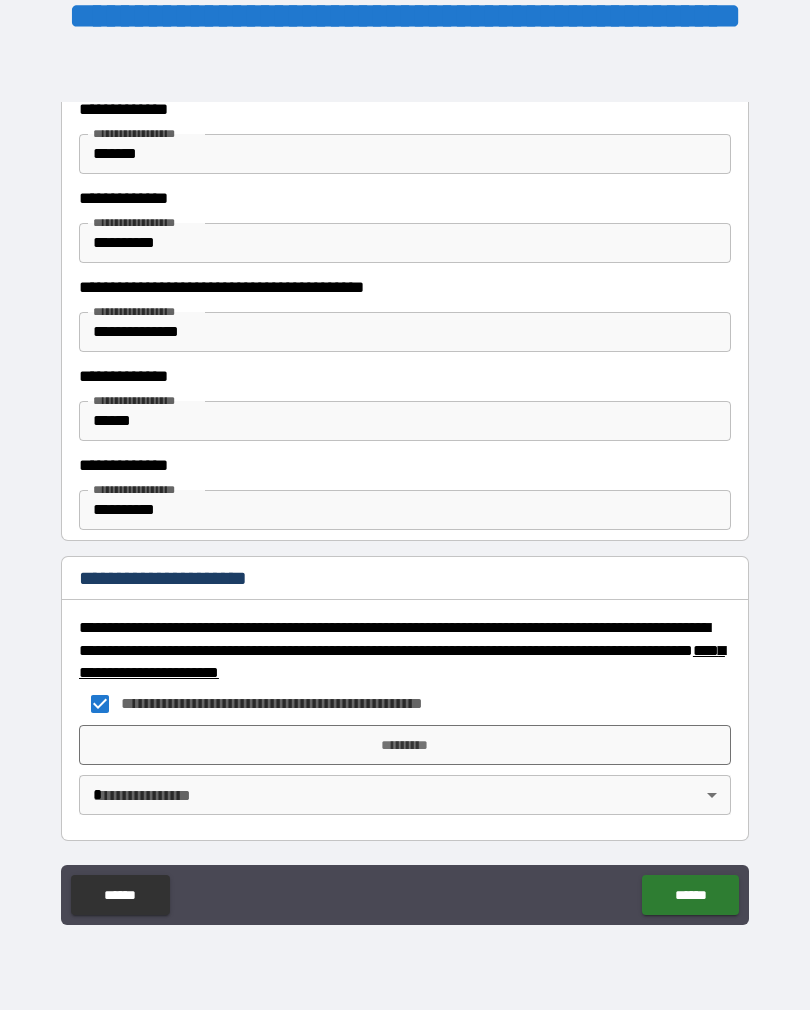 click on "*********" at bounding box center [405, 745] 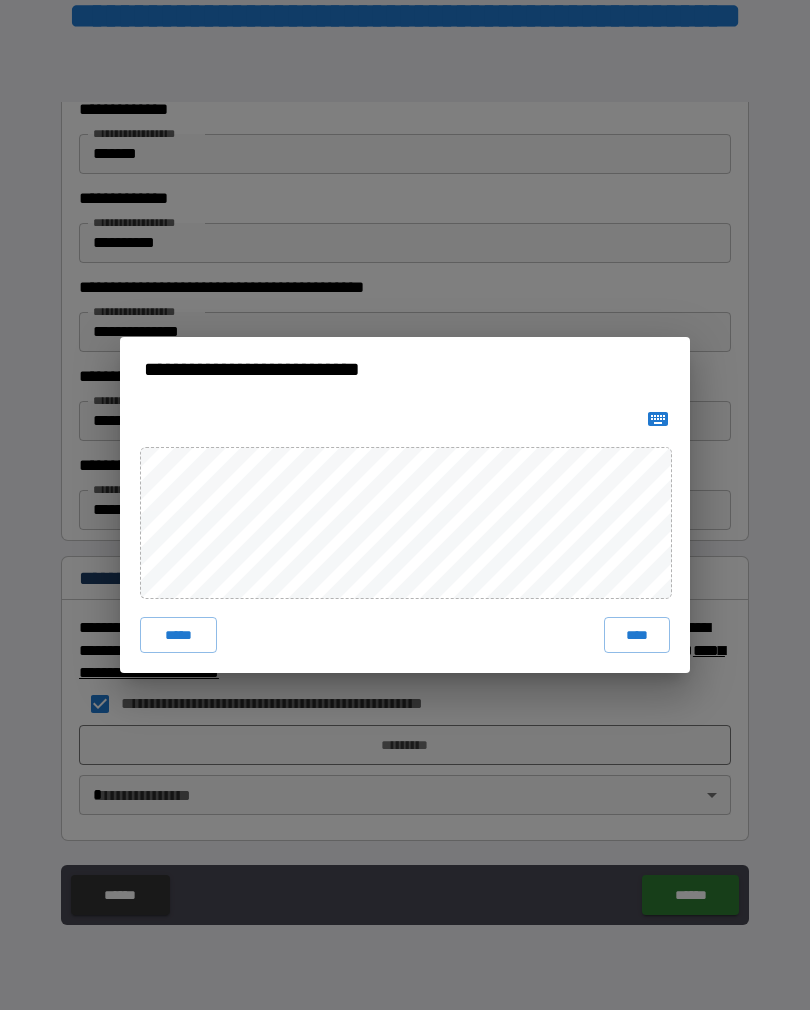 click on "****" at bounding box center (637, 635) 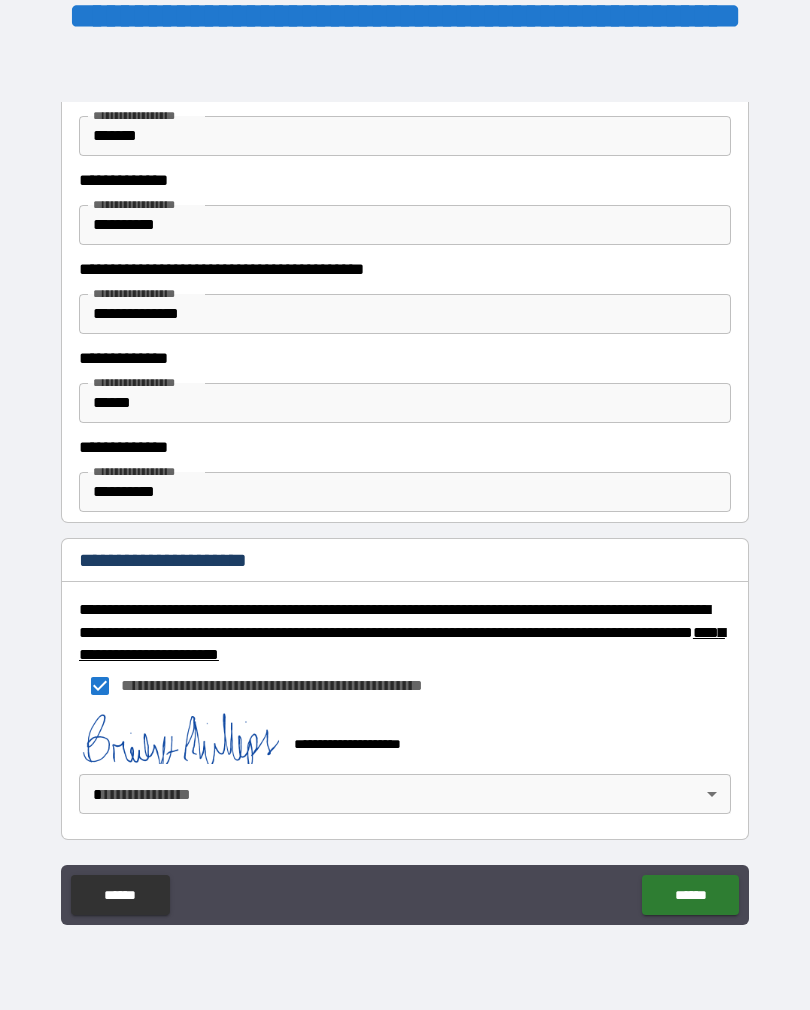 scroll, scrollTop: 1037, scrollLeft: 0, axis: vertical 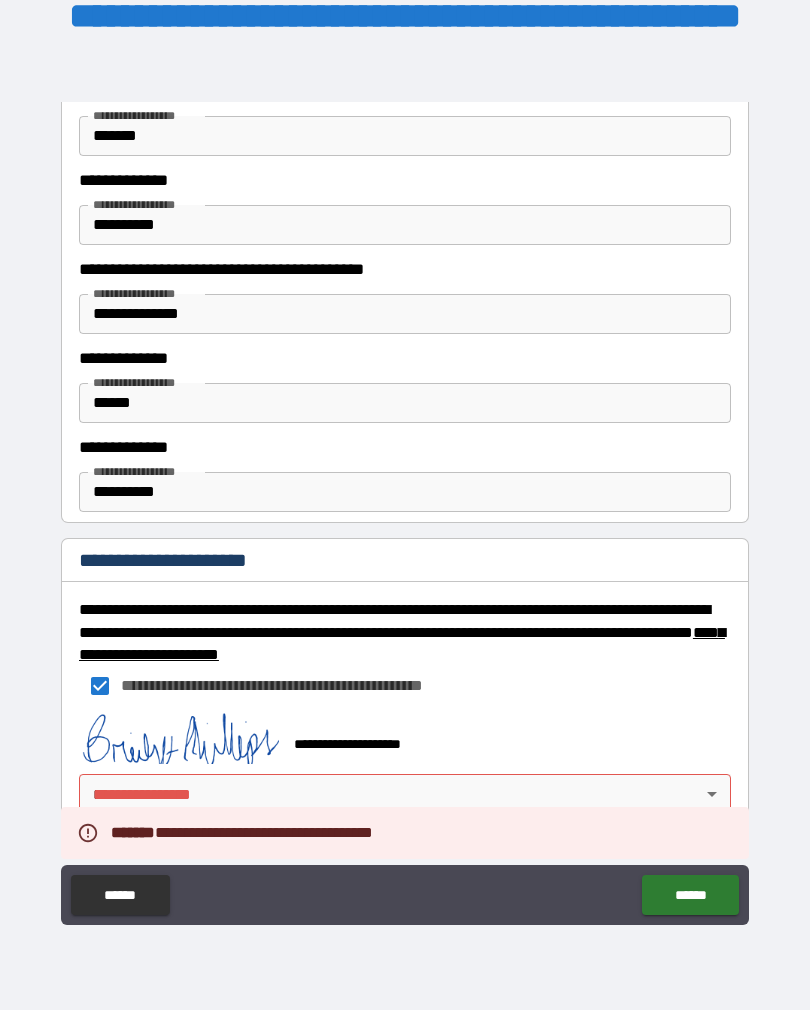 click on "**********" at bounding box center [405, 489] 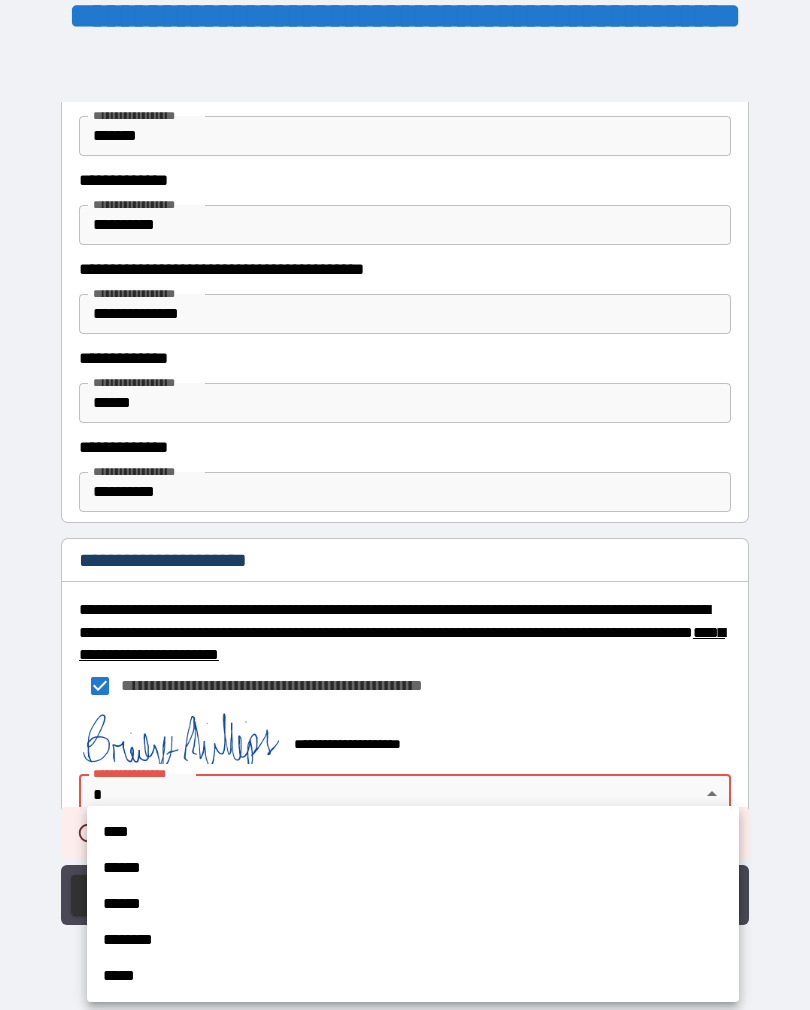 click on "******" at bounding box center (413, 868) 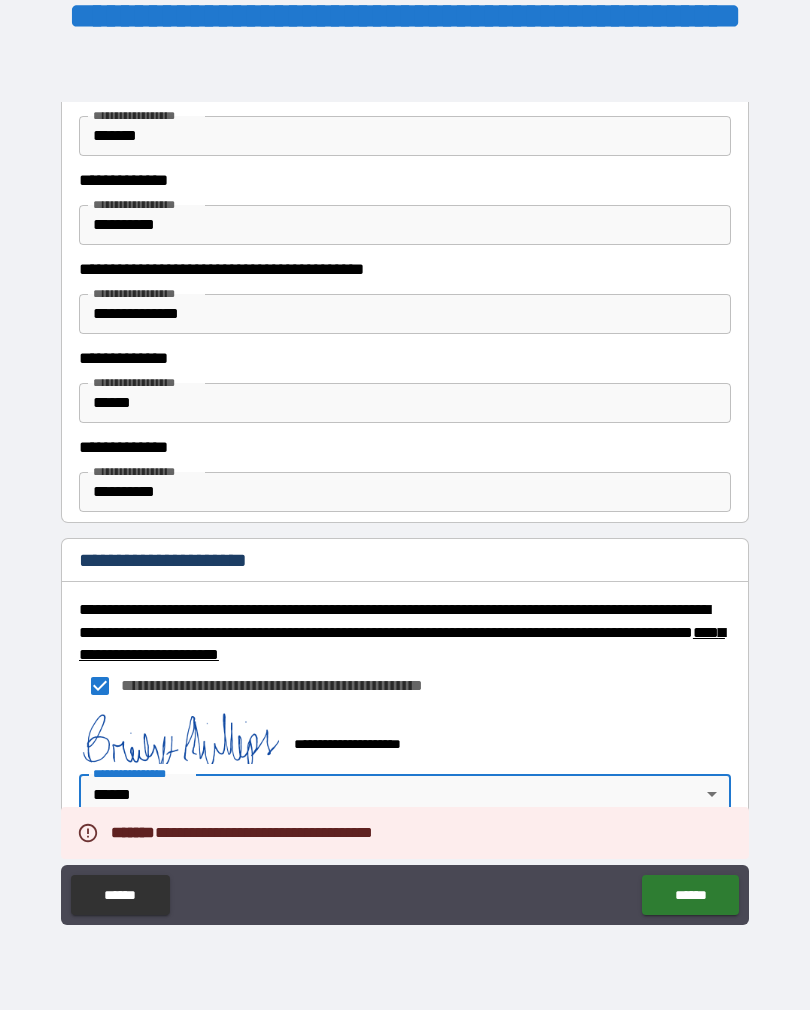 click on "******" at bounding box center (690, 895) 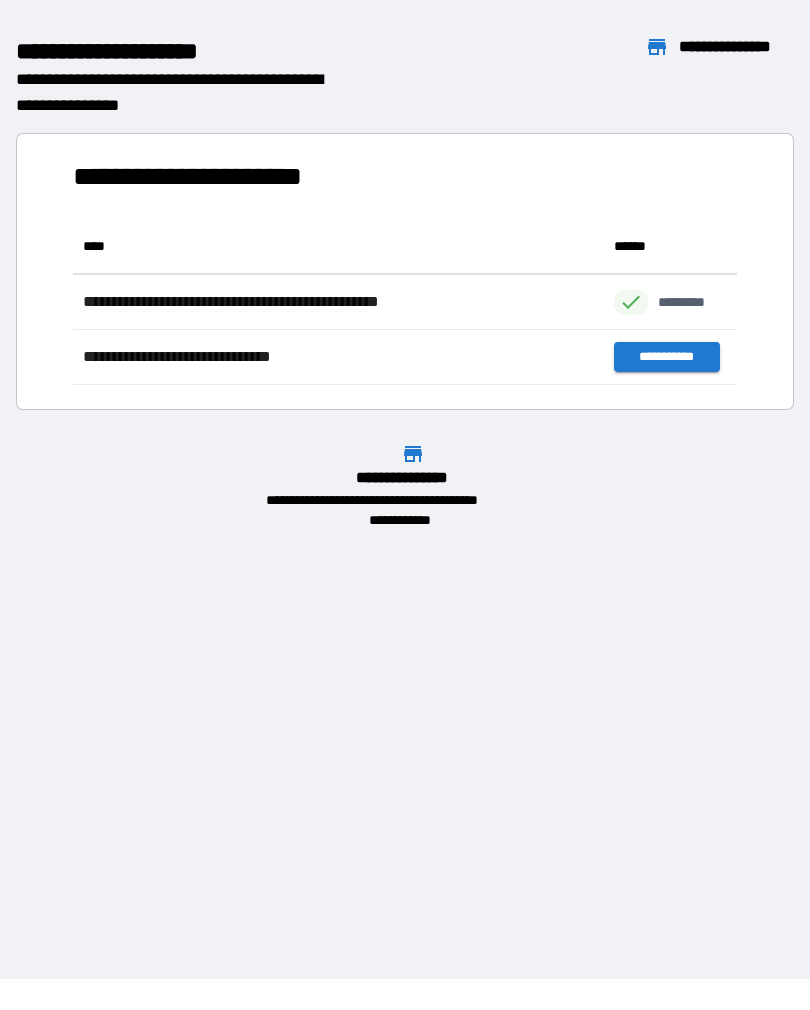 scroll, scrollTop: 1, scrollLeft: 1, axis: both 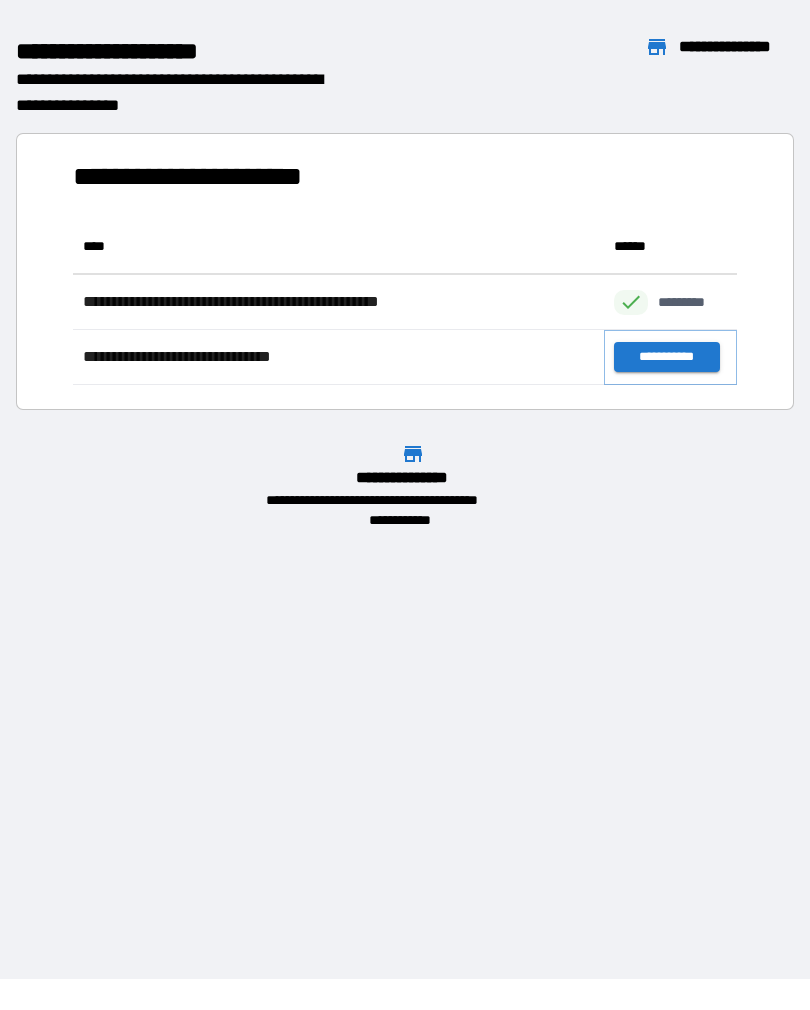click on "**********" at bounding box center [666, 357] 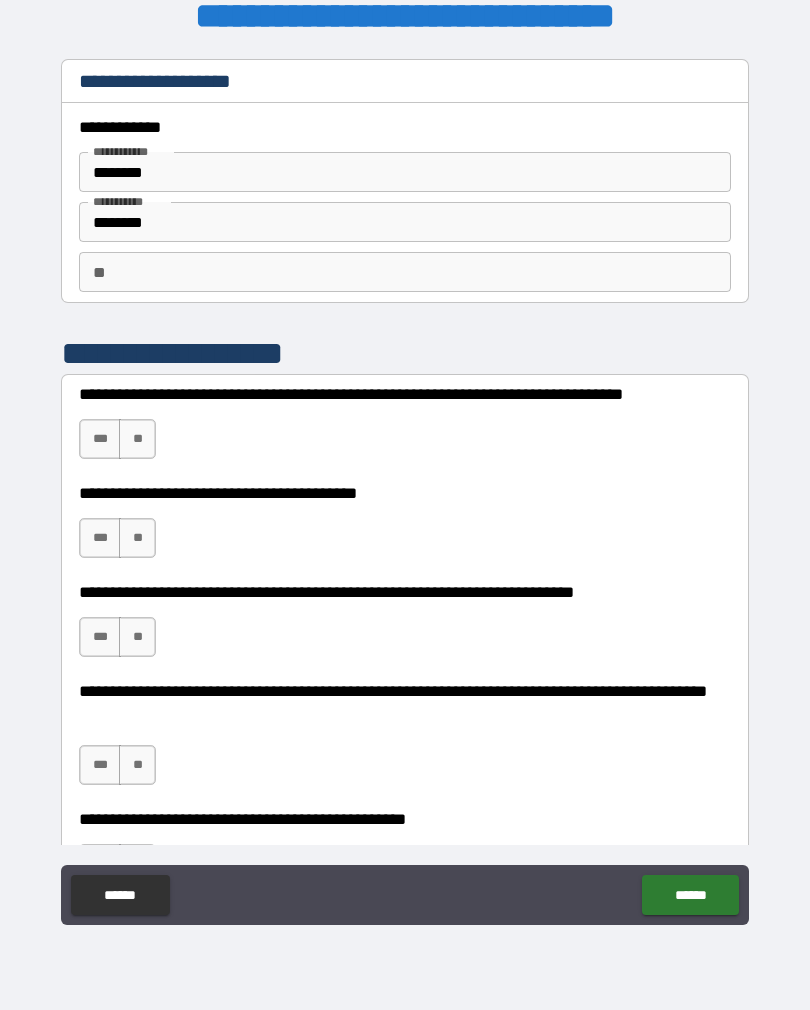 click on "**" at bounding box center [405, 272] 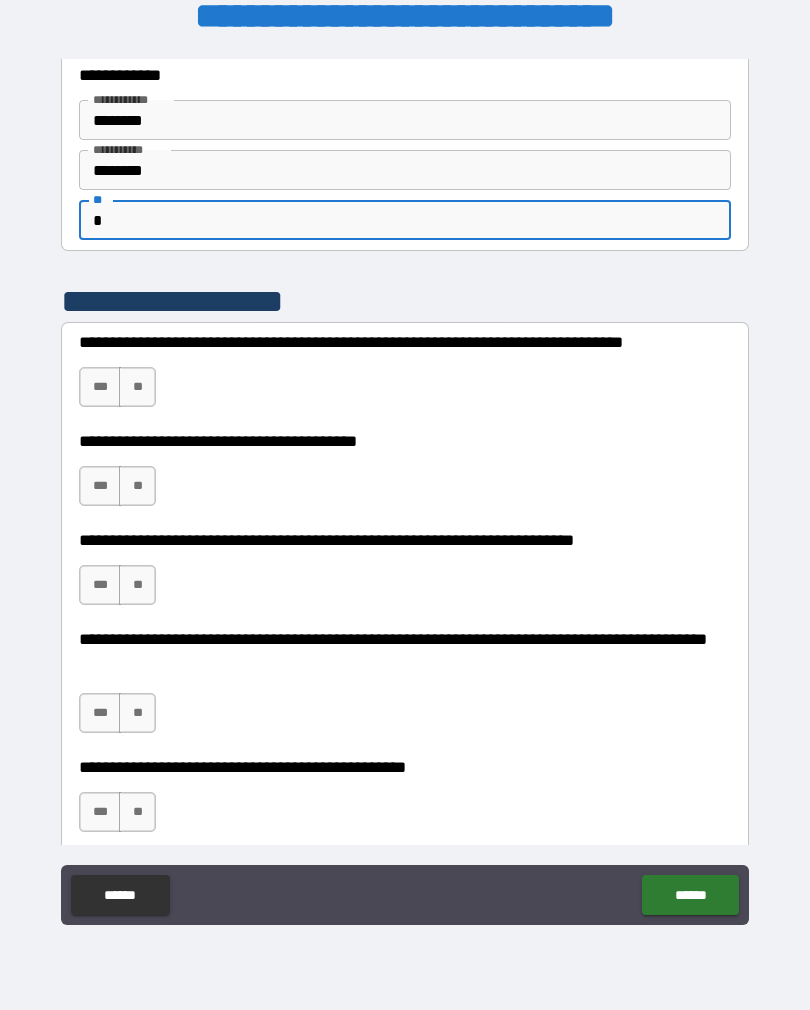 scroll, scrollTop: 128, scrollLeft: 0, axis: vertical 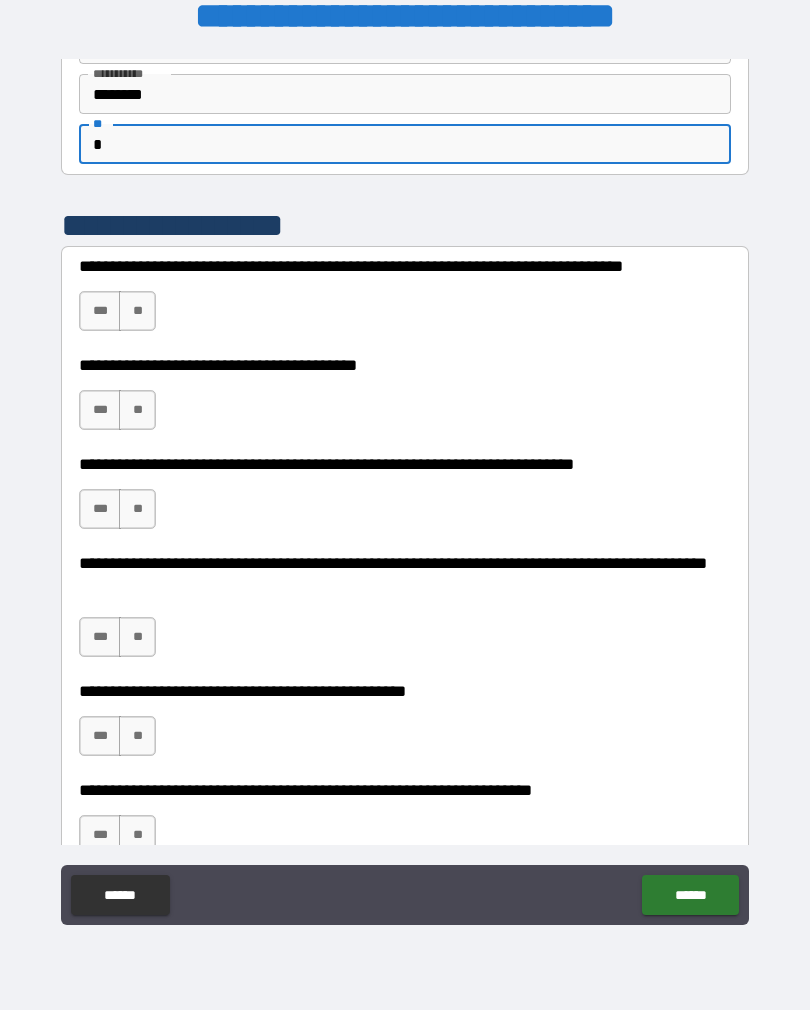 type on "*" 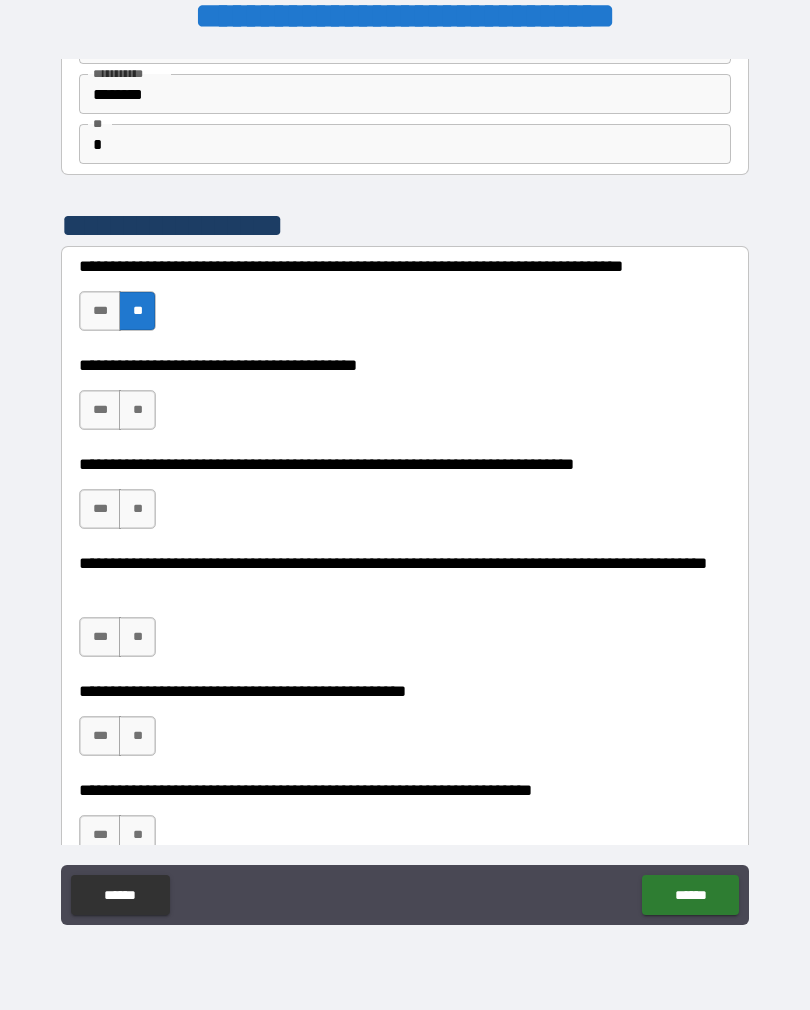 click on "**" at bounding box center (137, 410) 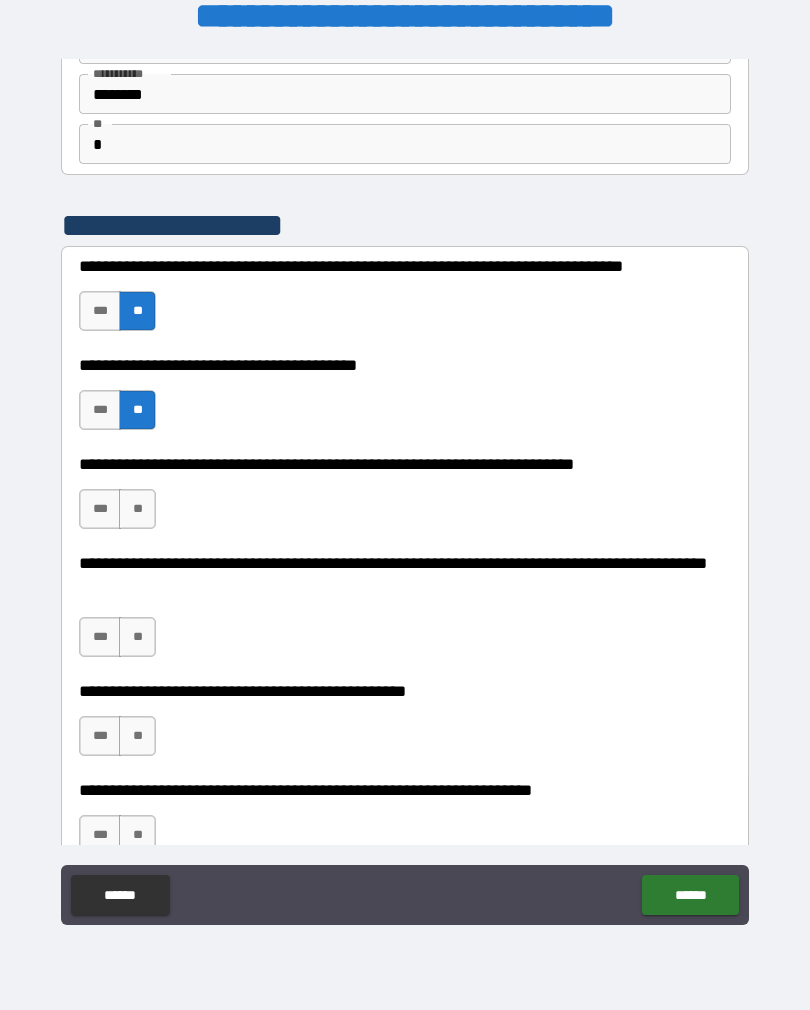 click on "**" at bounding box center (137, 509) 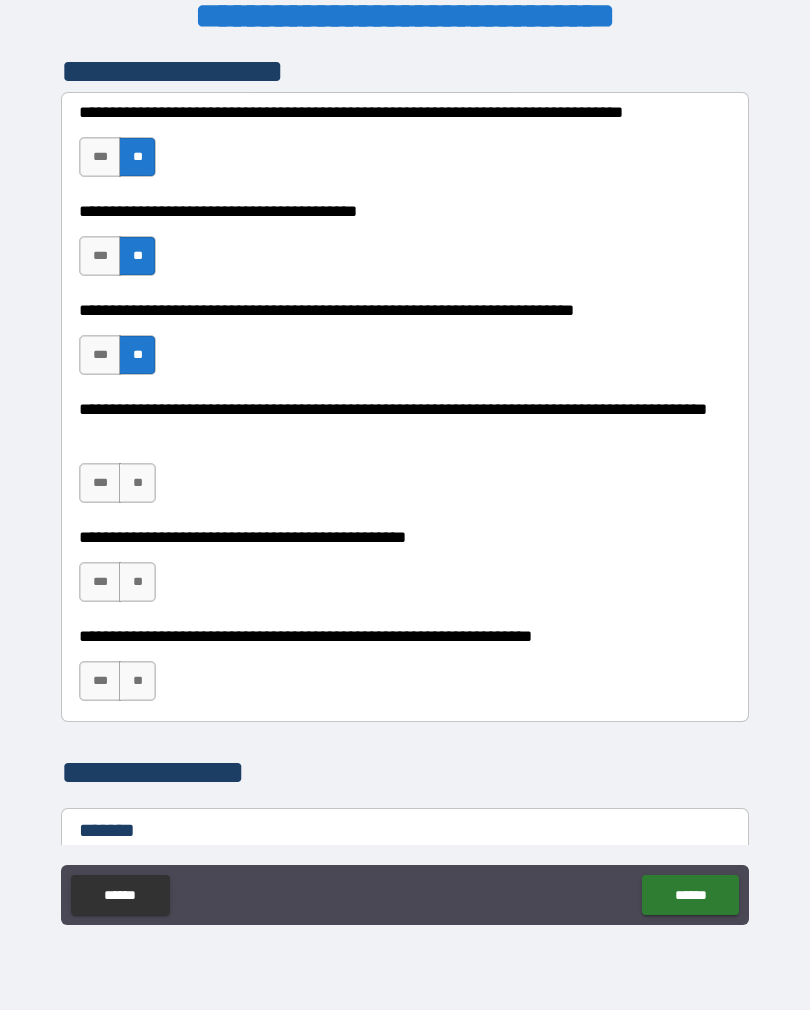 scroll, scrollTop: 312, scrollLeft: 0, axis: vertical 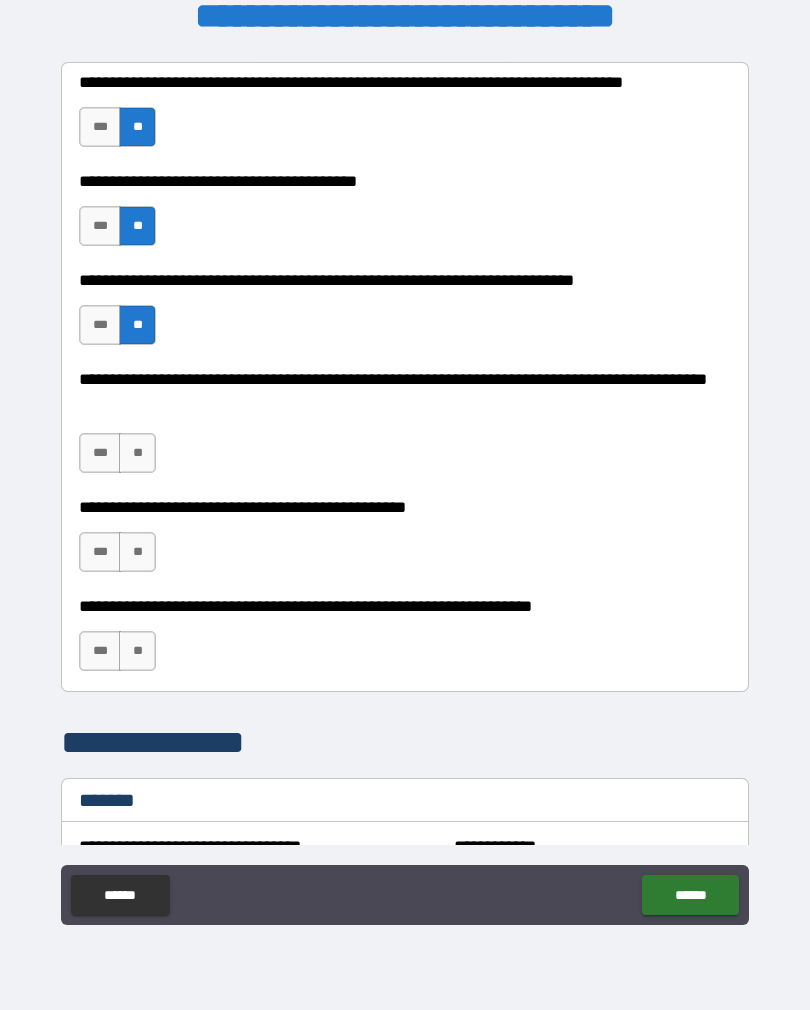 click on "**" at bounding box center (137, 453) 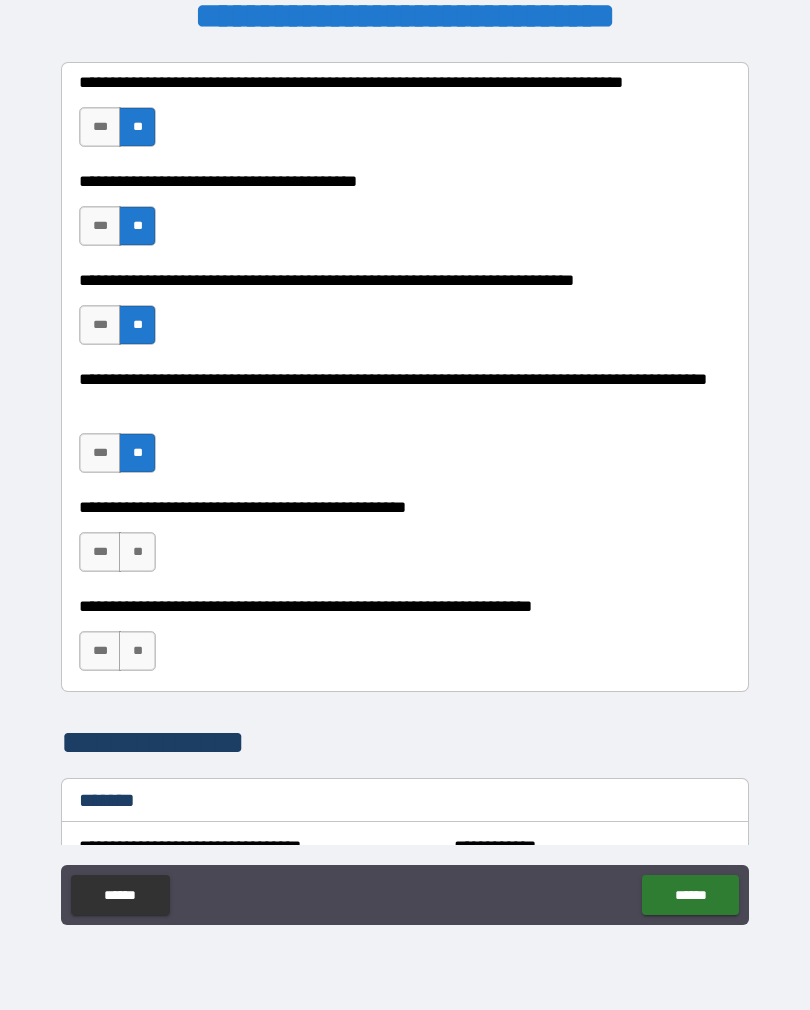 click on "**" at bounding box center (137, 453) 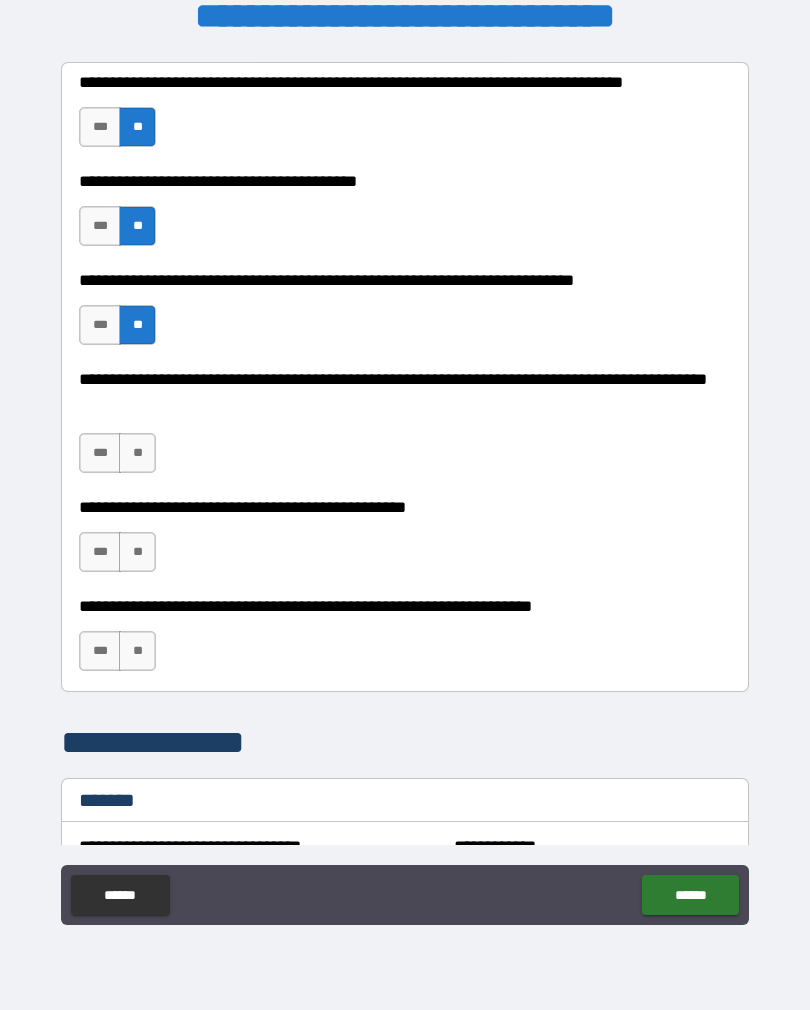 click on "**" at bounding box center [137, 453] 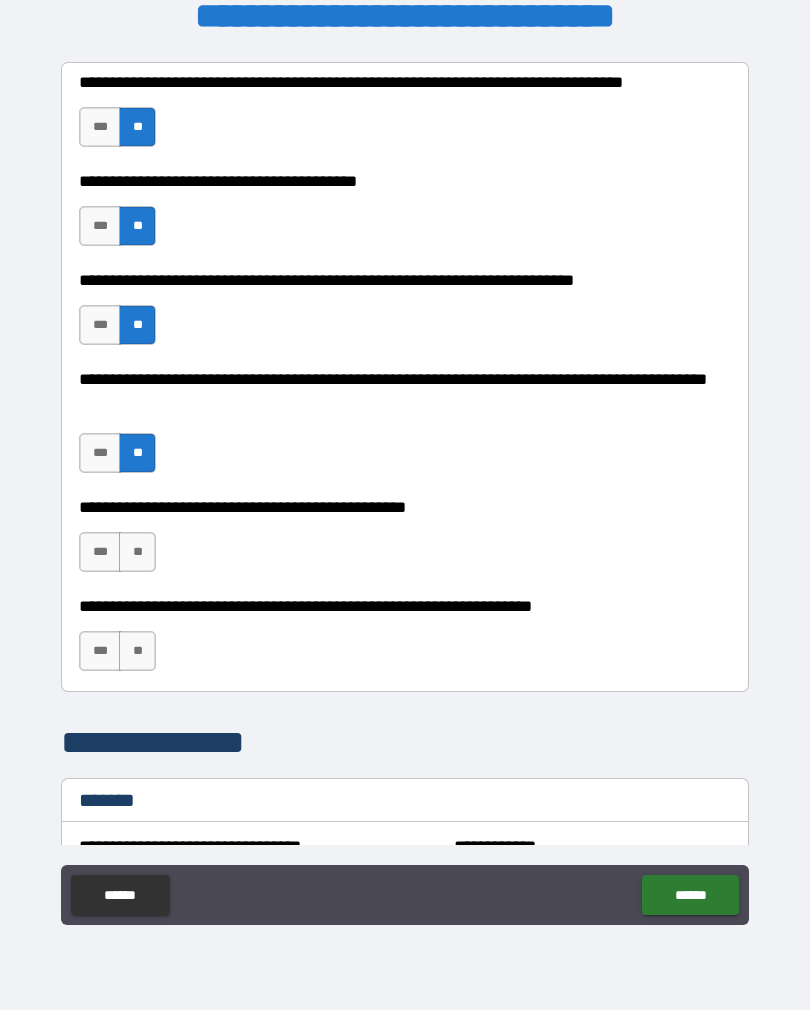 click on "**" at bounding box center [137, 552] 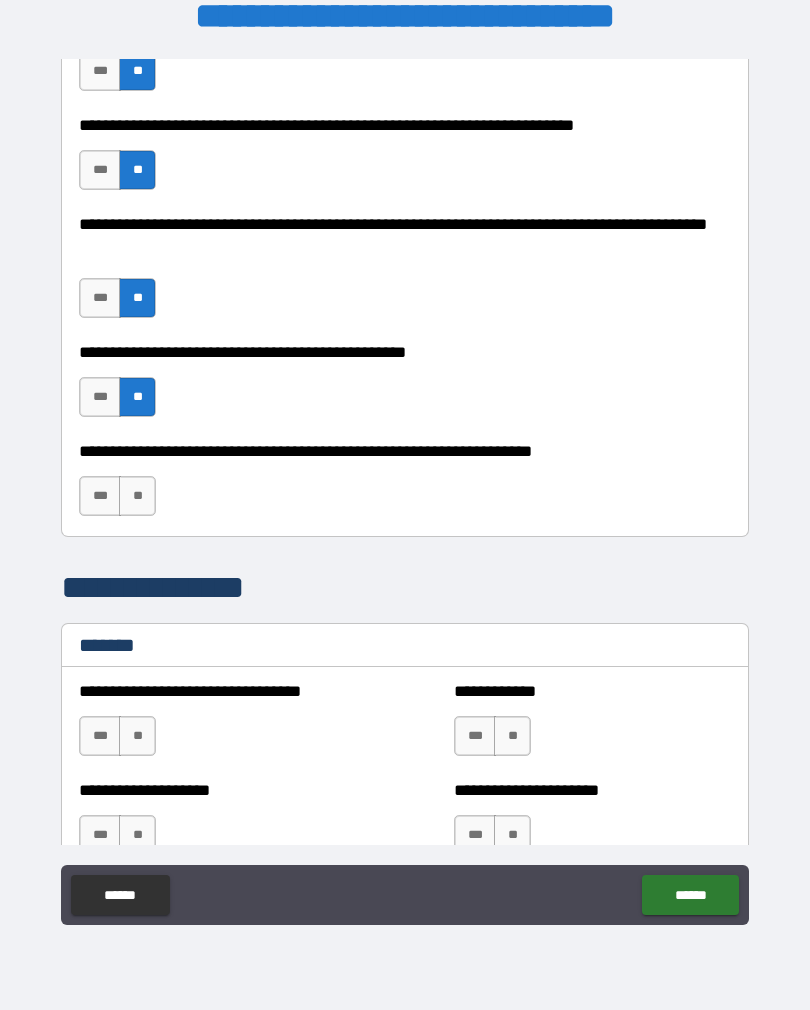 scroll, scrollTop: 467, scrollLeft: 0, axis: vertical 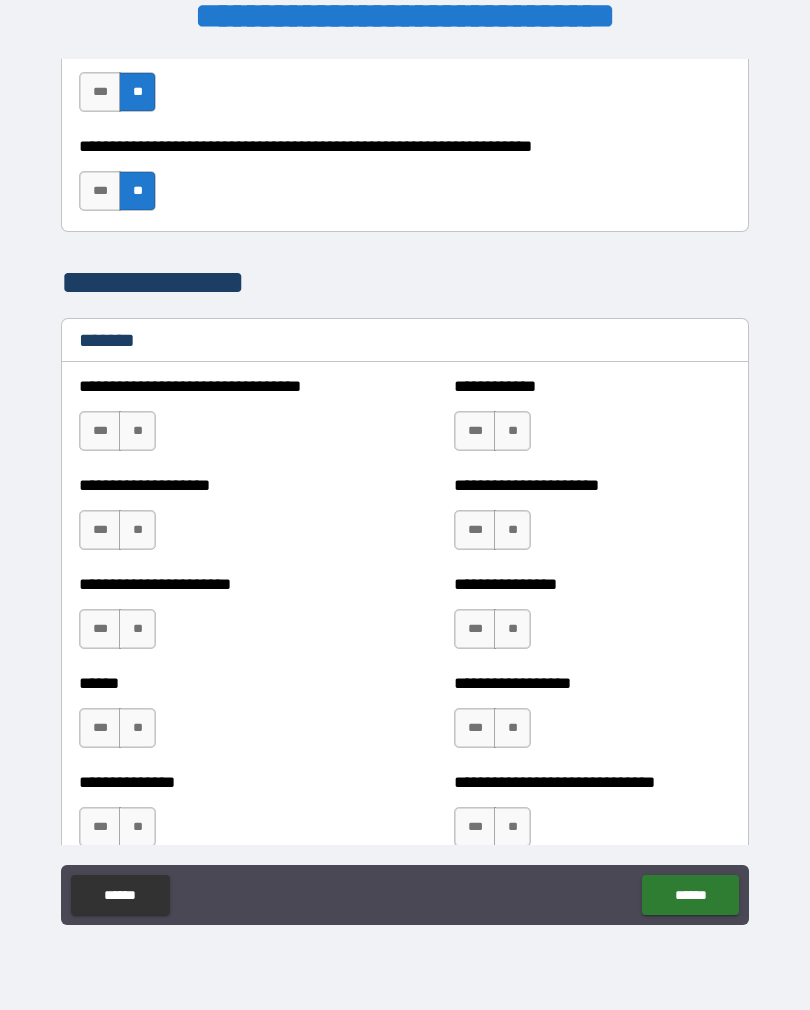 click on "**" at bounding box center (137, 431) 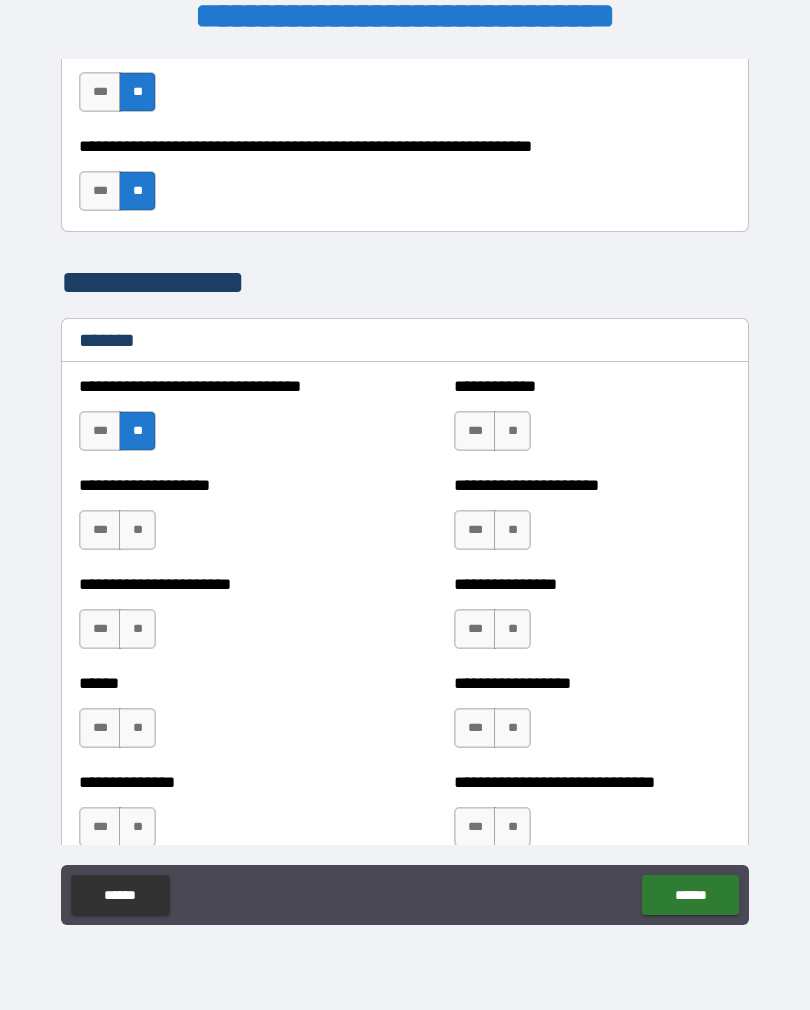 click on "**" at bounding box center [137, 530] 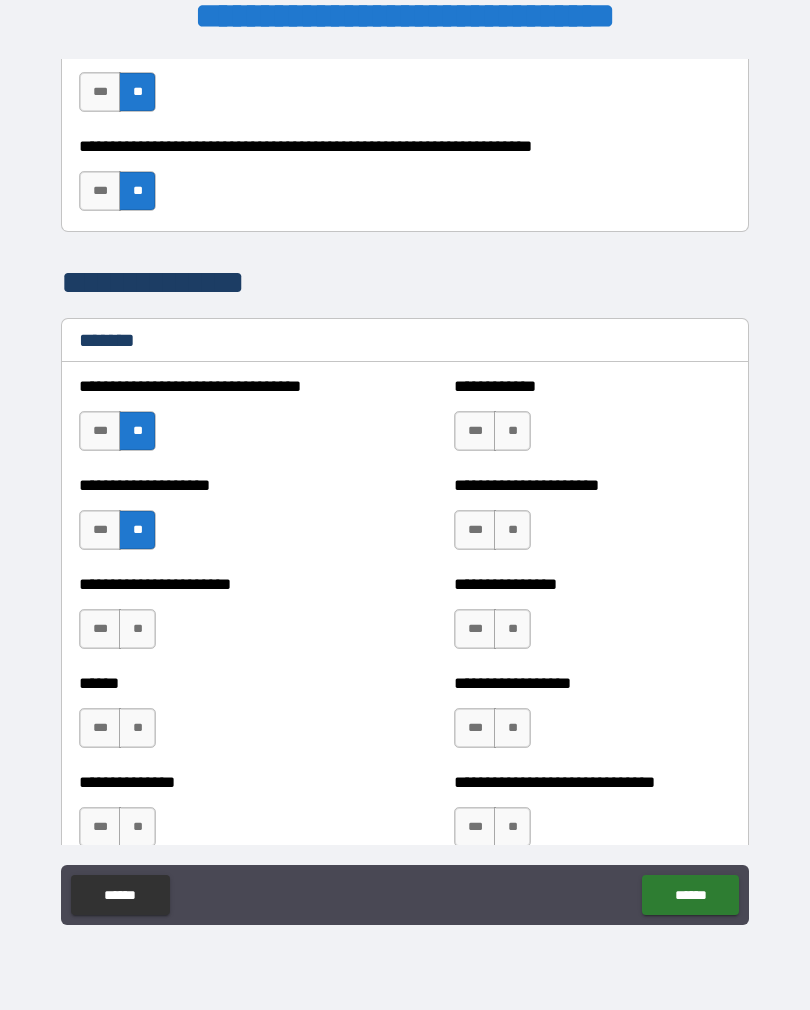 click on "**" at bounding box center (137, 629) 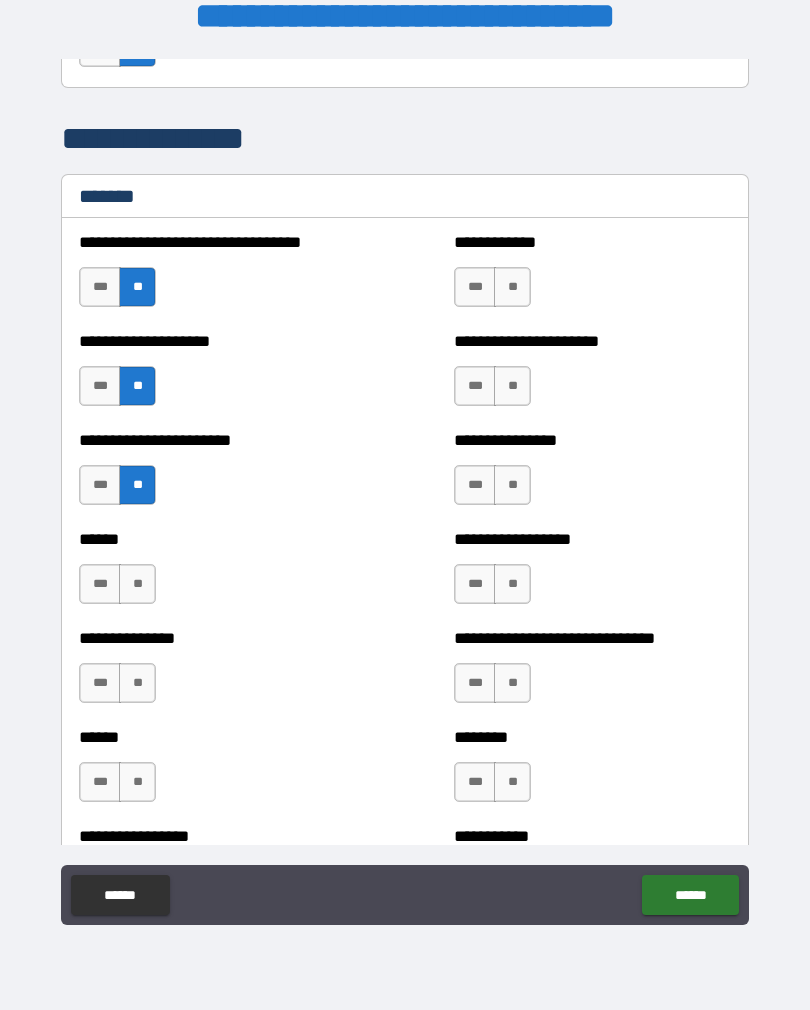 scroll, scrollTop: 921, scrollLeft: 0, axis: vertical 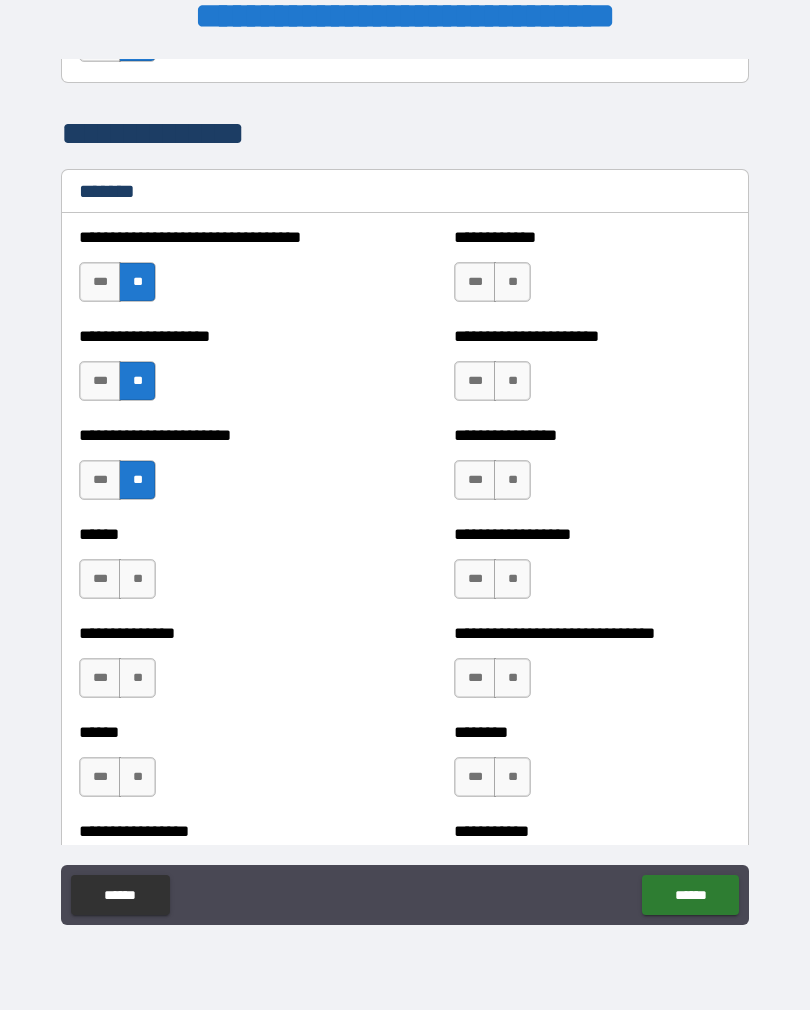 click on "**" at bounding box center [137, 579] 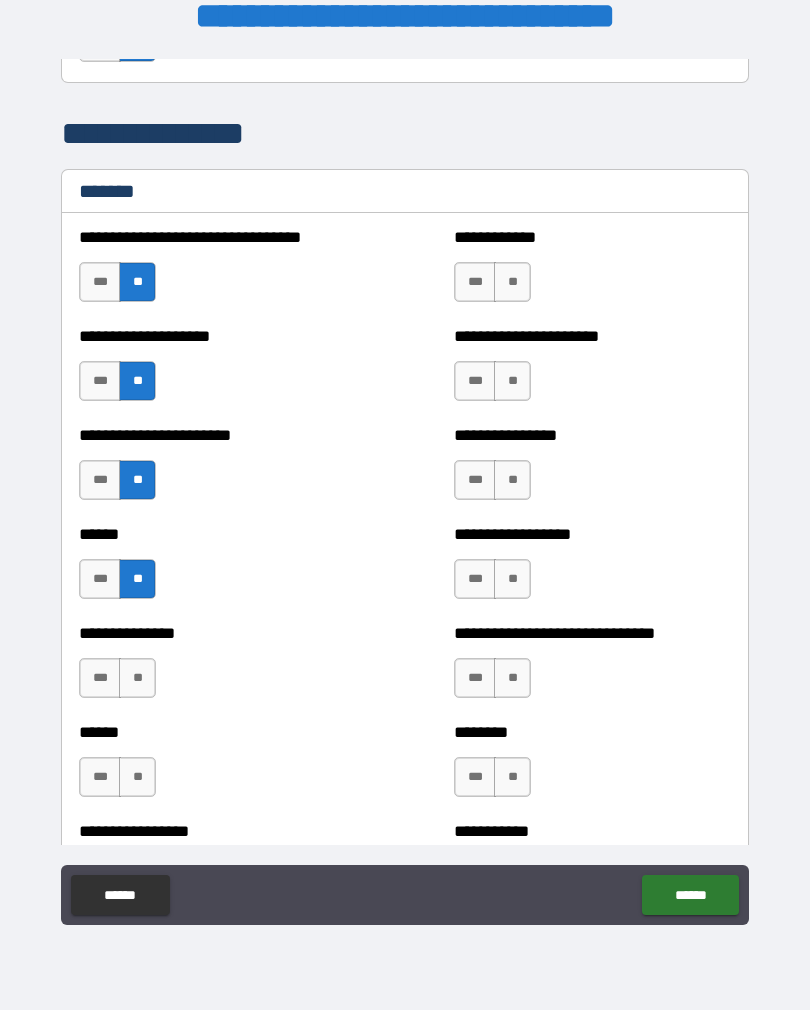 click on "**" at bounding box center [137, 678] 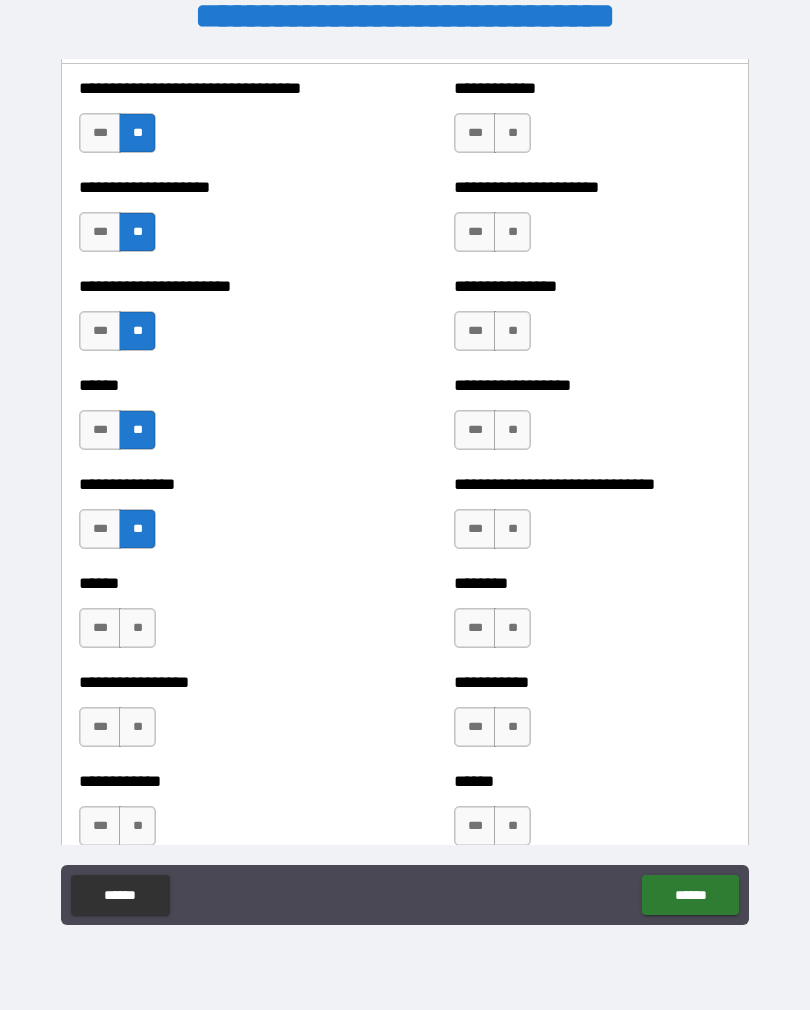 scroll, scrollTop: 1075, scrollLeft: 0, axis: vertical 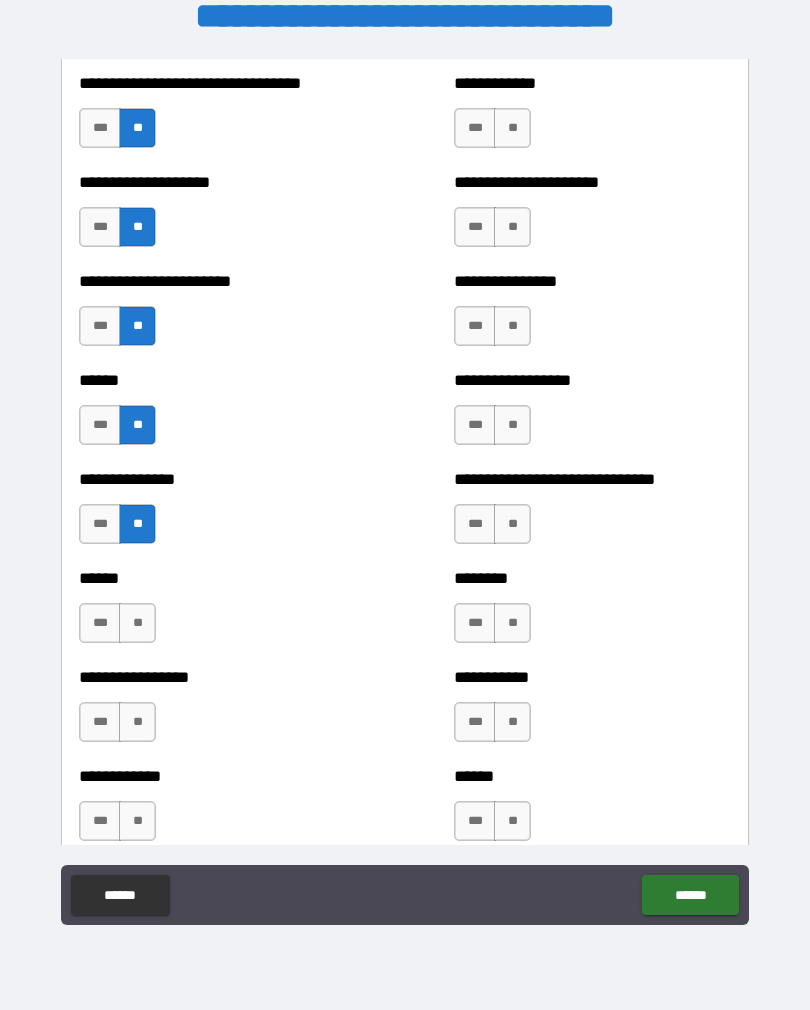 click on "**" at bounding box center (137, 623) 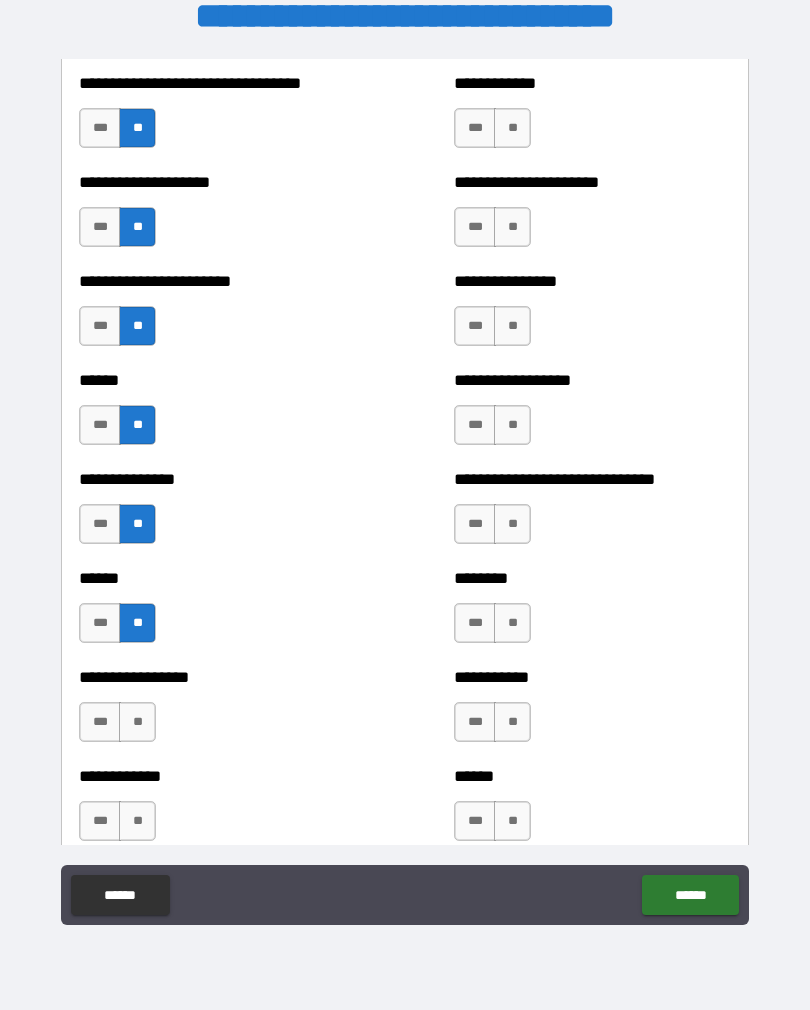 click on "**" at bounding box center (137, 722) 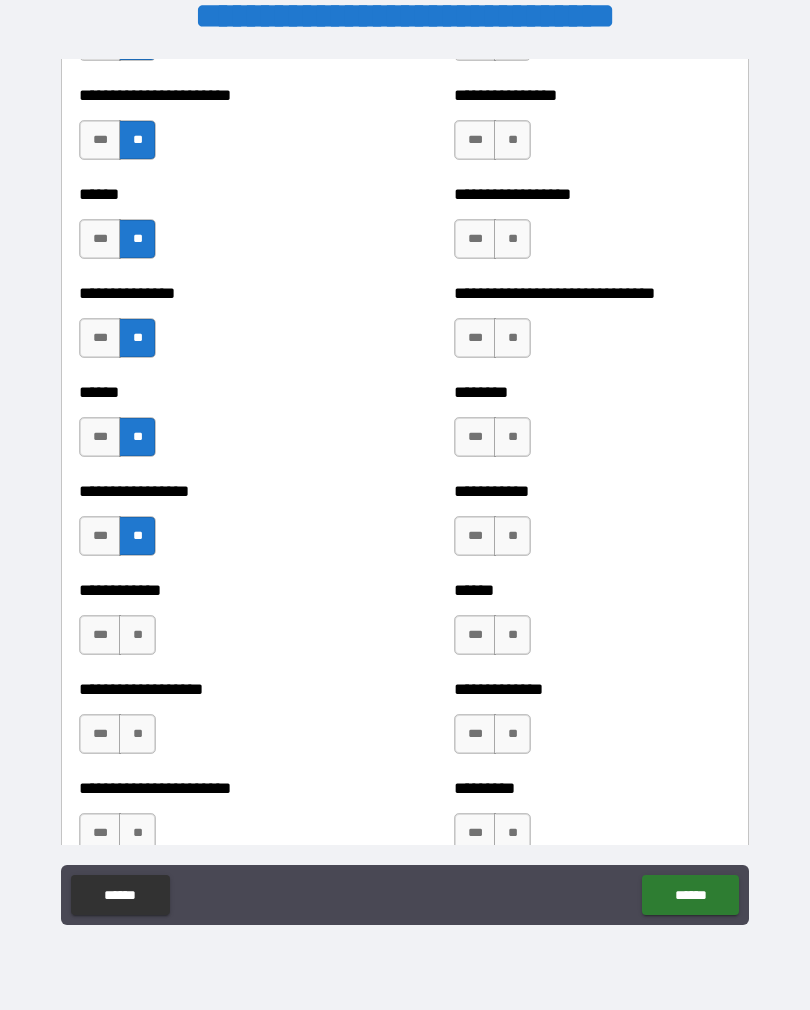 scroll, scrollTop: 1262, scrollLeft: 0, axis: vertical 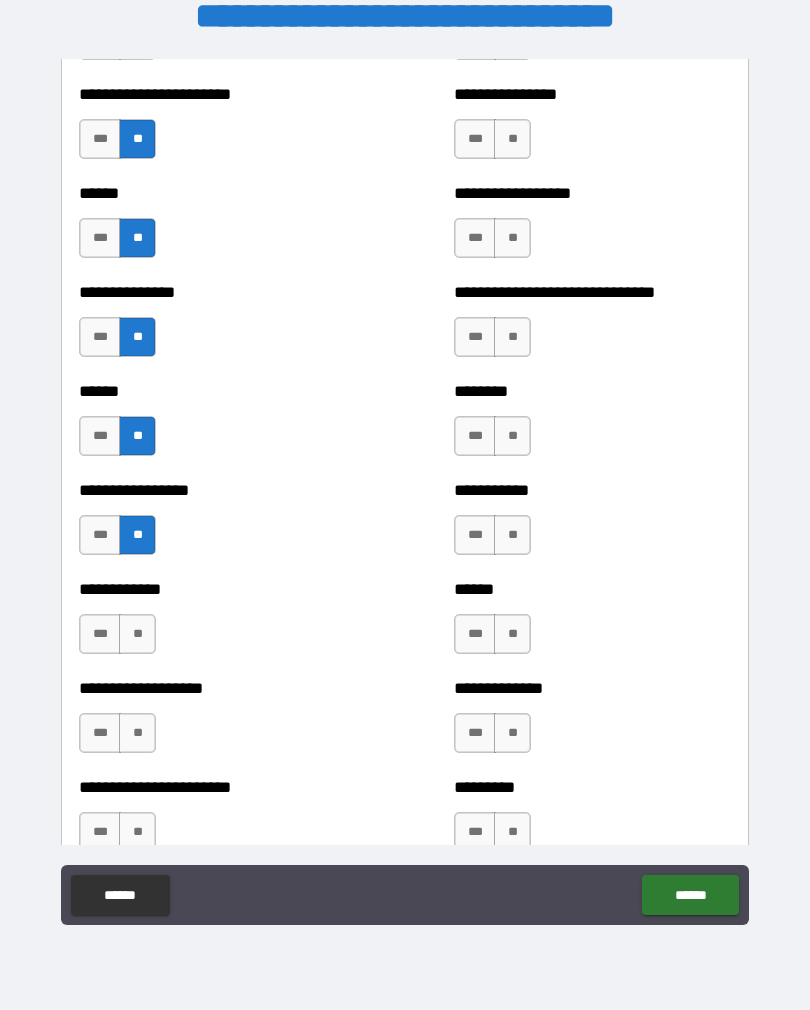 click on "**" at bounding box center (137, 634) 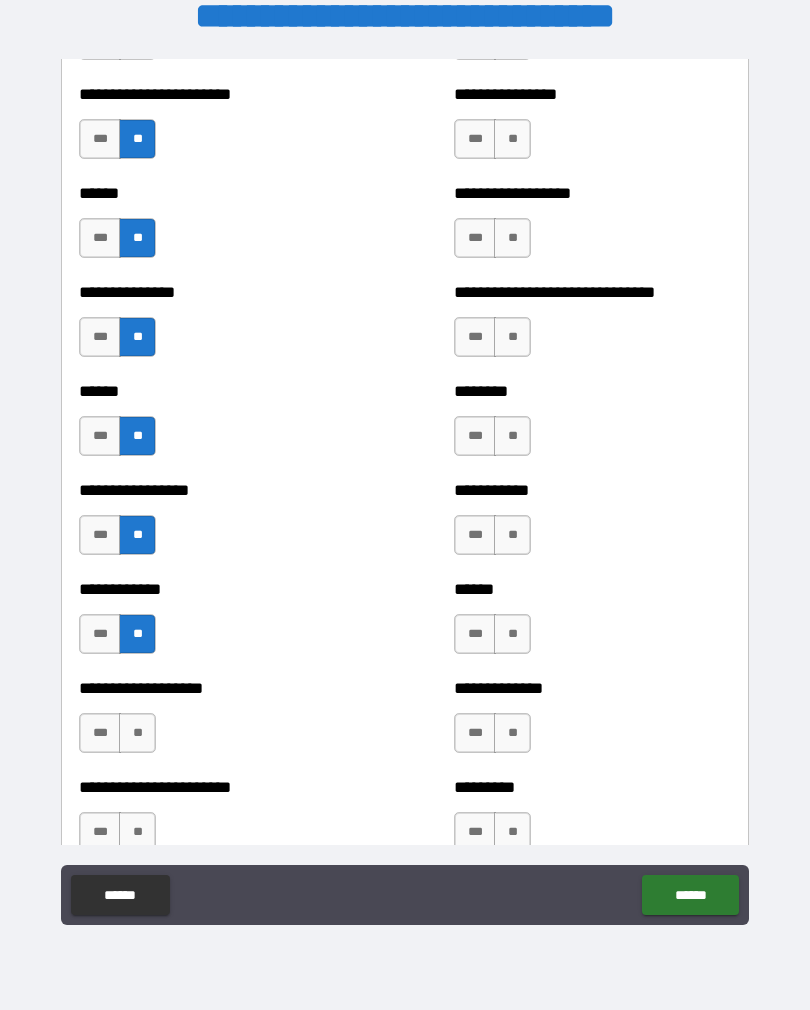 click on "**" at bounding box center (137, 733) 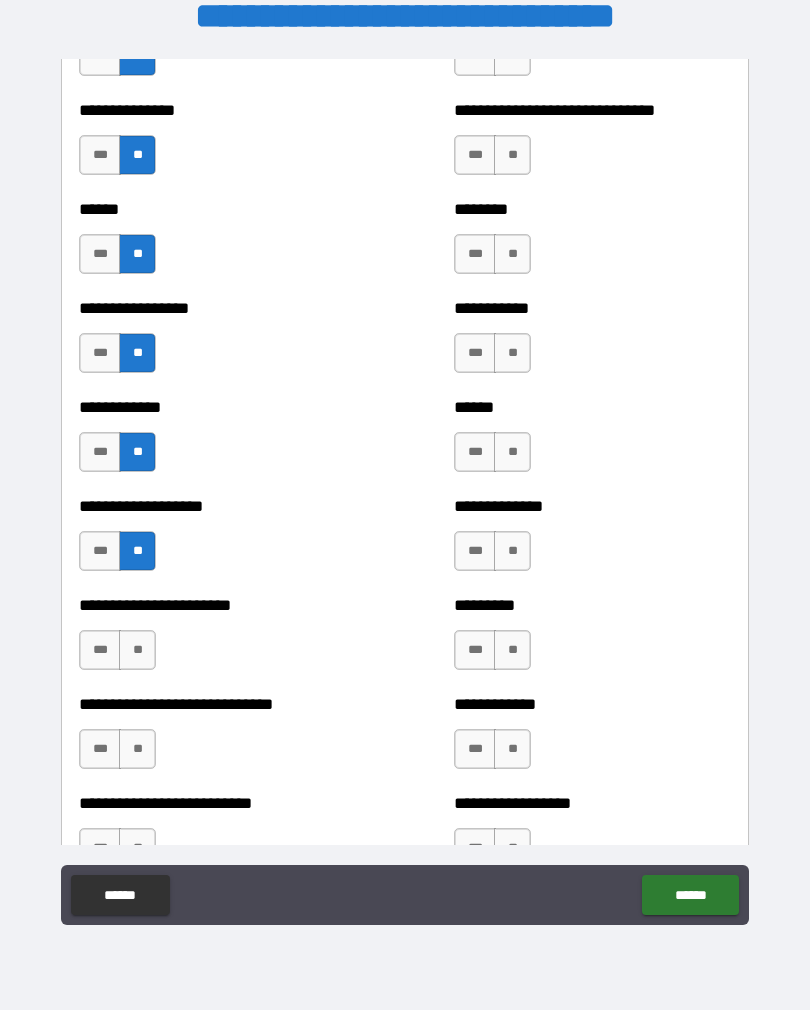 click on "**" at bounding box center (137, 650) 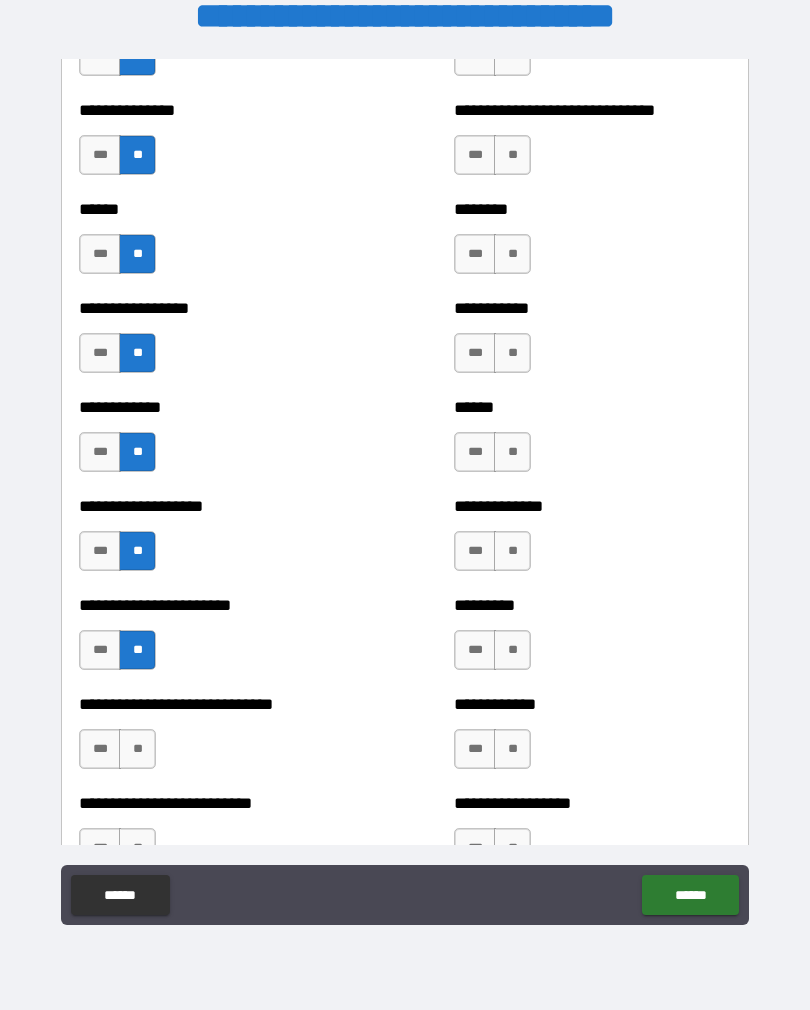 click on "**" at bounding box center [137, 749] 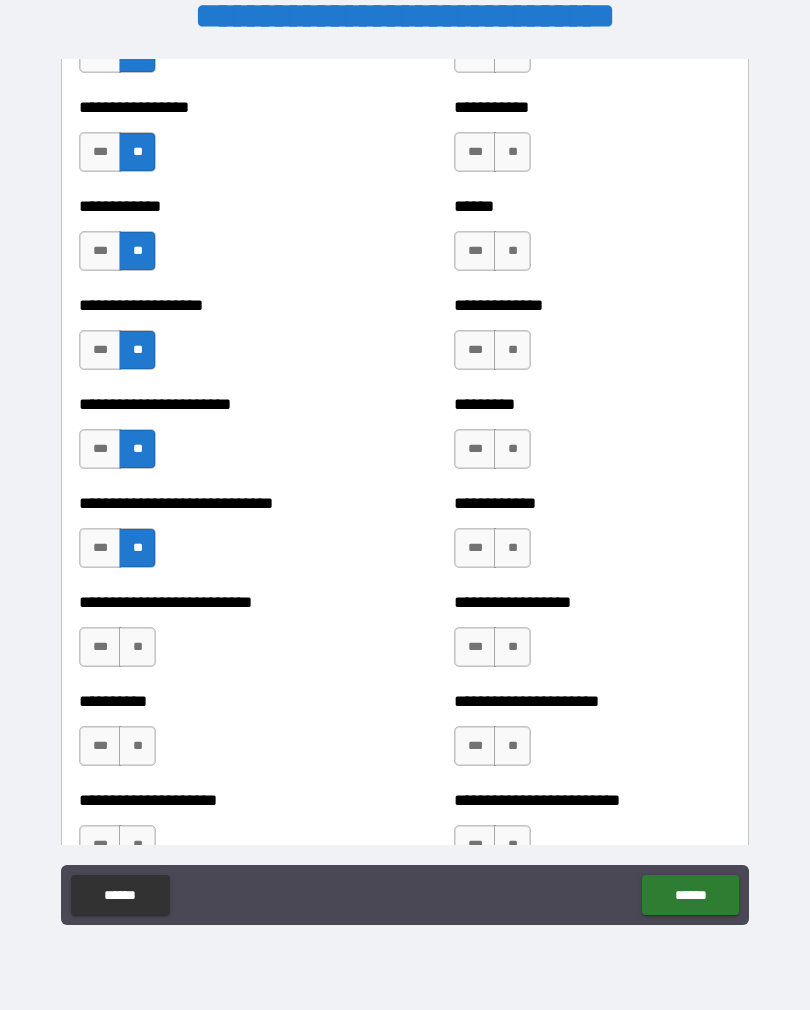 scroll, scrollTop: 1644, scrollLeft: 0, axis: vertical 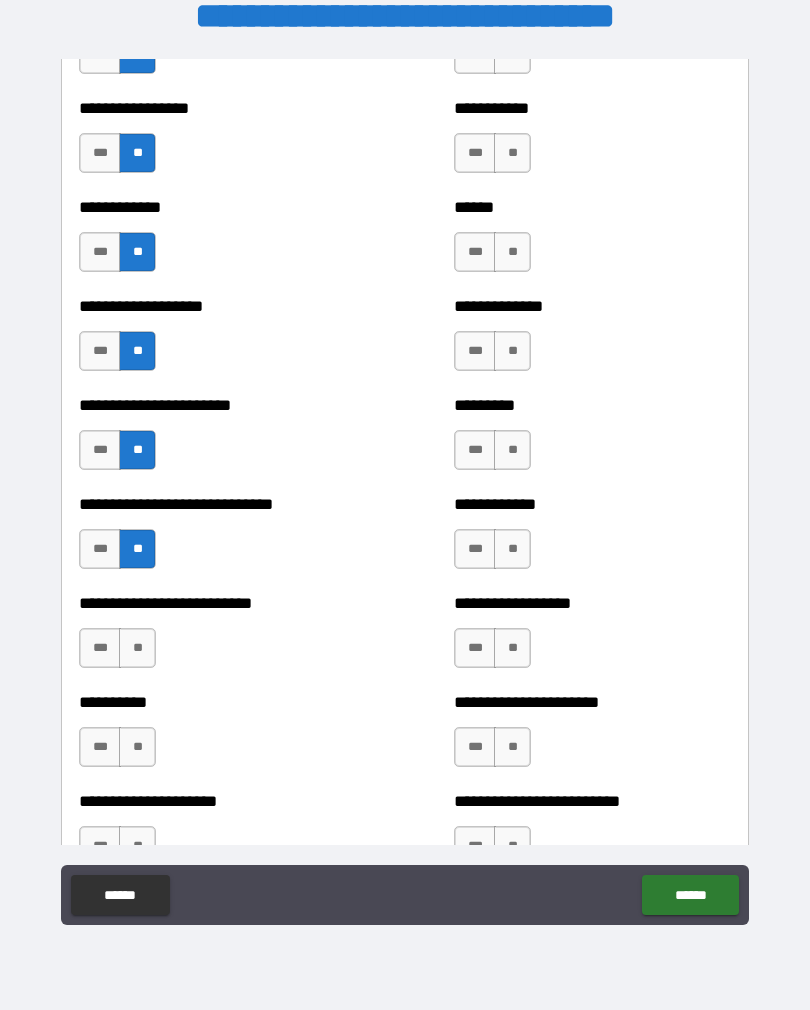 click on "**" at bounding box center [137, 648] 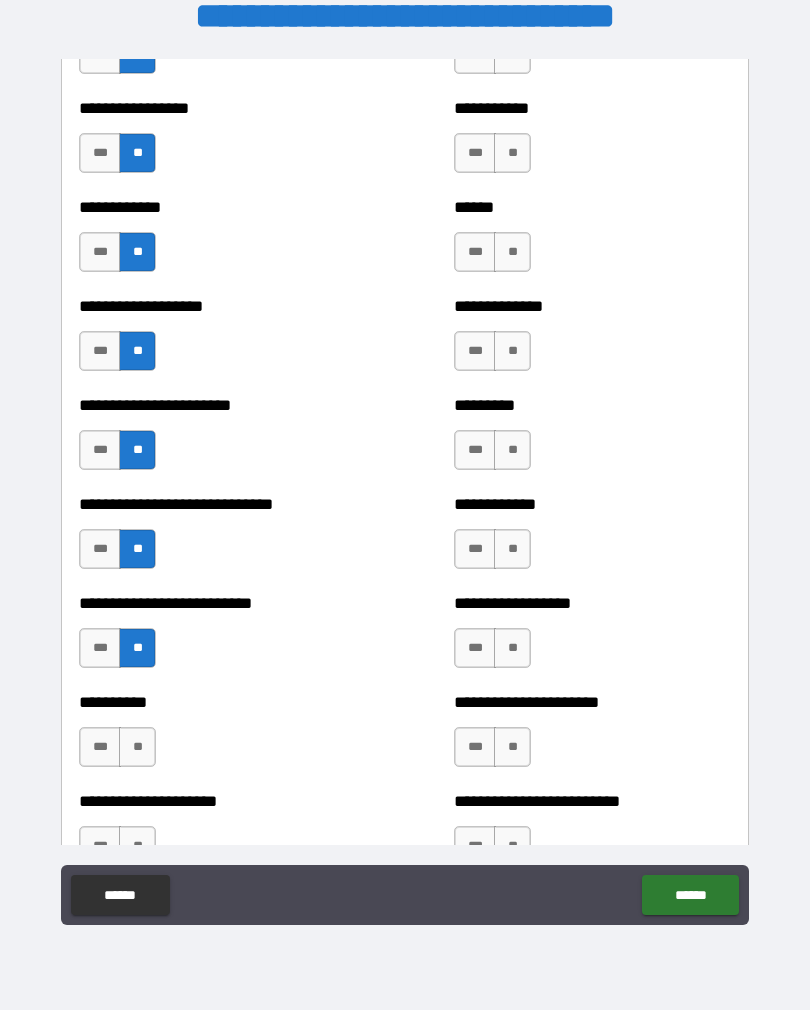 click on "**" at bounding box center [137, 747] 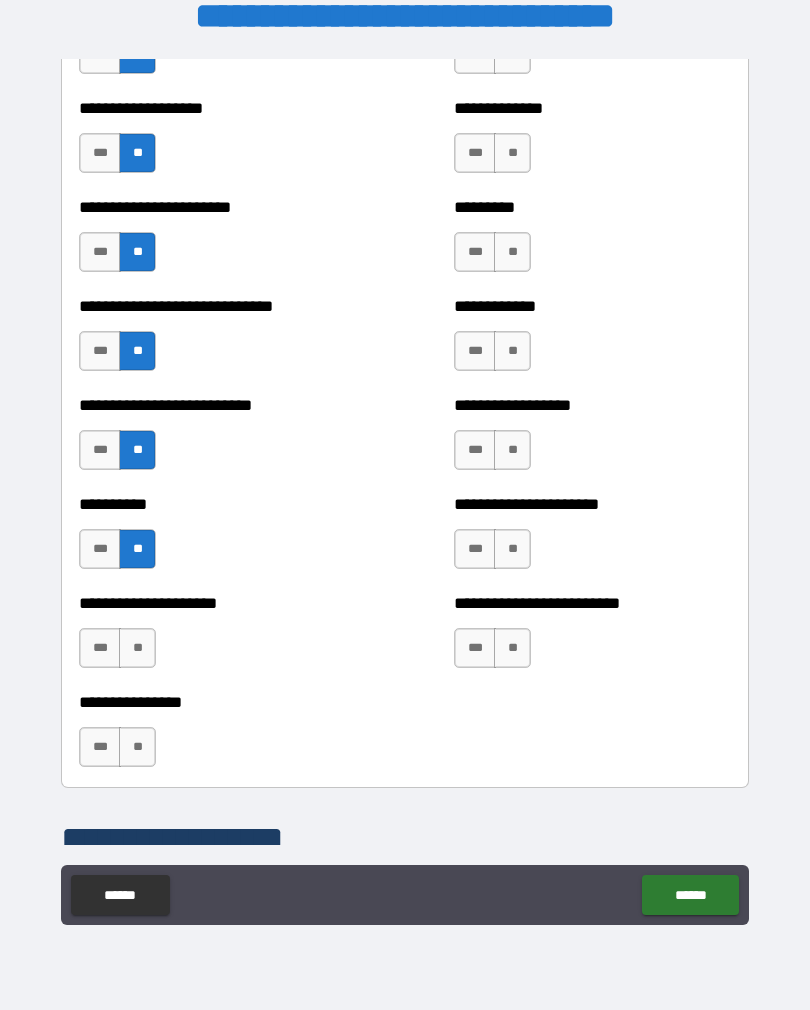 scroll, scrollTop: 1837, scrollLeft: 0, axis: vertical 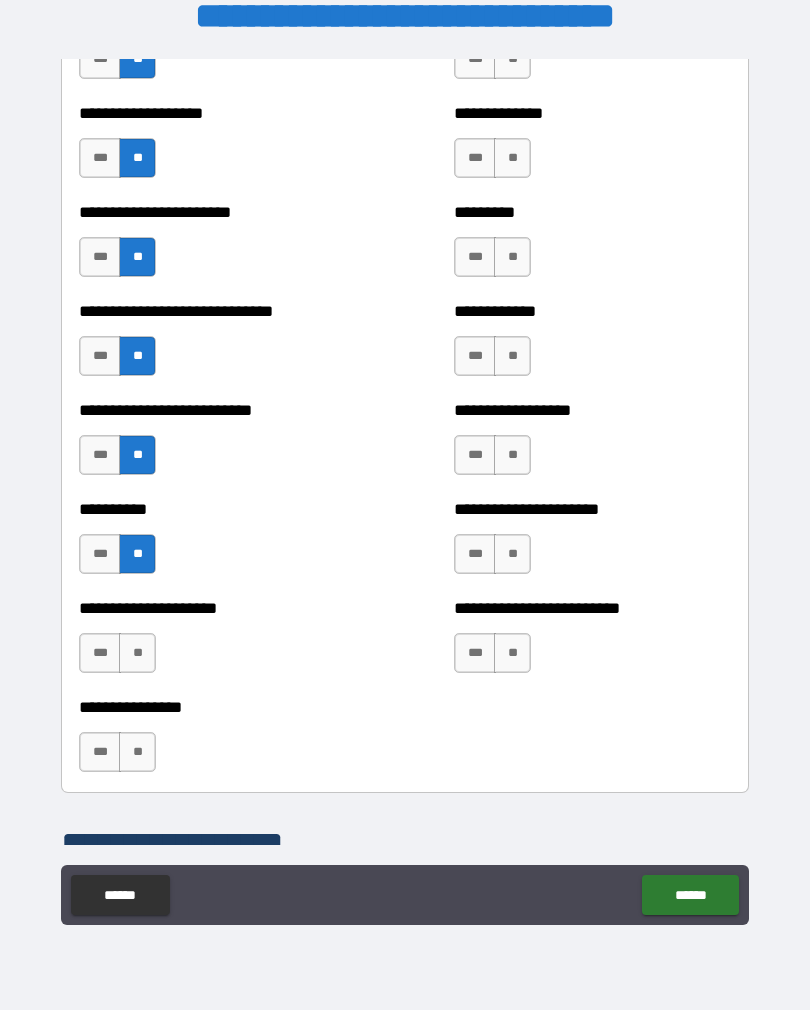 click on "**" at bounding box center (137, 653) 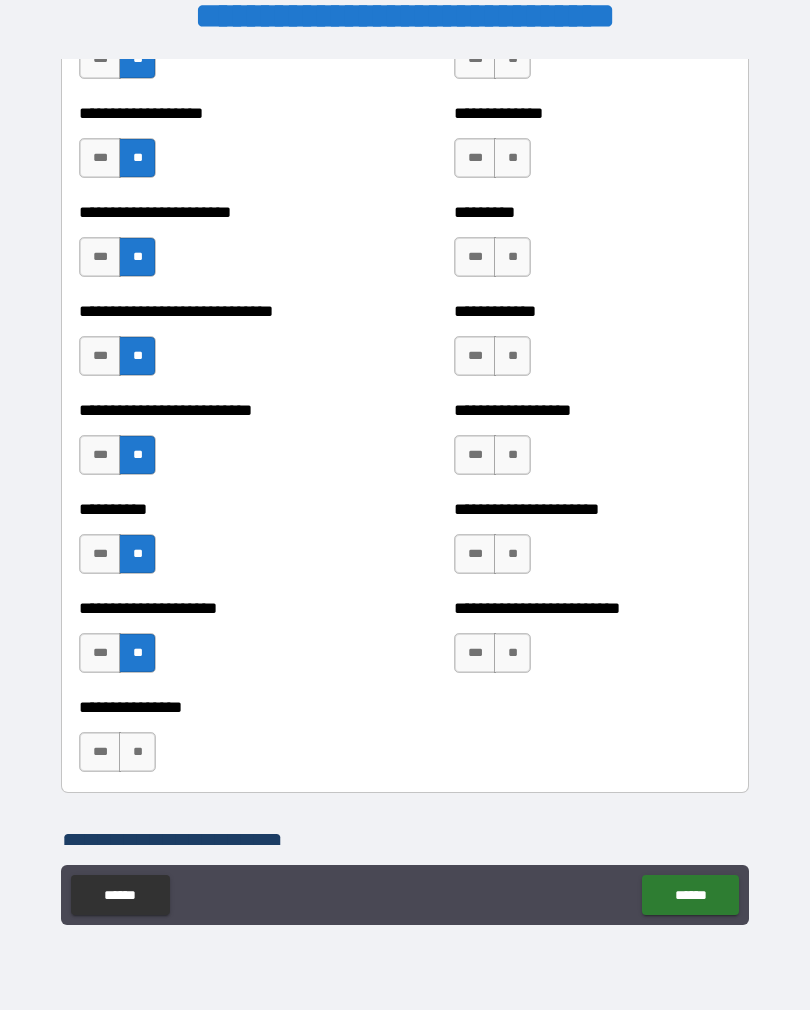 click on "**" at bounding box center (137, 752) 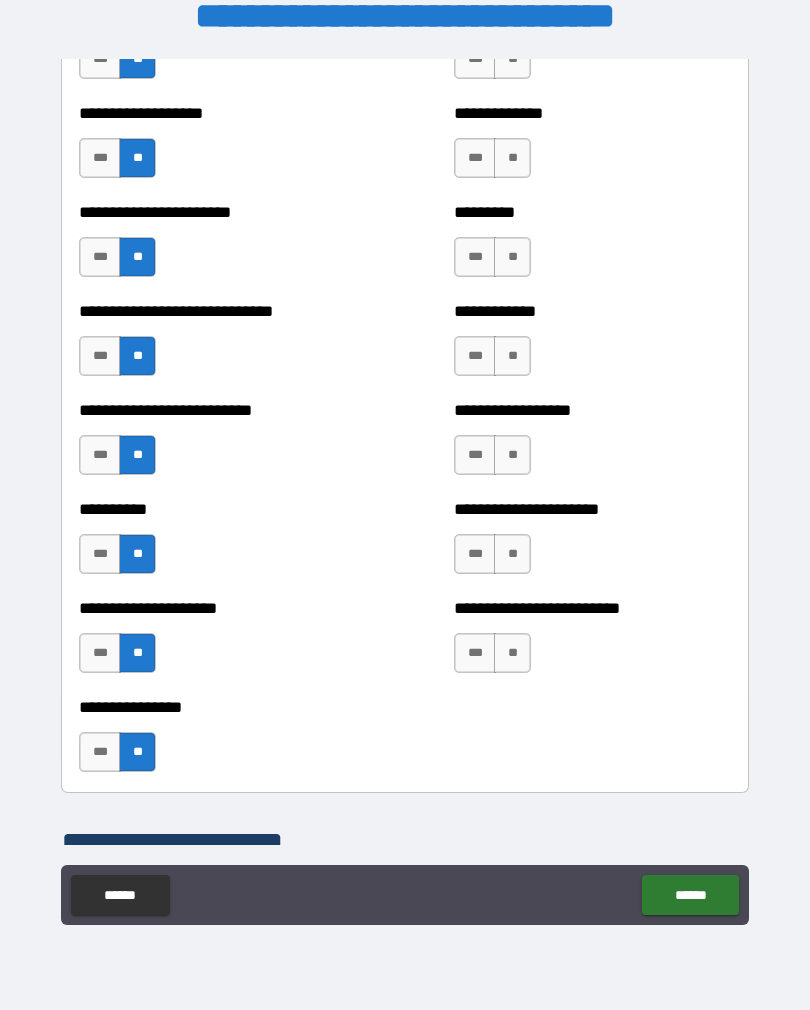 click on "***" at bounding box center [100, 752] 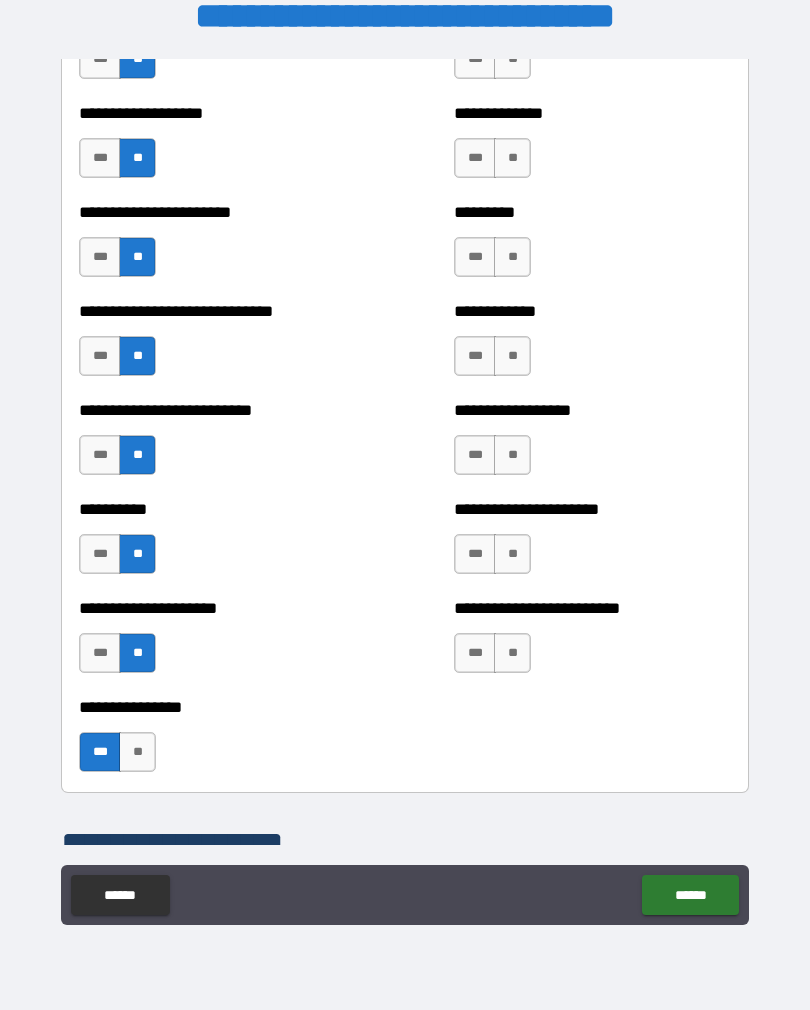 click on "**" at bounding box center (512, 653) 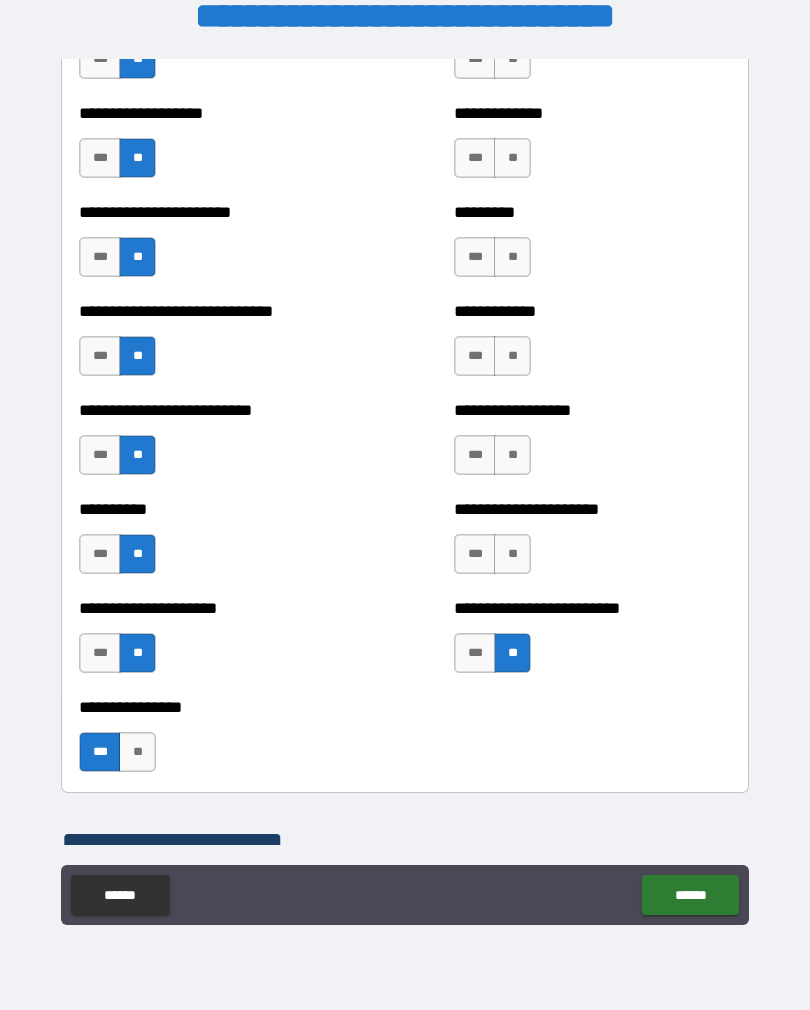 click on "**" at bounding box center (512, 554) 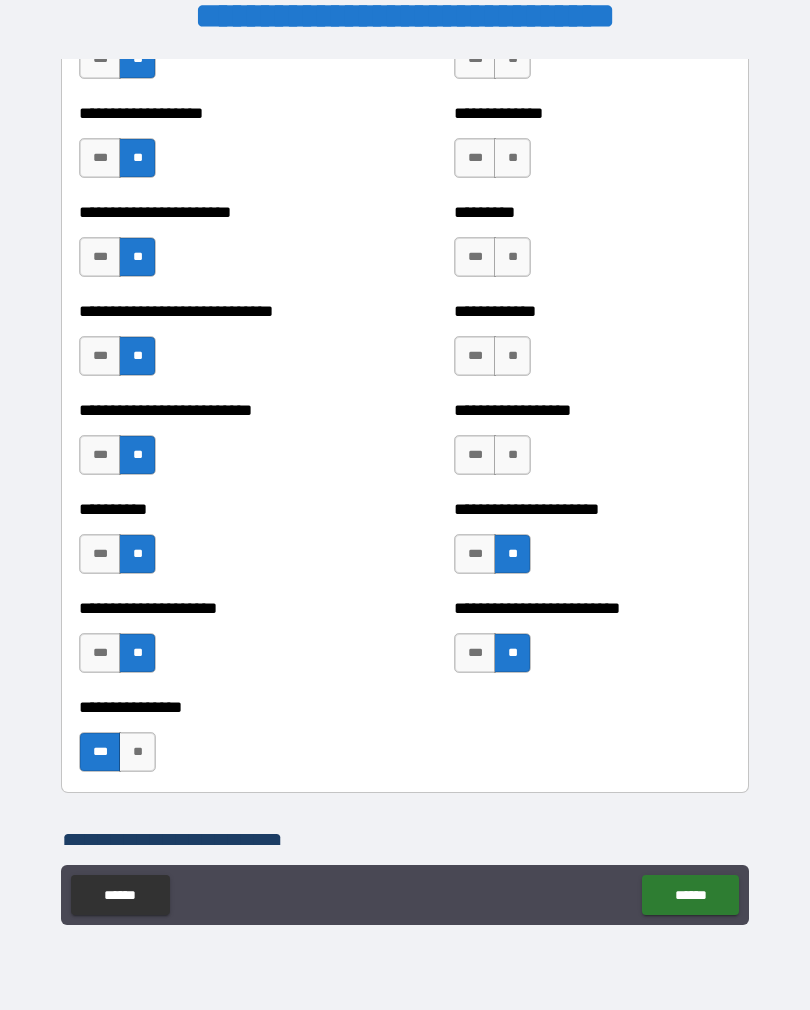click on "**" at bounding box center (512, 455) 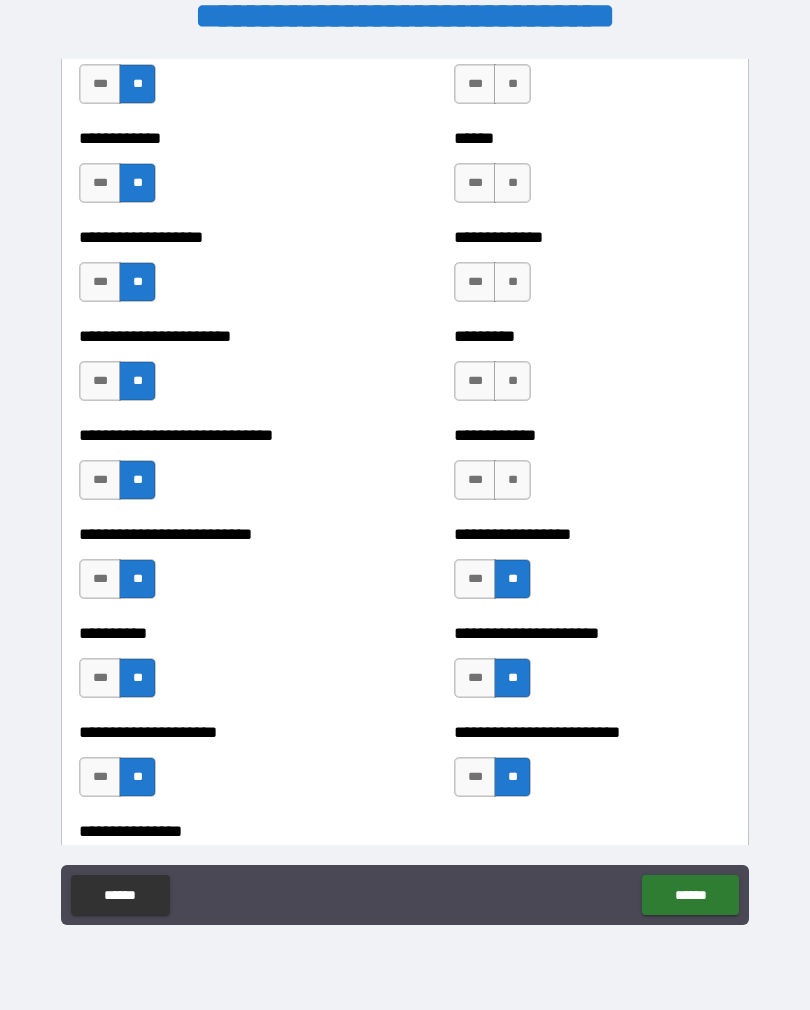 scroll, scrollTop: 1712, scrollLeft: 0, axis: vertical 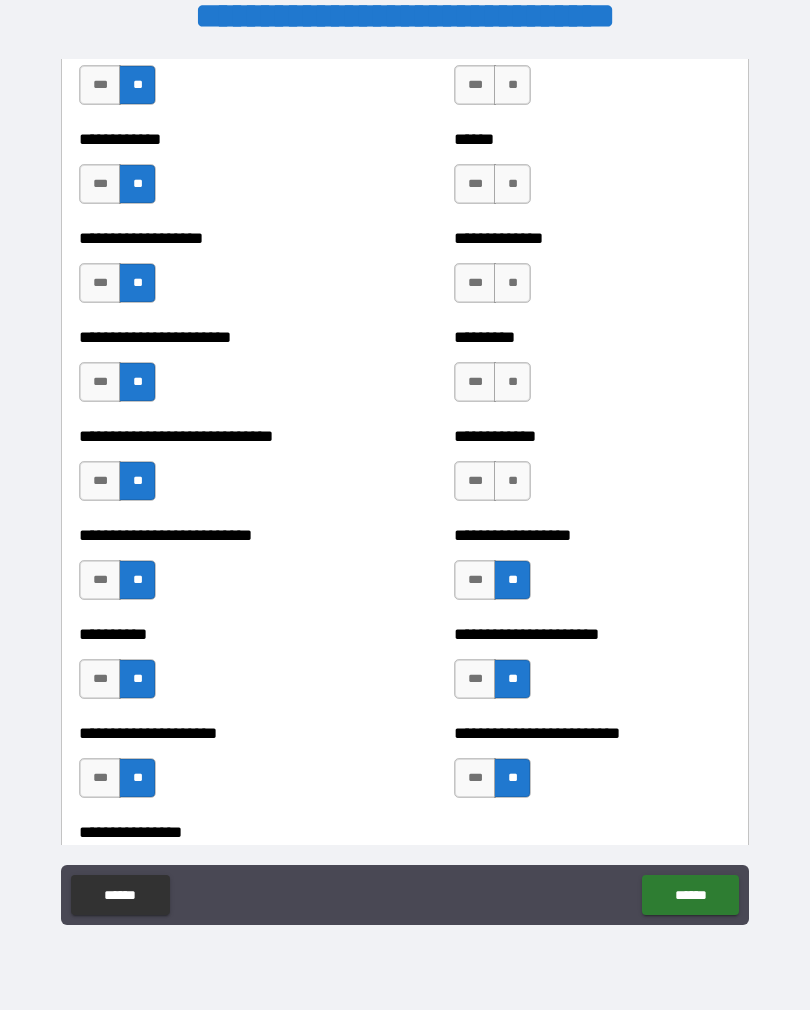 click on "**" at bounding box center [512, 481] 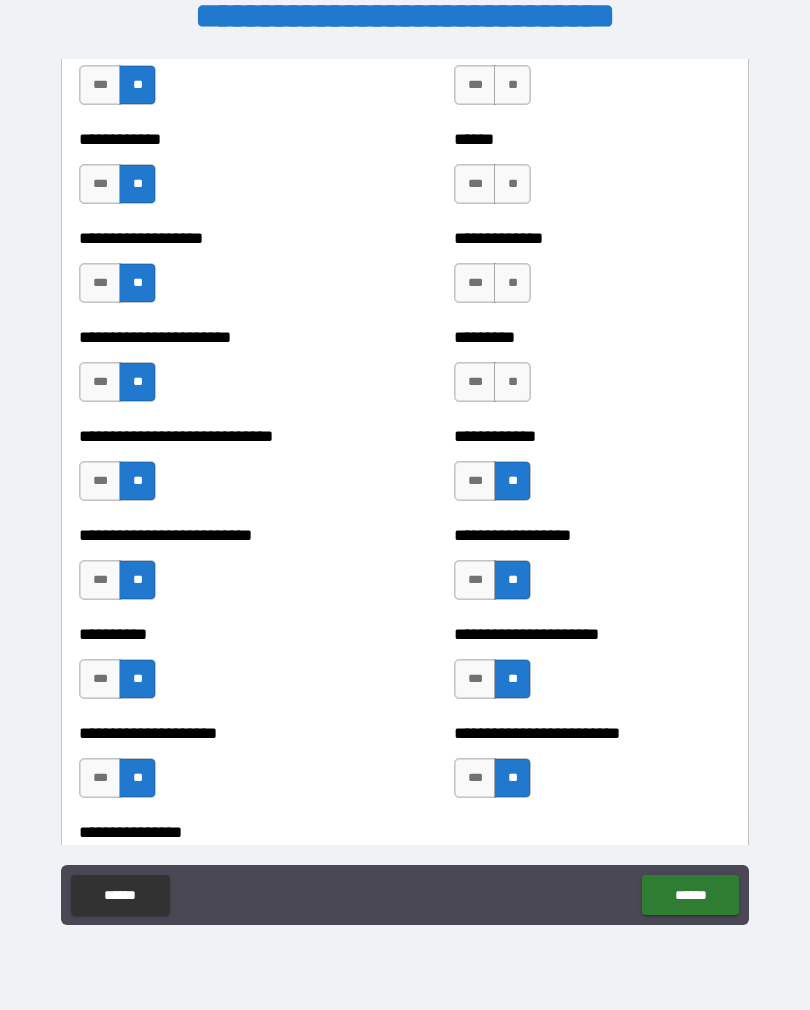click on "**" at bounding box center (512, 382) 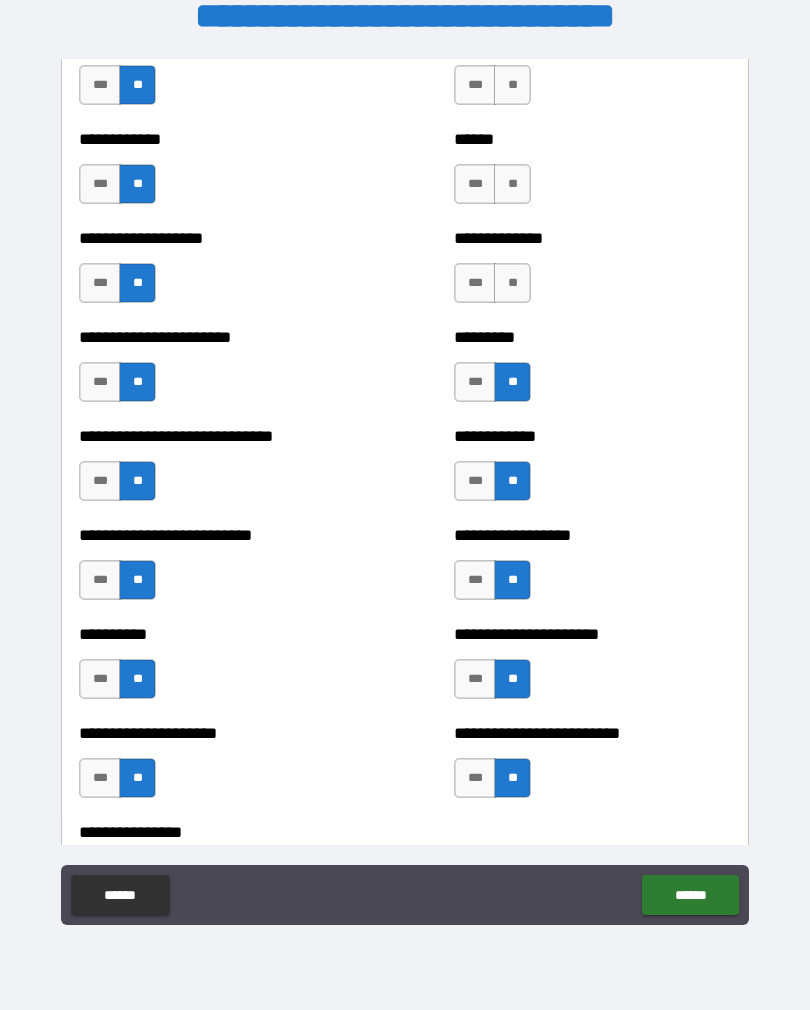 click on "**" at bounding box center (512, 283) 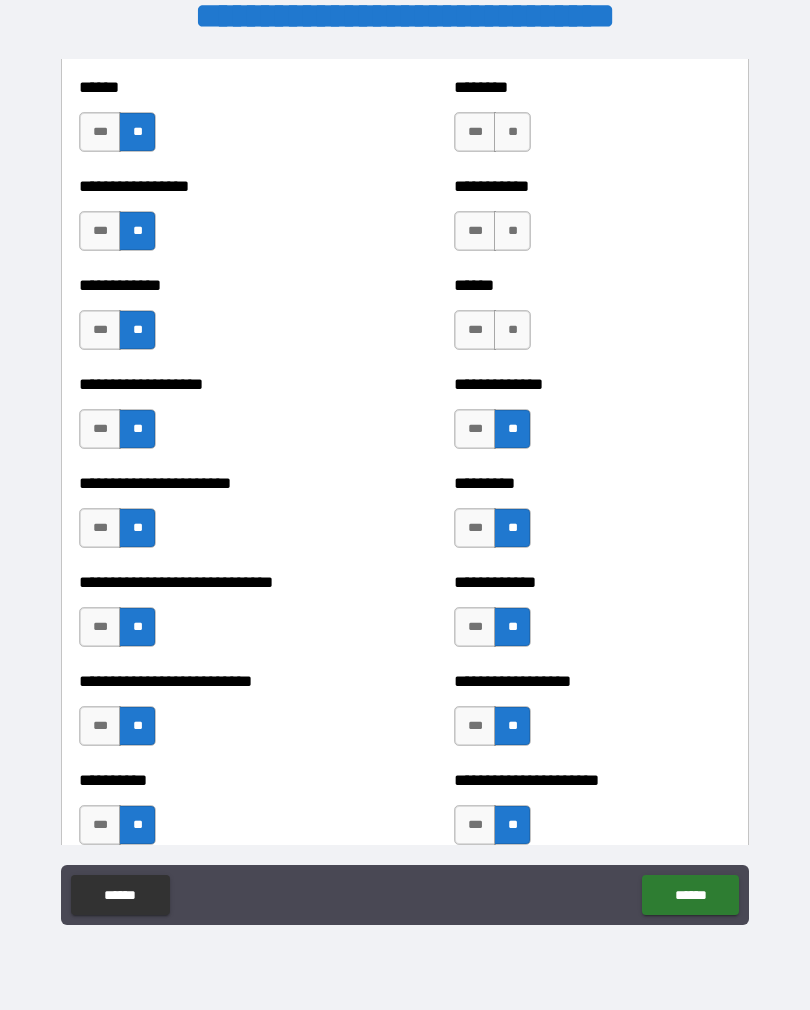 click on "**" at bounding box center (512, 330) 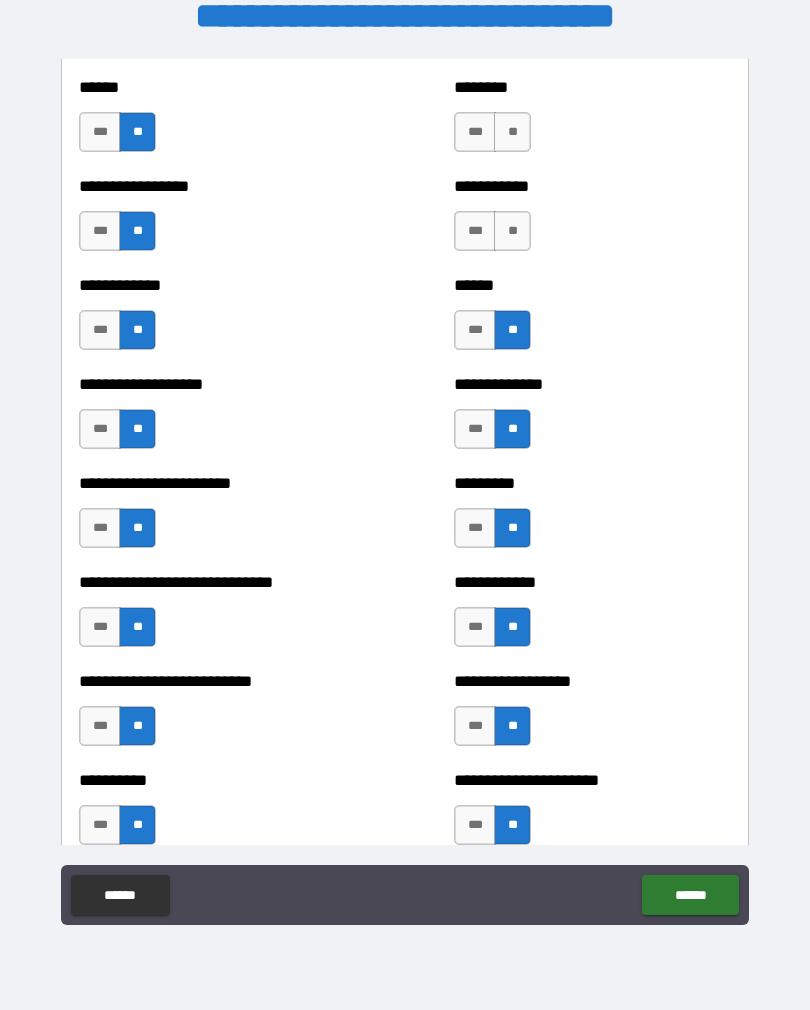 click on "**" at bounding box center [512, 231] 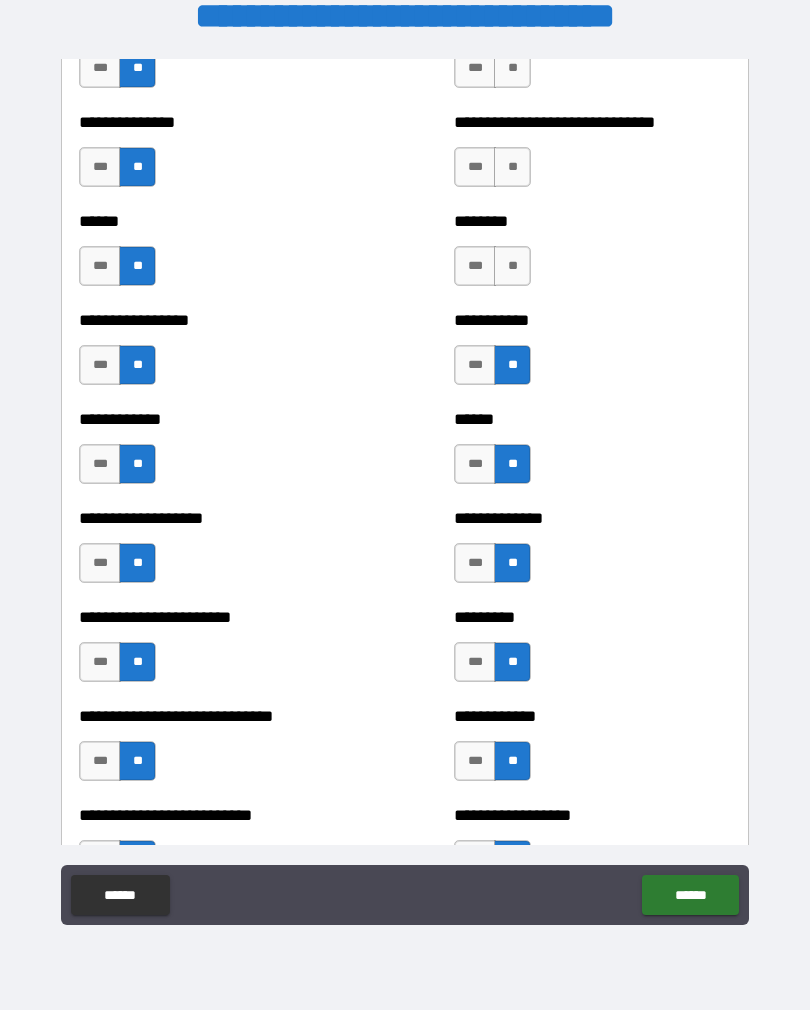 click on "**" at bounding box center [512, 266] 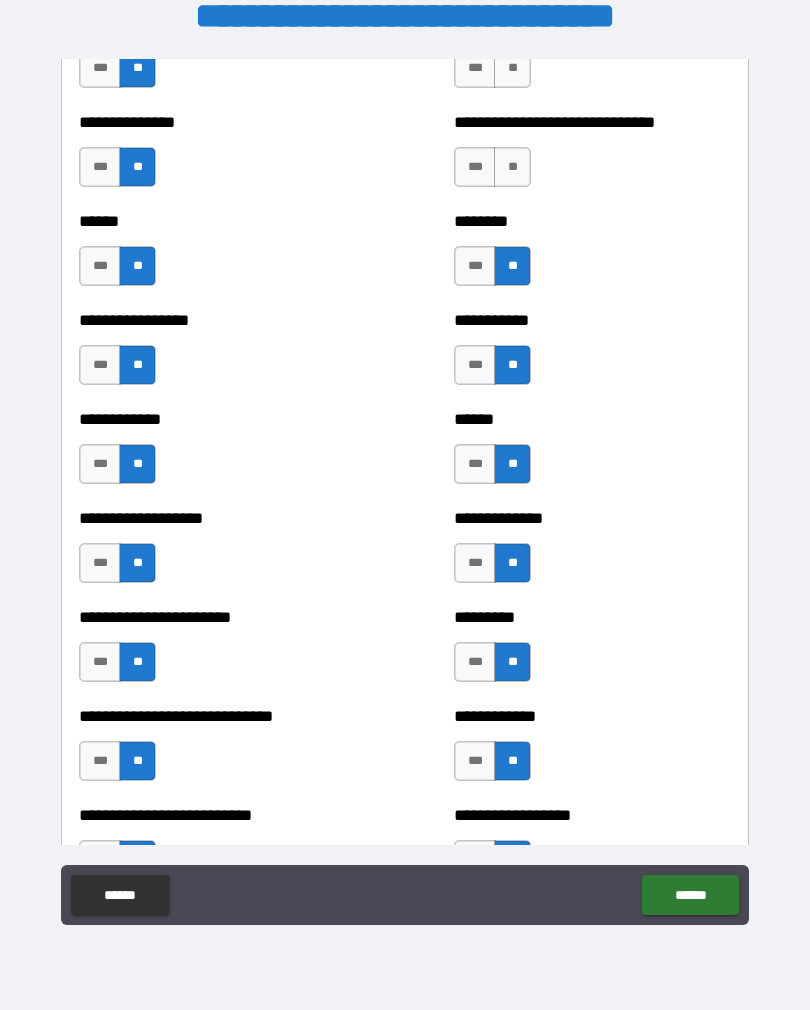 click on "**" at bounding box center (512, 167) 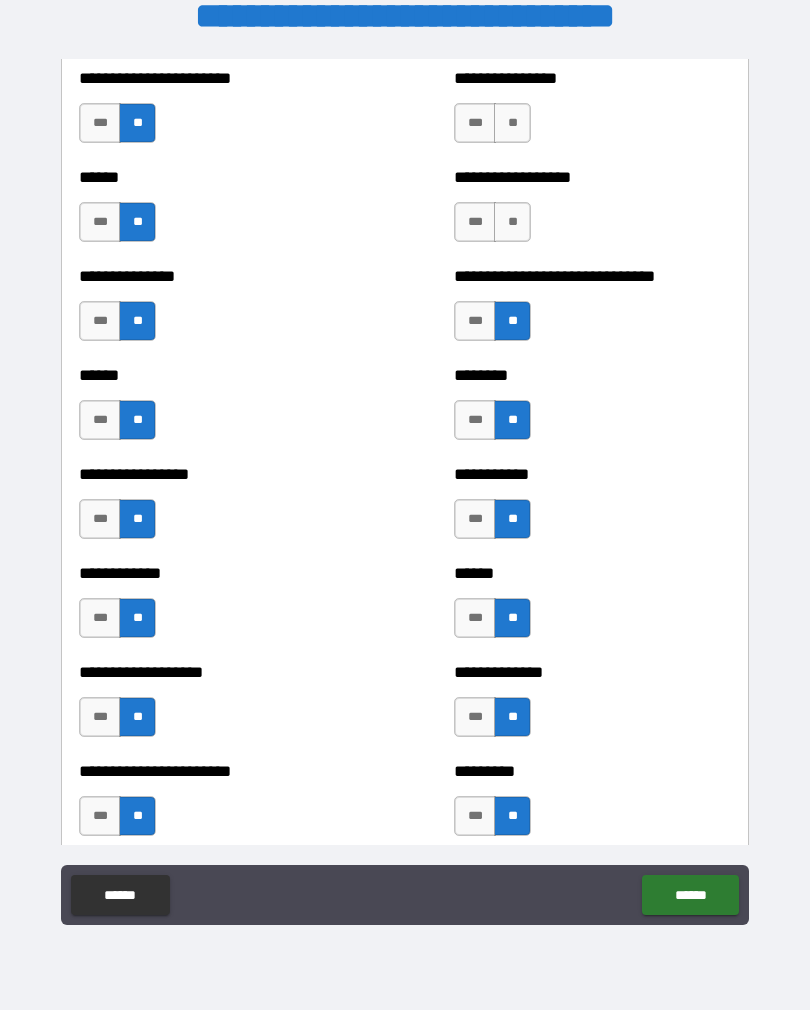 click on "**" at bounding box center [512, 222] 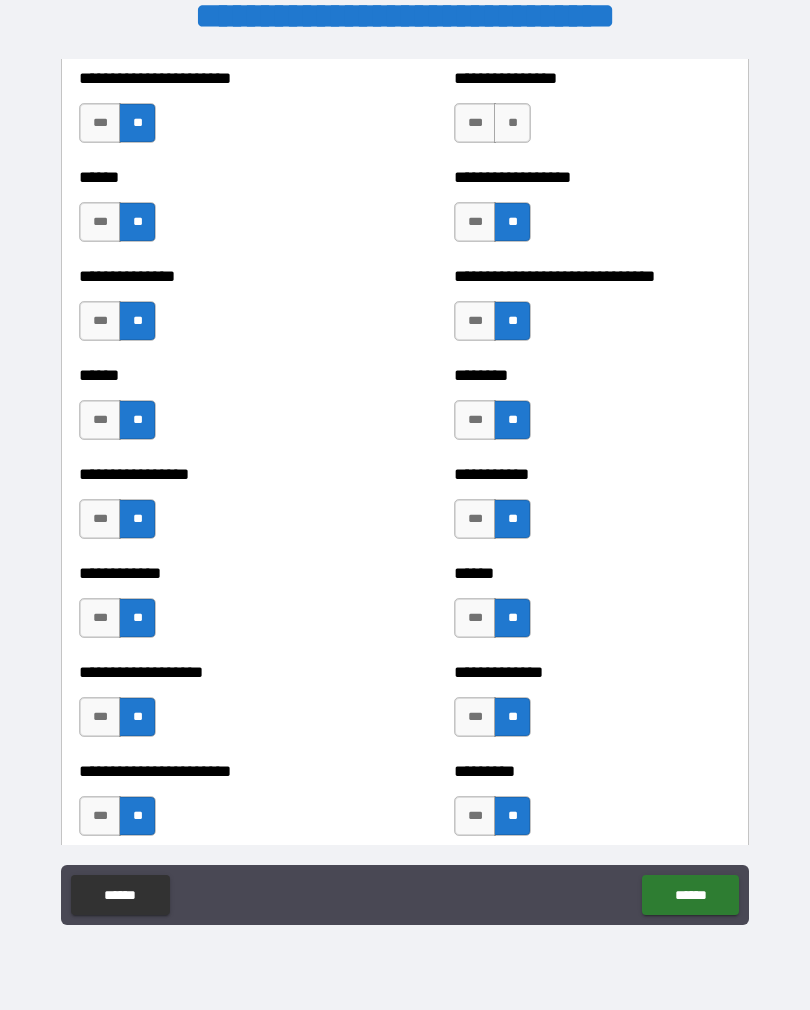 click on "**" at bounding box center (512, 123) 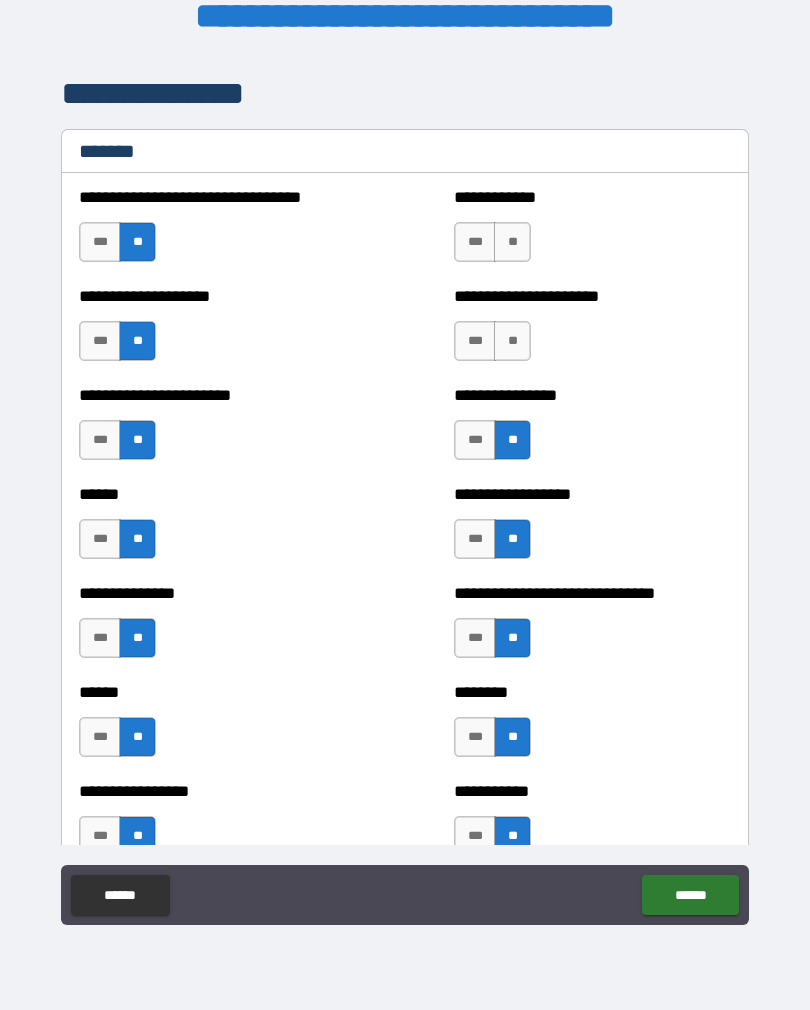 scroll, scrollTop: 957, scrollLeft: 0, axis: vertical 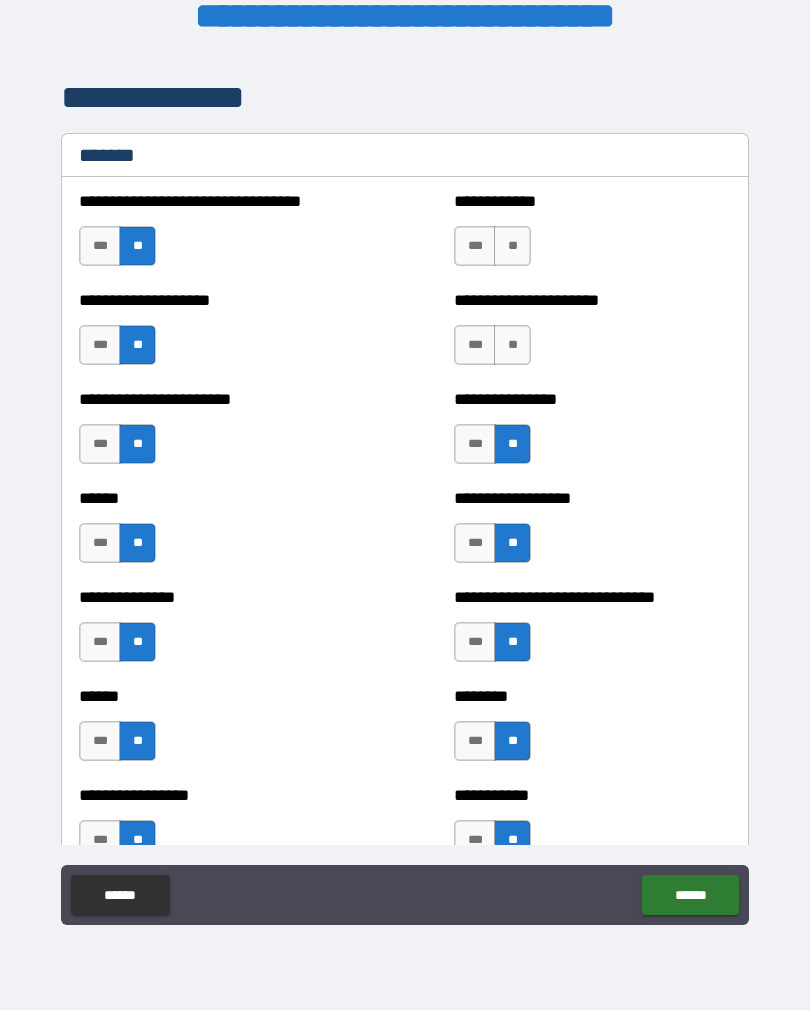 click on "**" at bounding box center (512, 345) 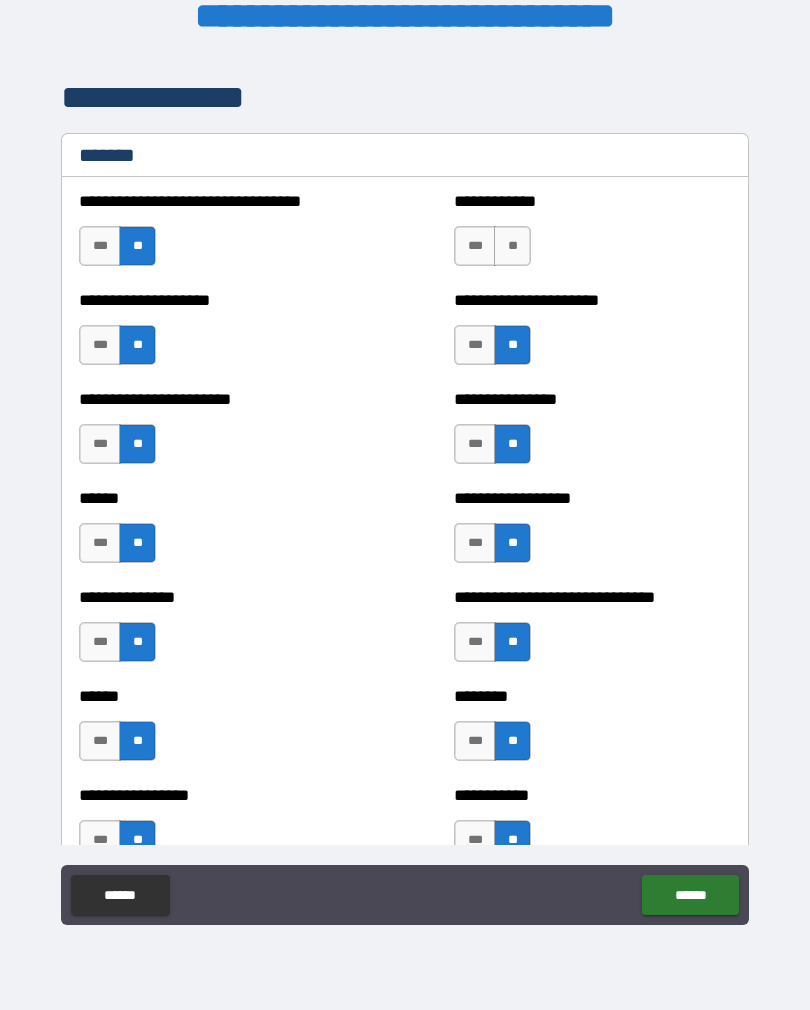 click on "**" at bounding box center [512, 246] 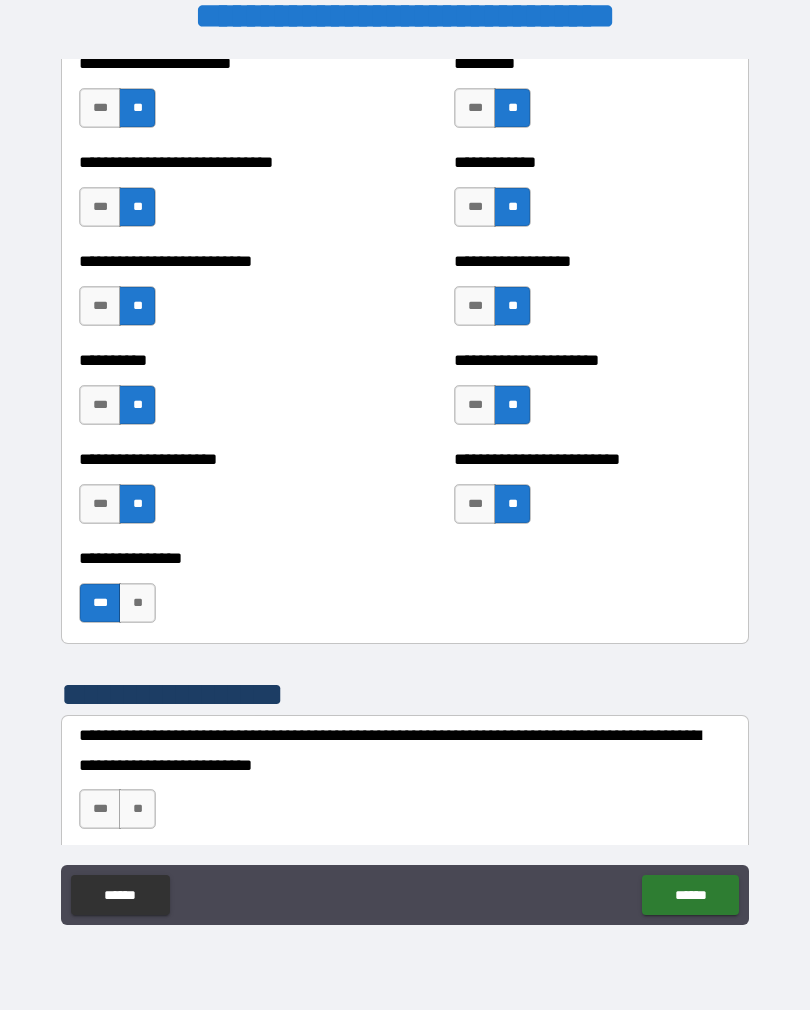 scroll, scrollTop: 1980, scrollLeft: 0, axis: vertical 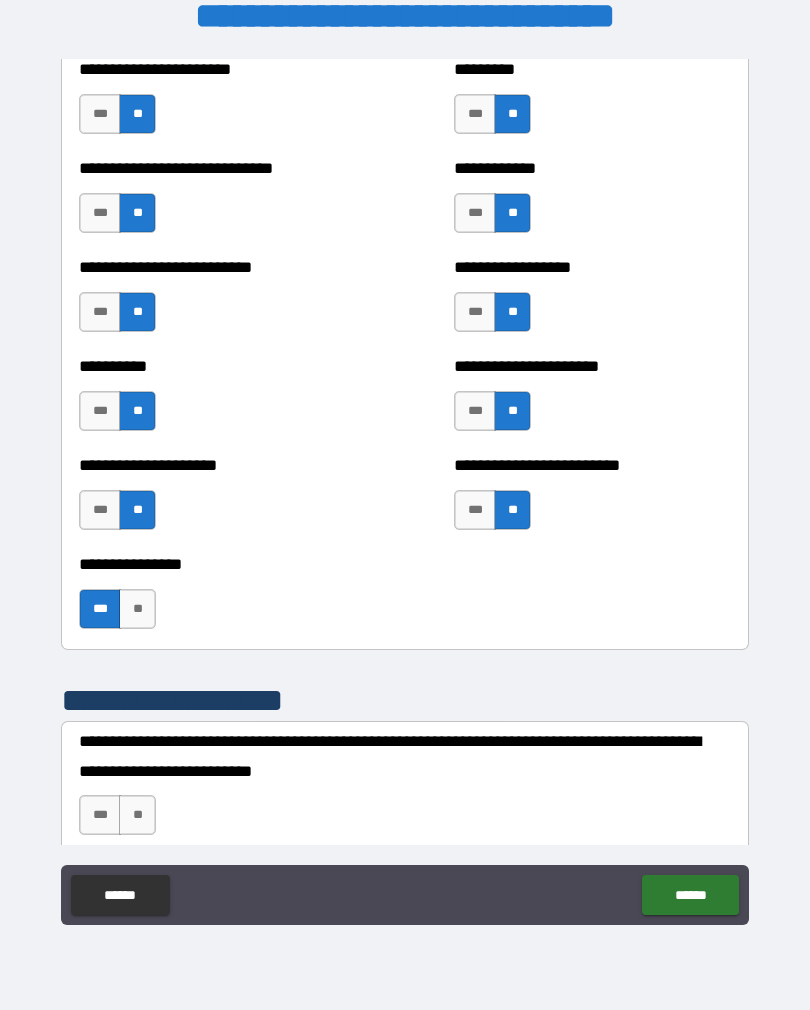 click on "**" at bounding box center (137, 609) 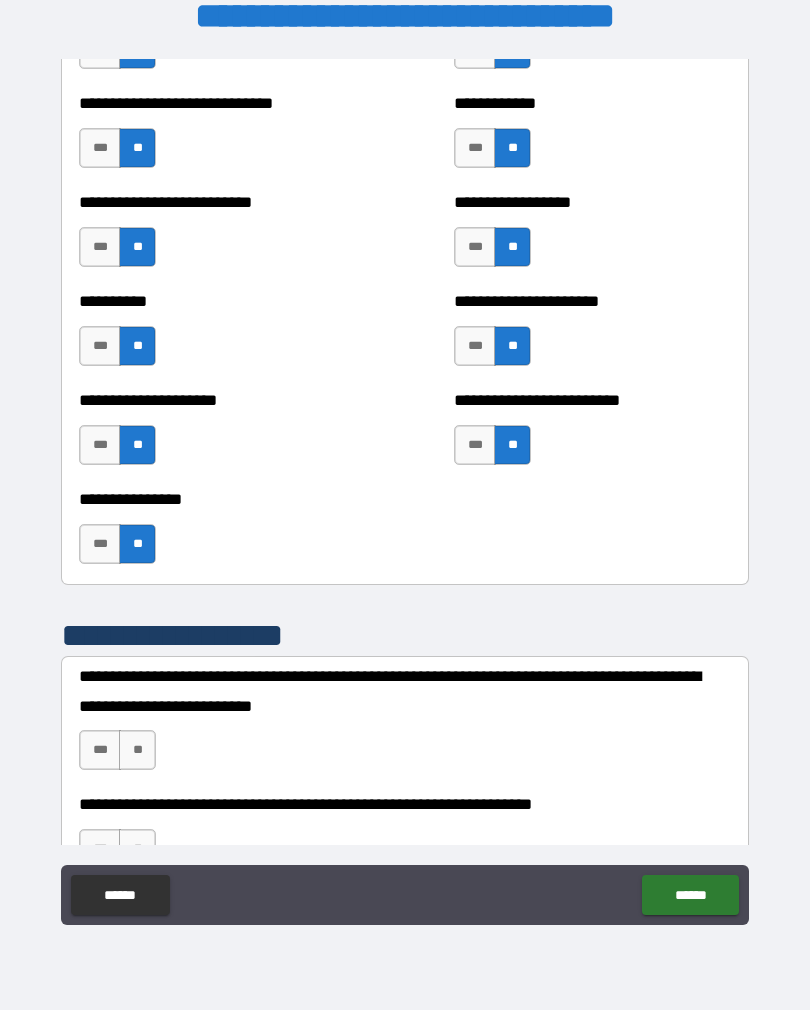 scroll, scrollTop: 2084, scrollLeft: 0, axis: vertical 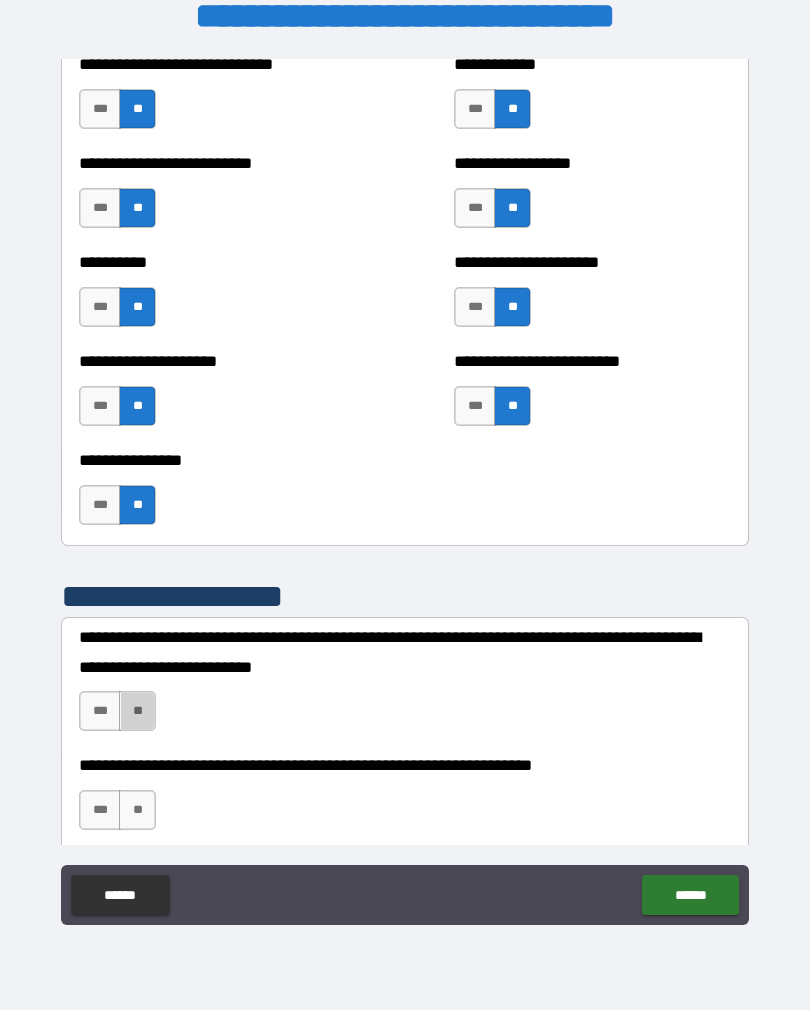 click on "**" at bounding box center (137, 711) 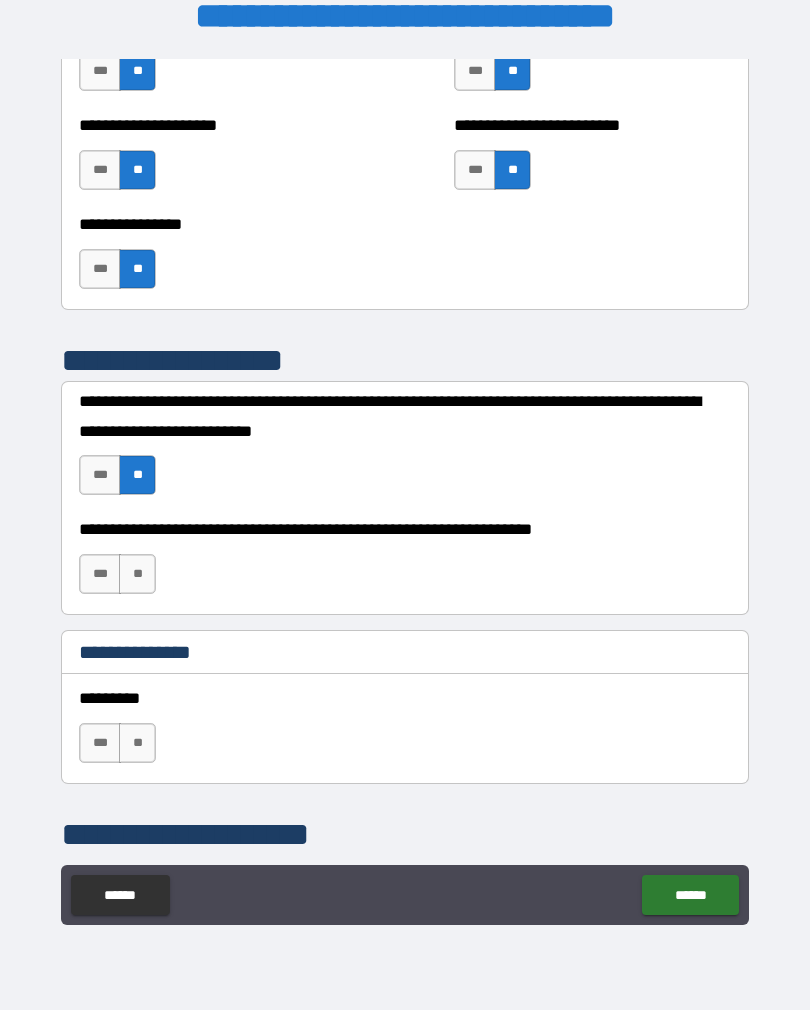 scroll, scrollTop: 2319, scrollLeft: 0, axis: vertical 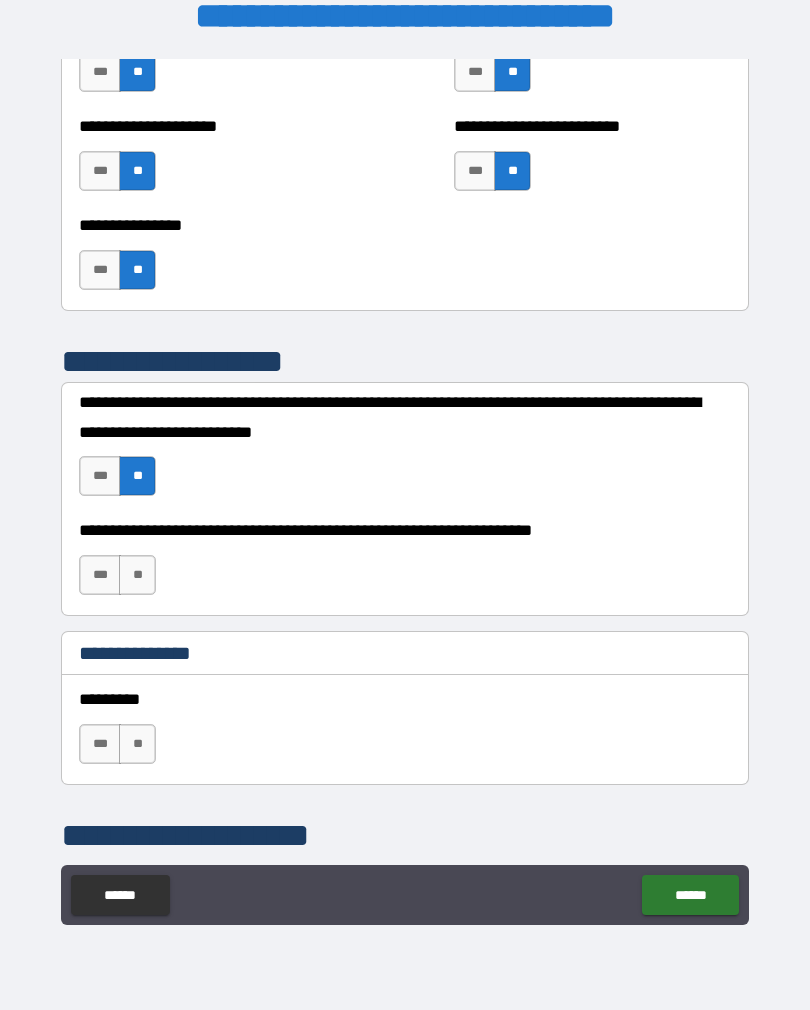 click on "**" at bounding box center (137, 575) 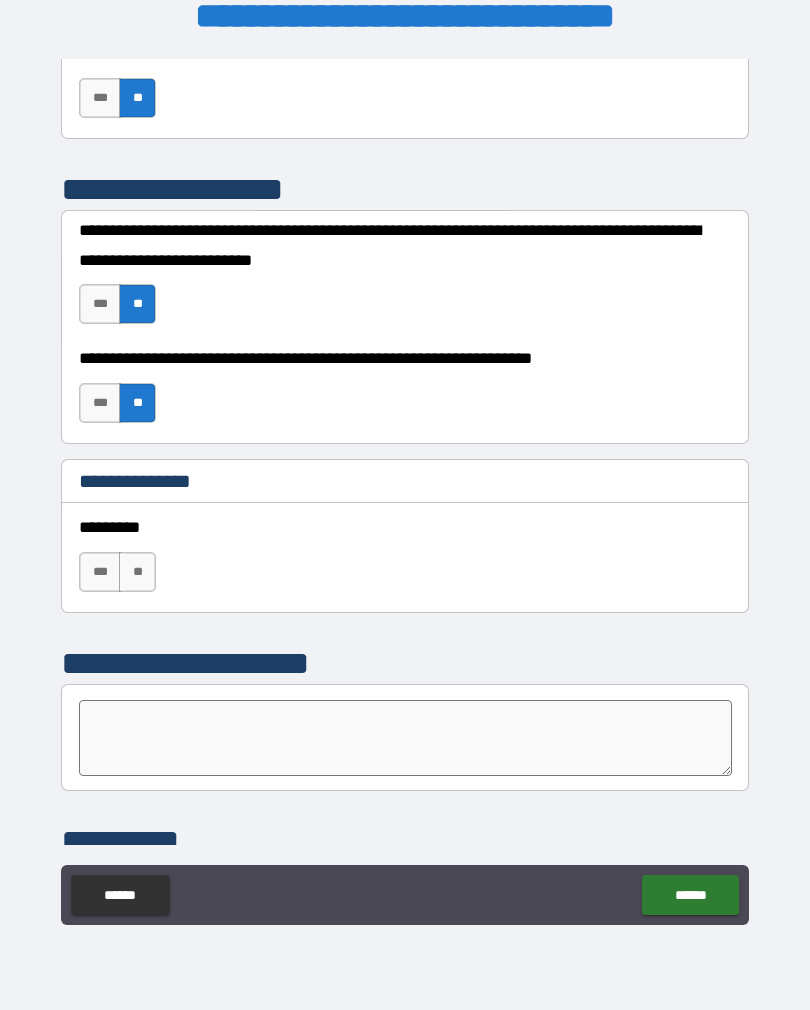 click on "**" at bounding box center [137, 572] 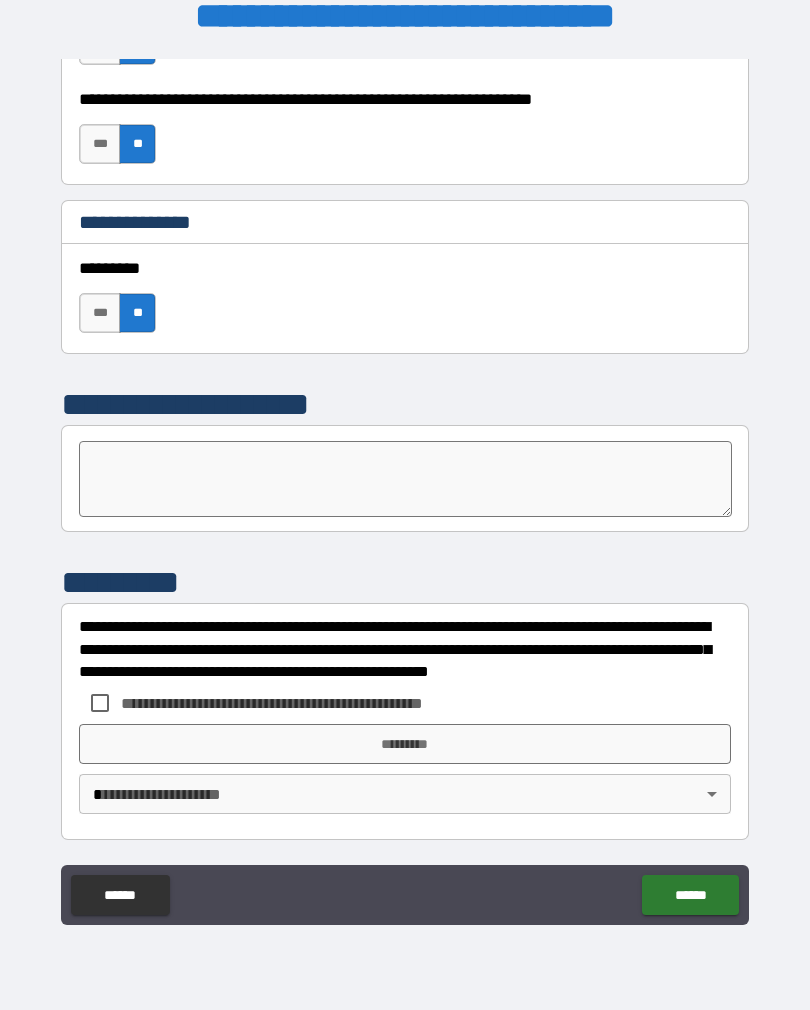 scroll, scrollTop: 2750, scrollLeft: 0, axis: vertical 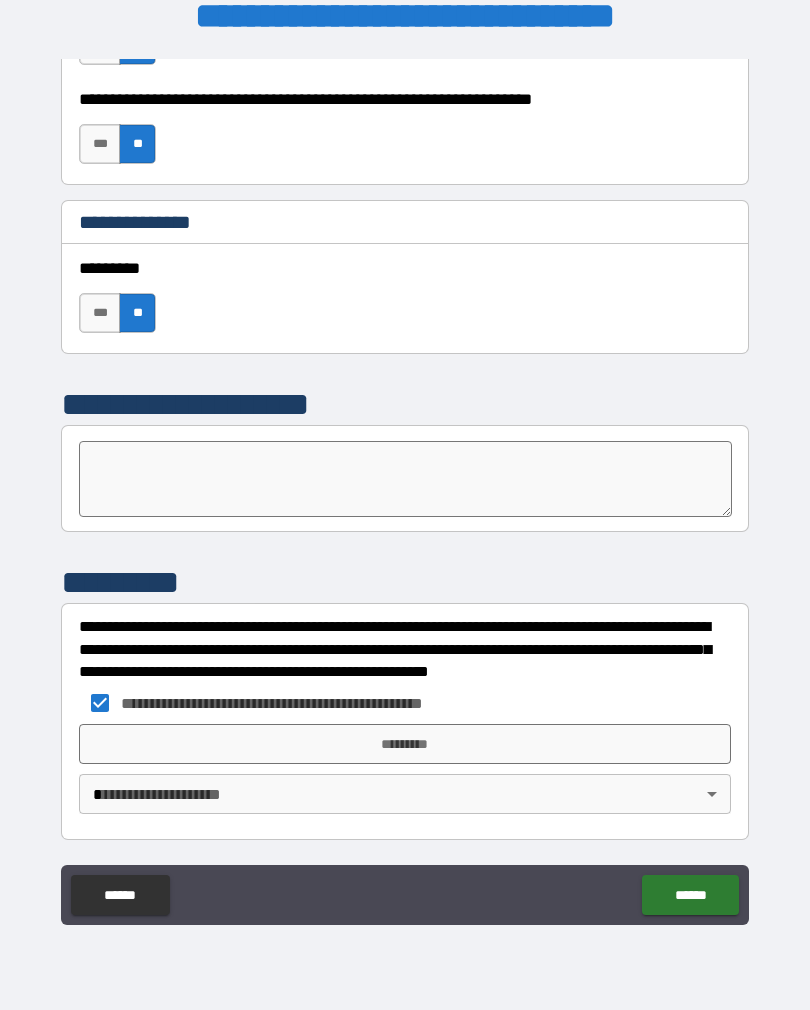 click on "*********" at bounding box center (405, 744) 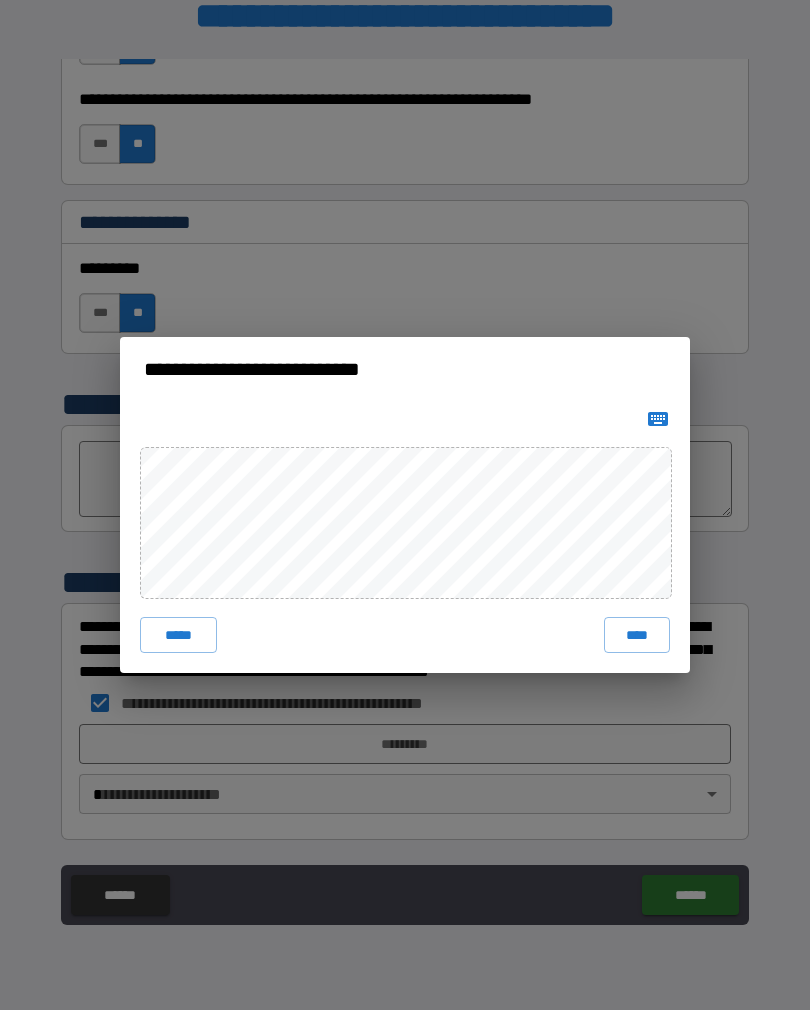 click on "****" at bounding box center [637, 635] 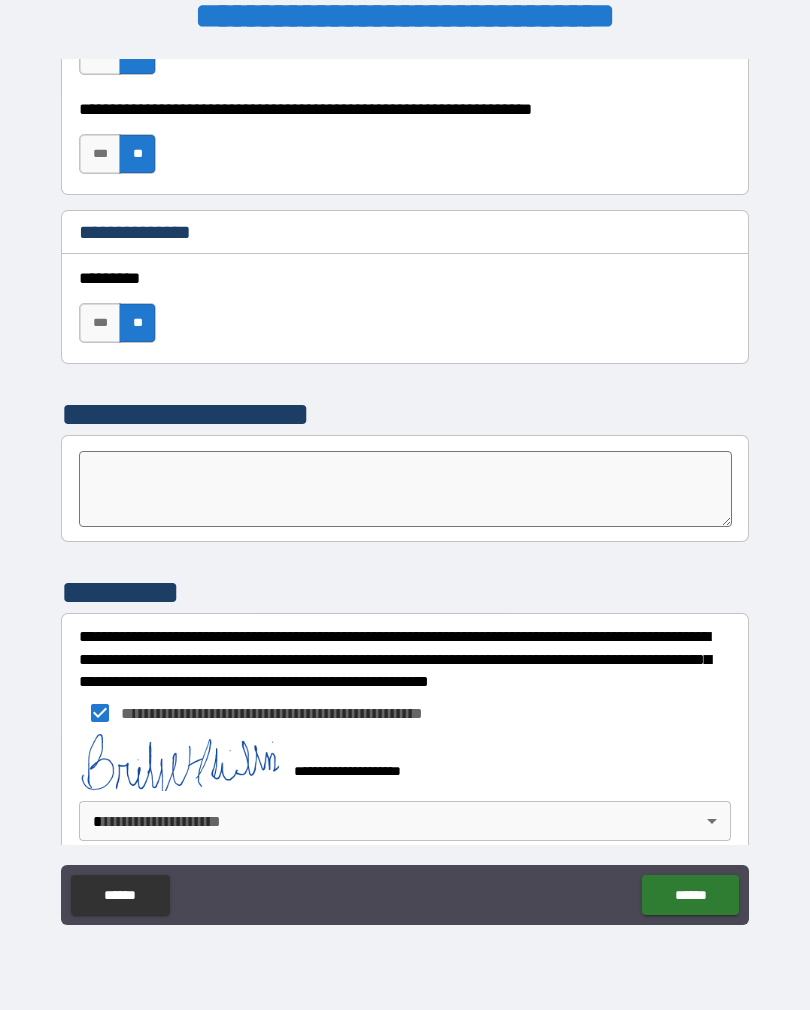 click on "**********" at bounding box center [405, 489] 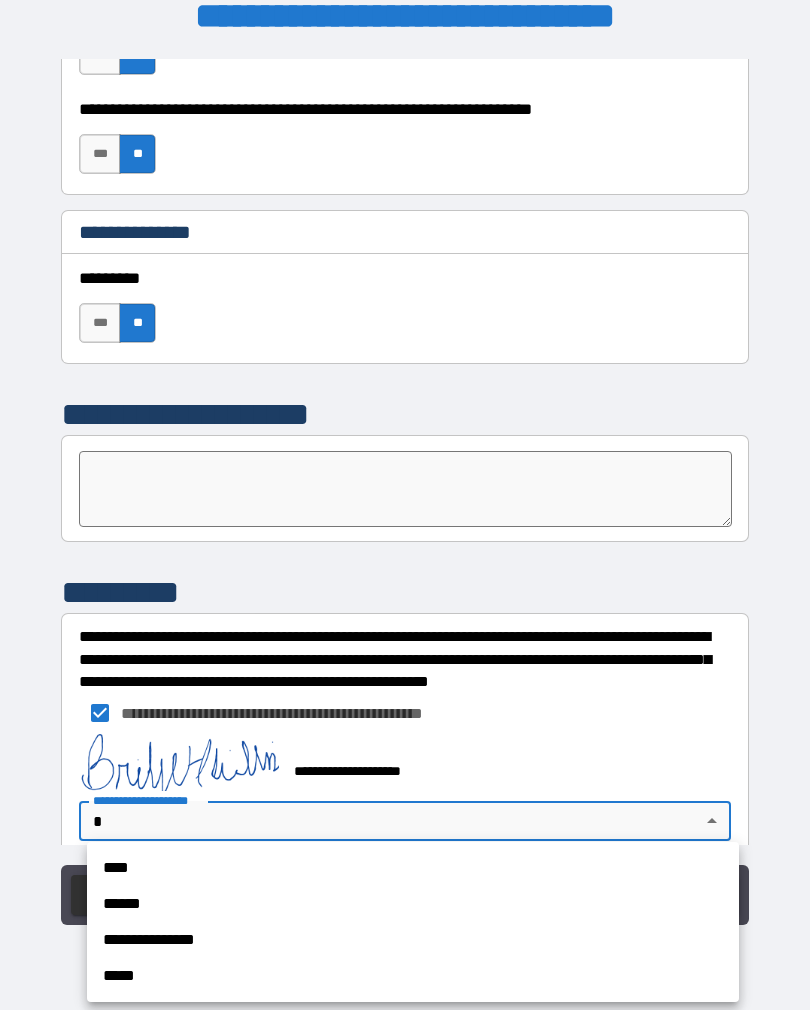 click on "**********" at bounding box center [413, 940] 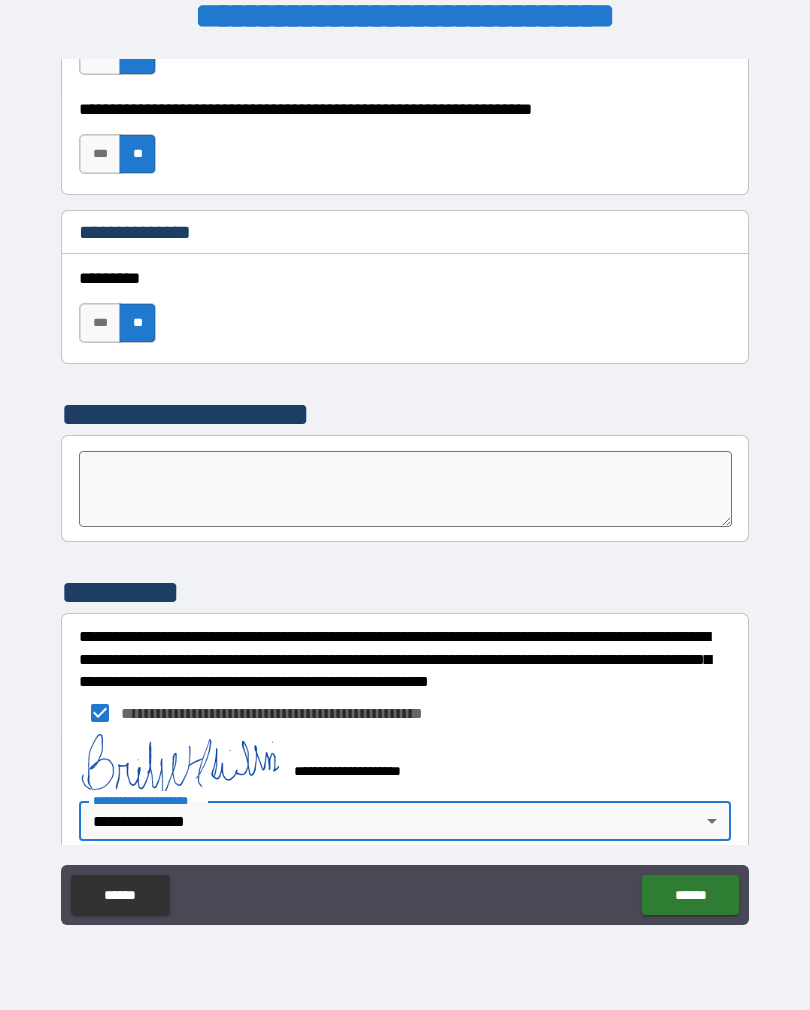 type on "**********" 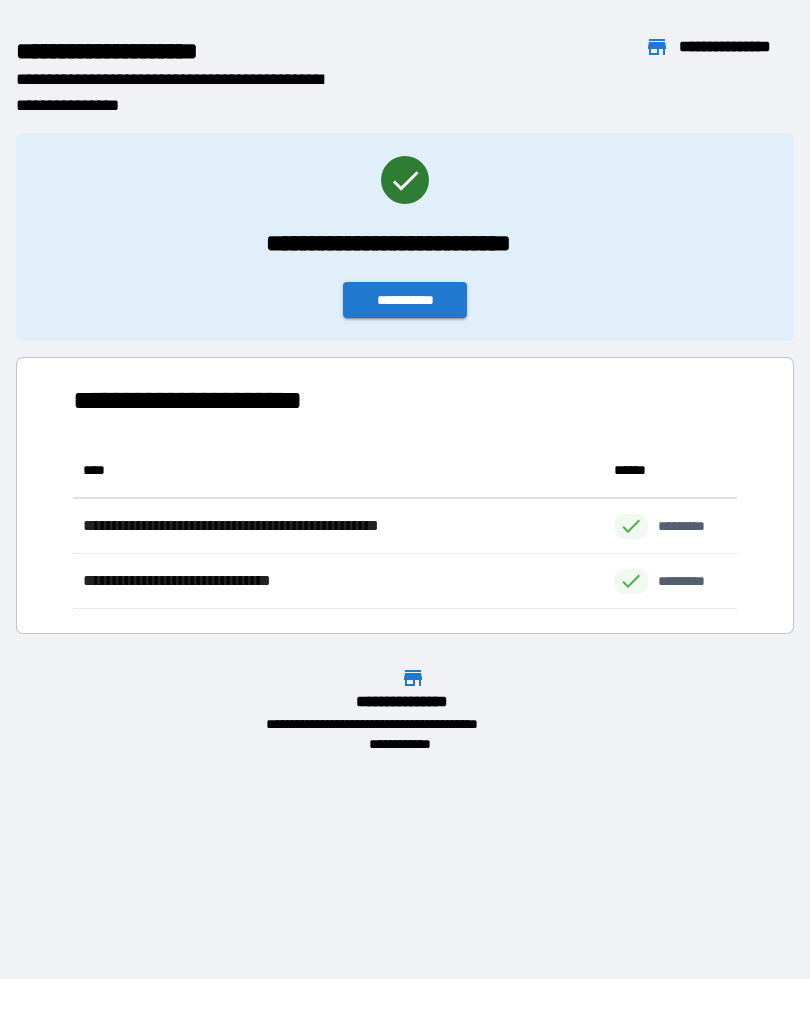 scroll, scrollTop: 1, scrollLeft: 1, axis: both 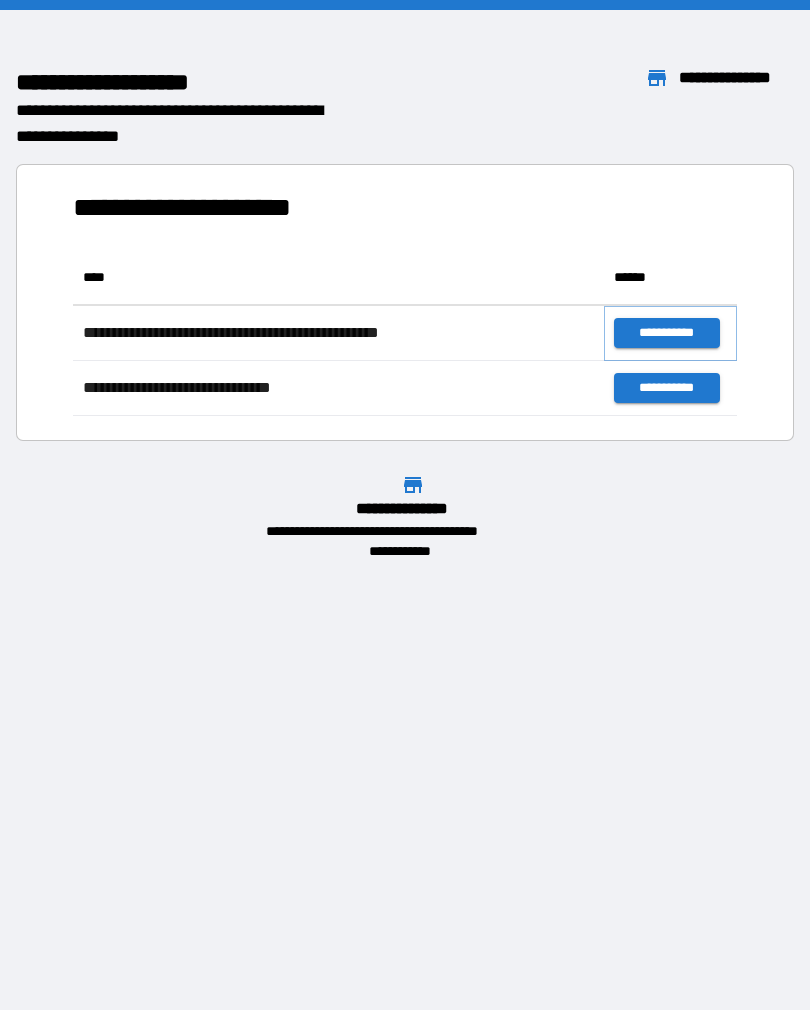 click on "**********" at bounding box center [666, 333] 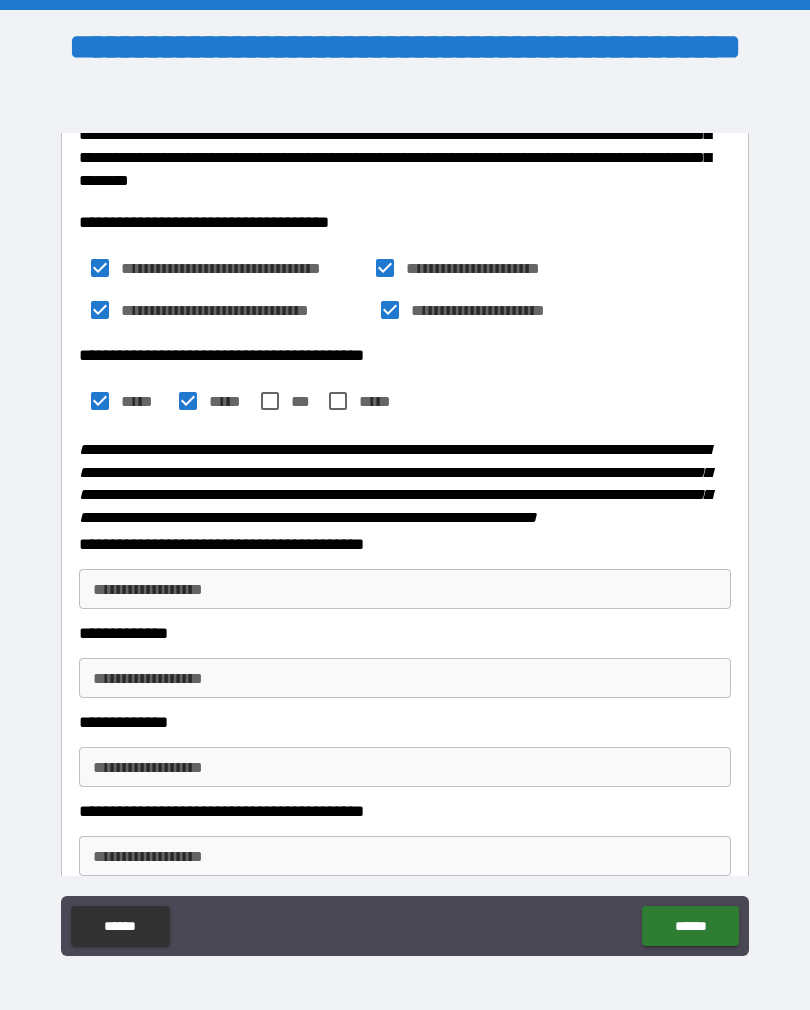scroll, scrollTop: 236, scrollLeft: 0, axis: vertical 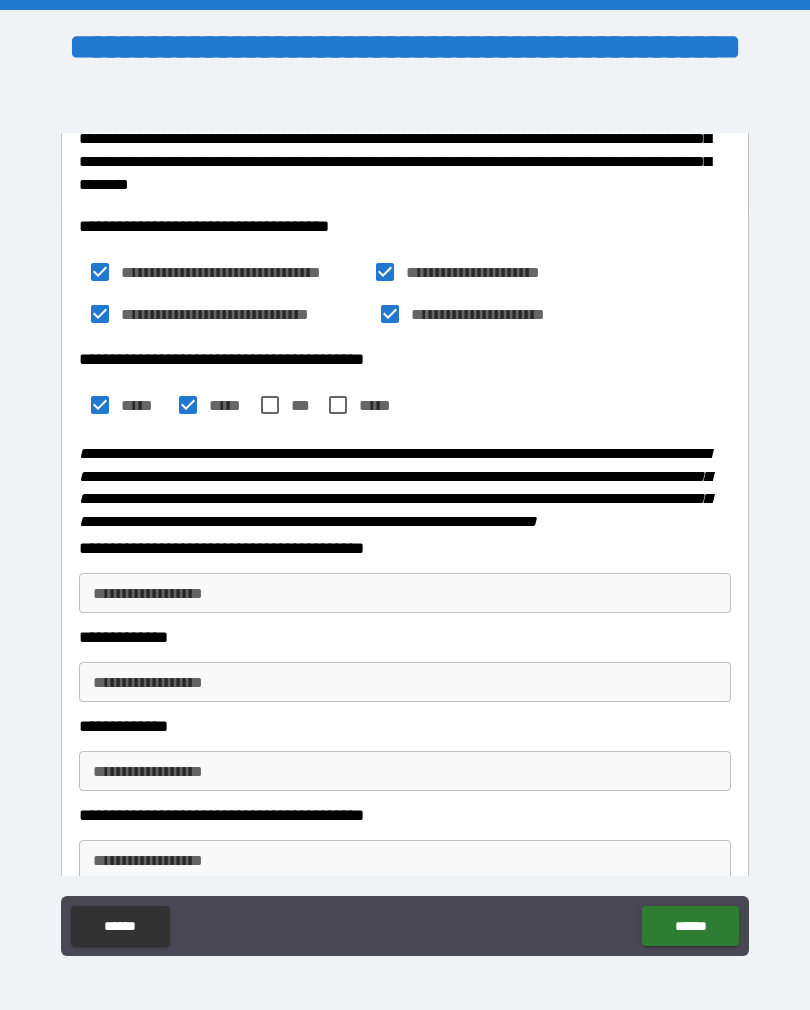 click on "**********" at bounding box center [405, 593] 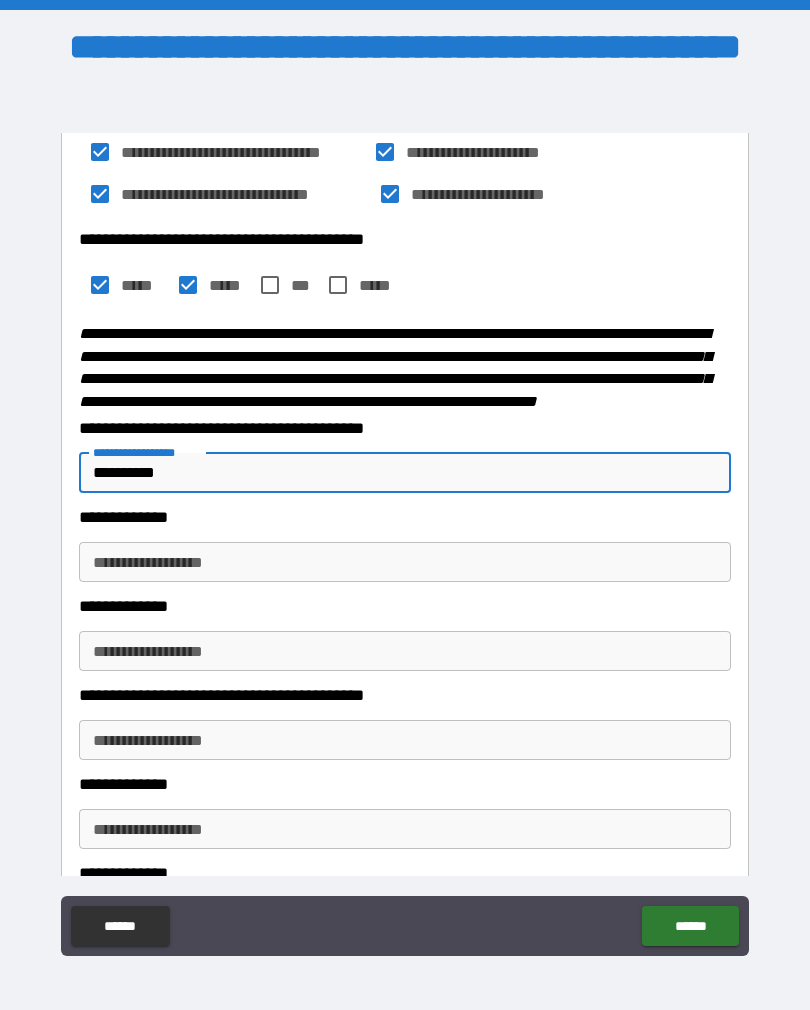 scroll, scrollTop: 375, scrollLeft: 0, axis: vertical 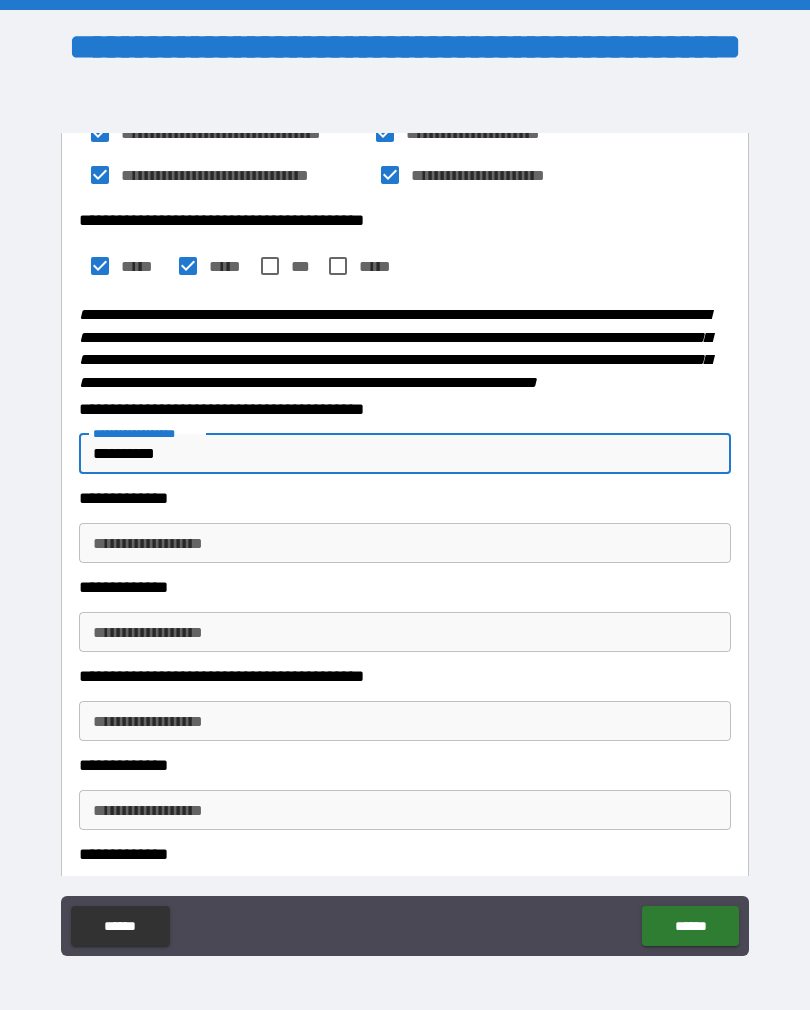 type on "**********" 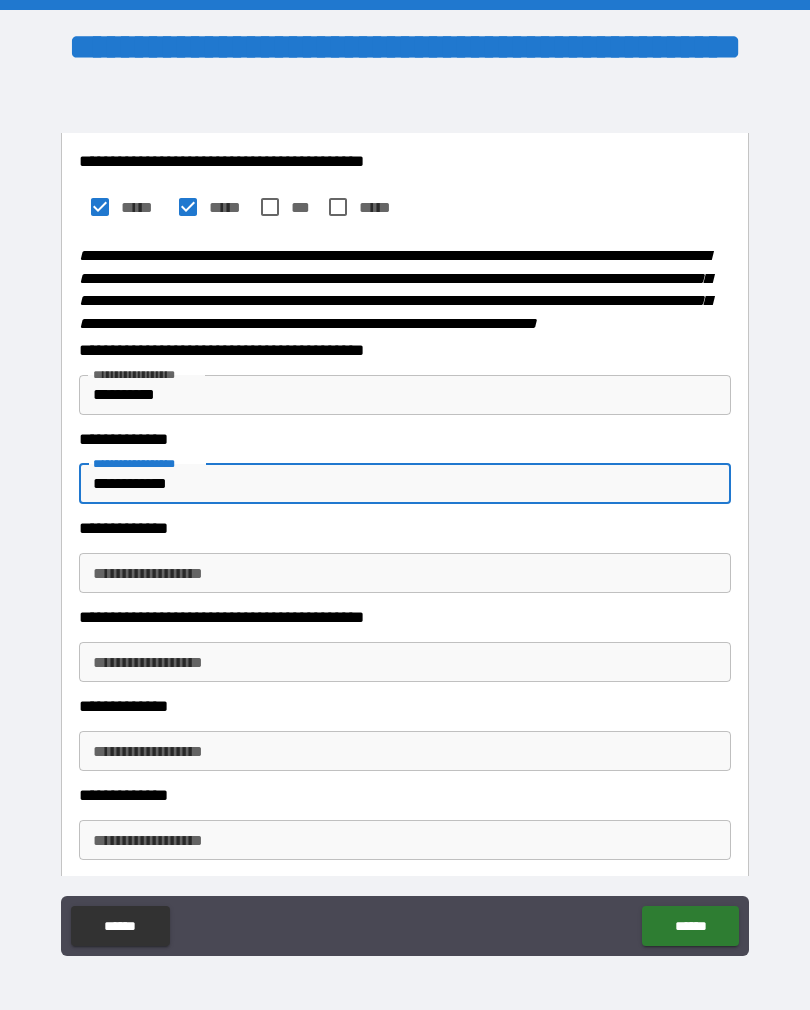scroll, scrollTop: 456, scrollLeft: 0, axis: vertical 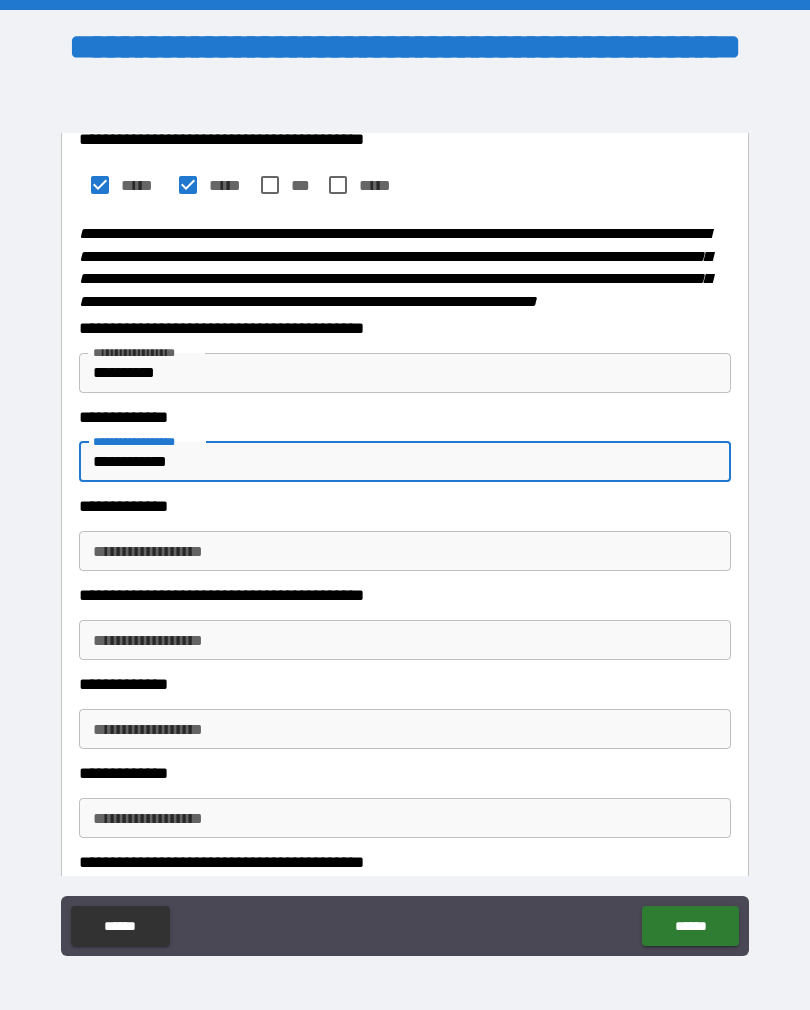 type on "**********" 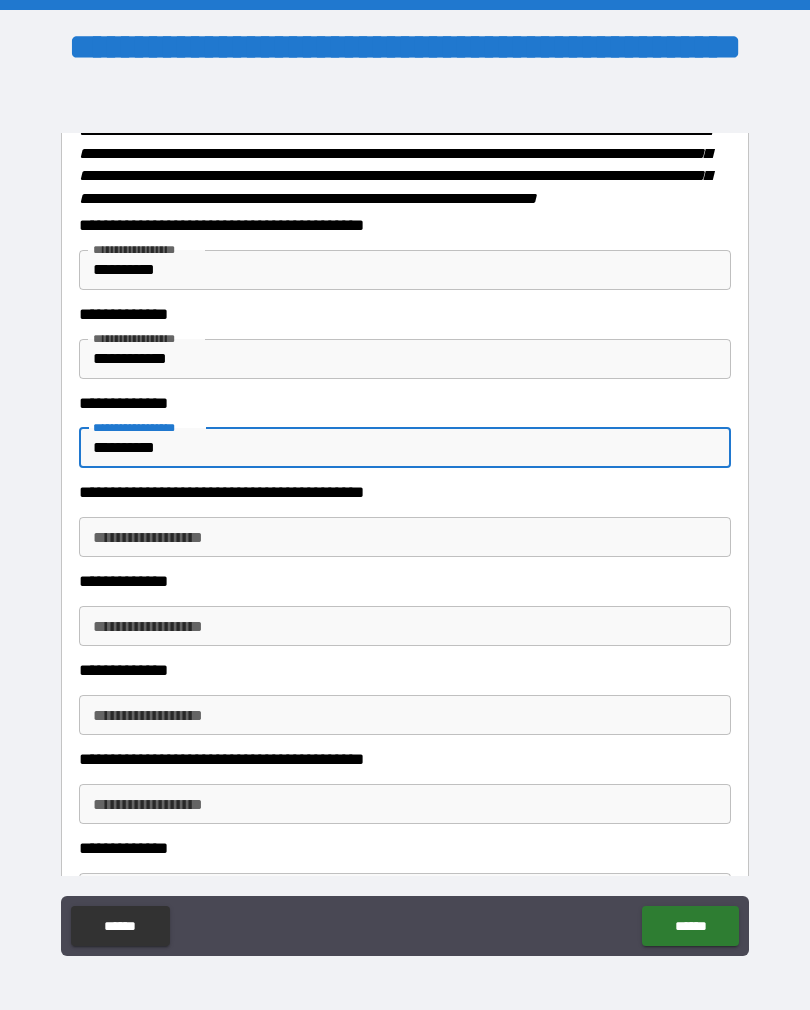 scroll, scrollTop: 587, scrollLeft: 0, axis: vertical 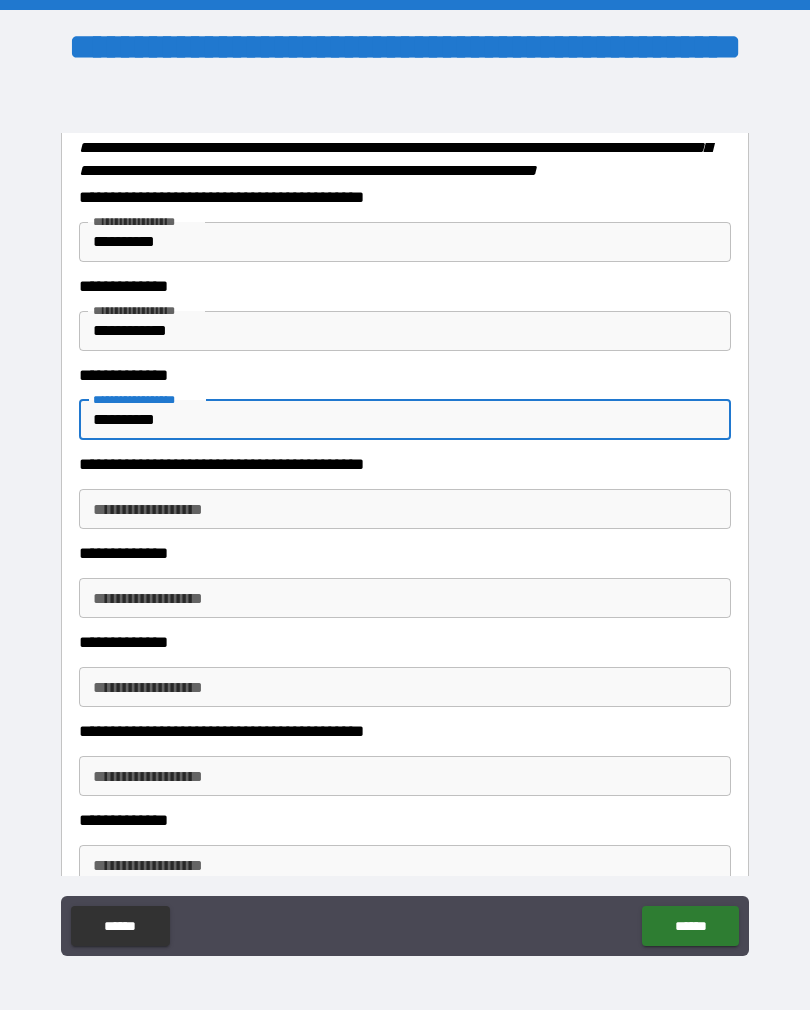type on "**********" 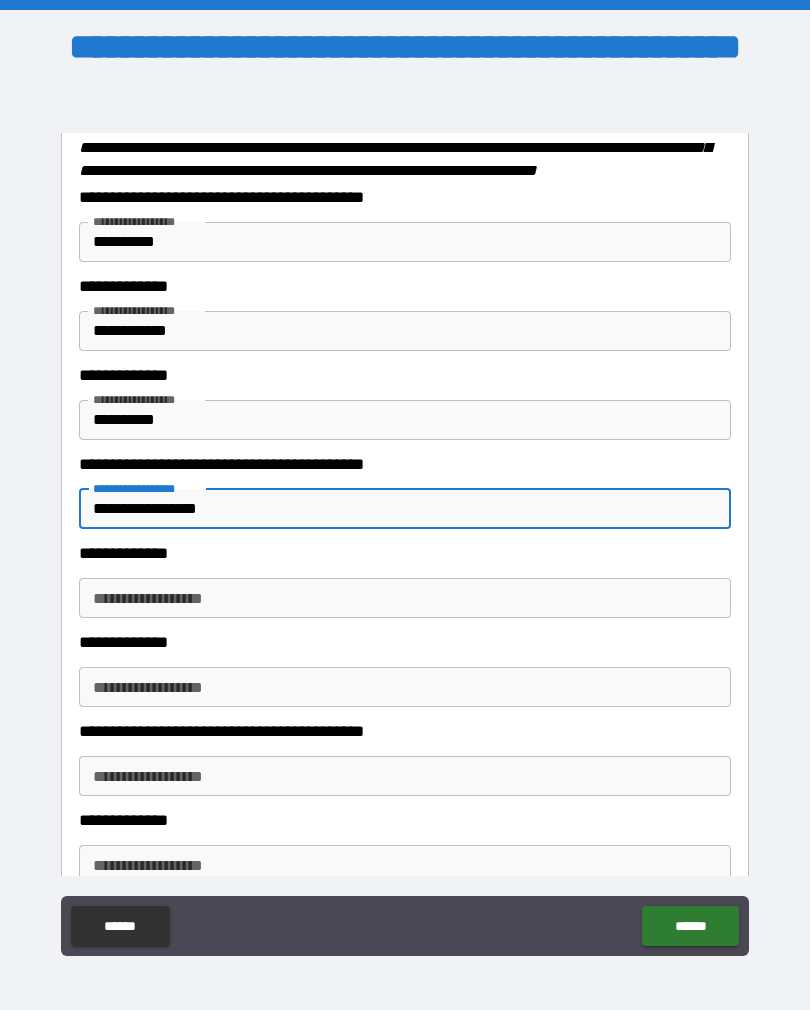 type on "**********" 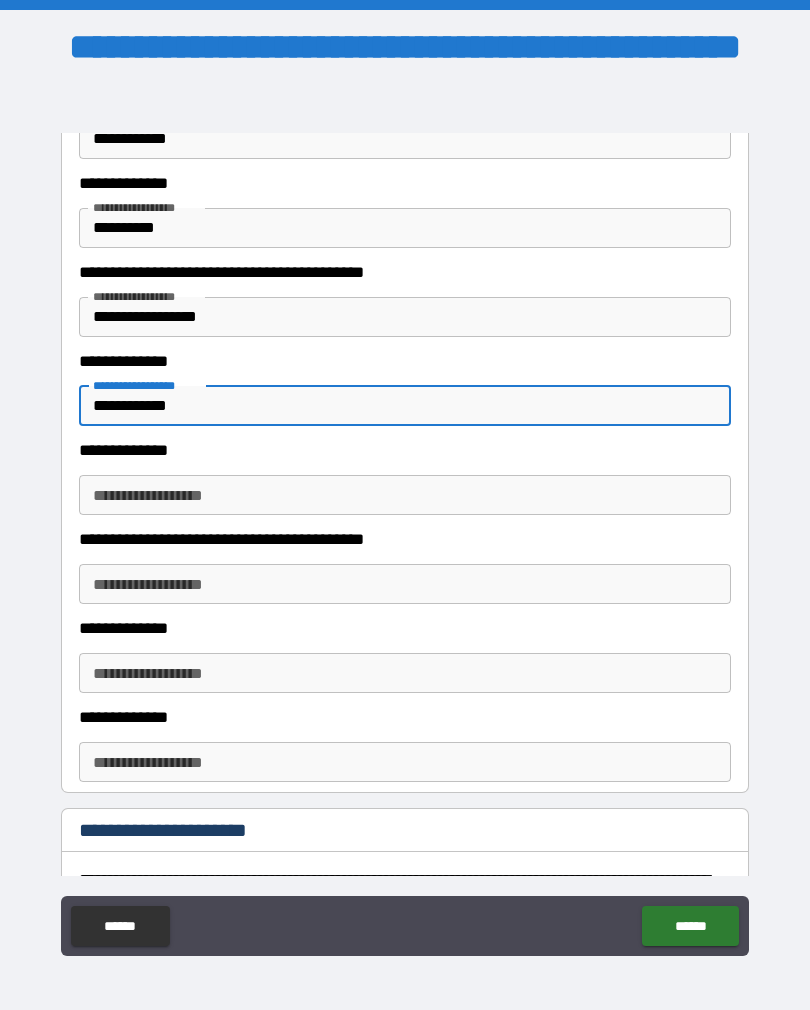 scroll, scrollTop: 806, scrollLeft: 0, axis: vertical 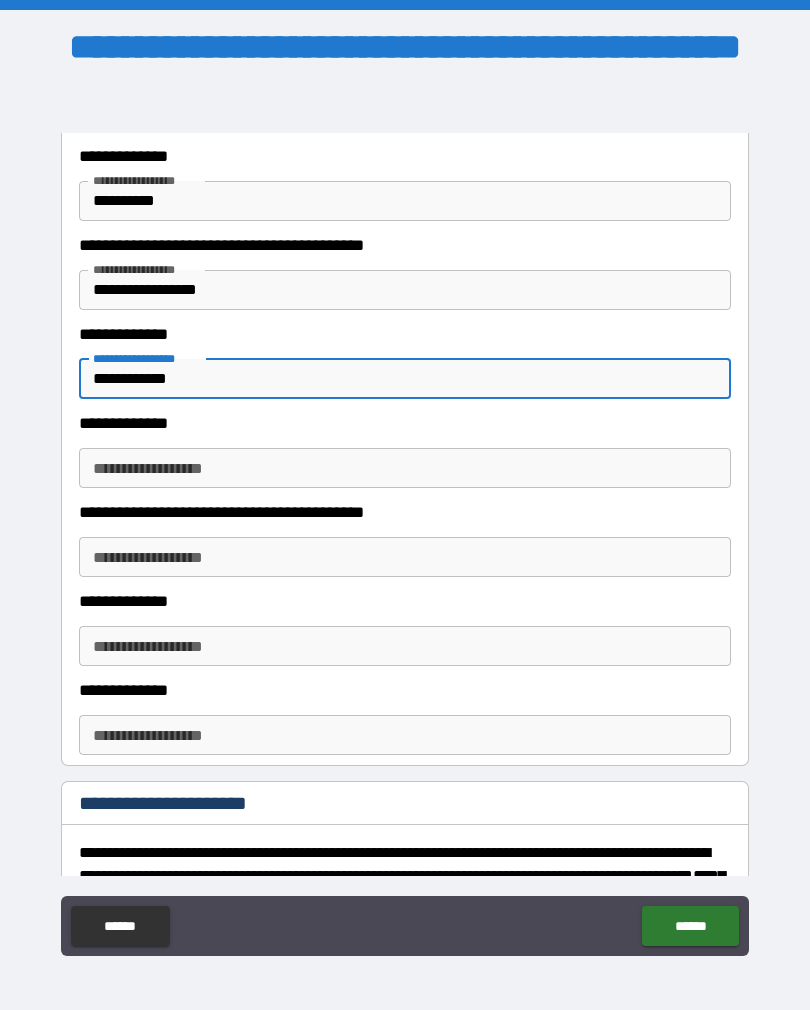 type on "**********" 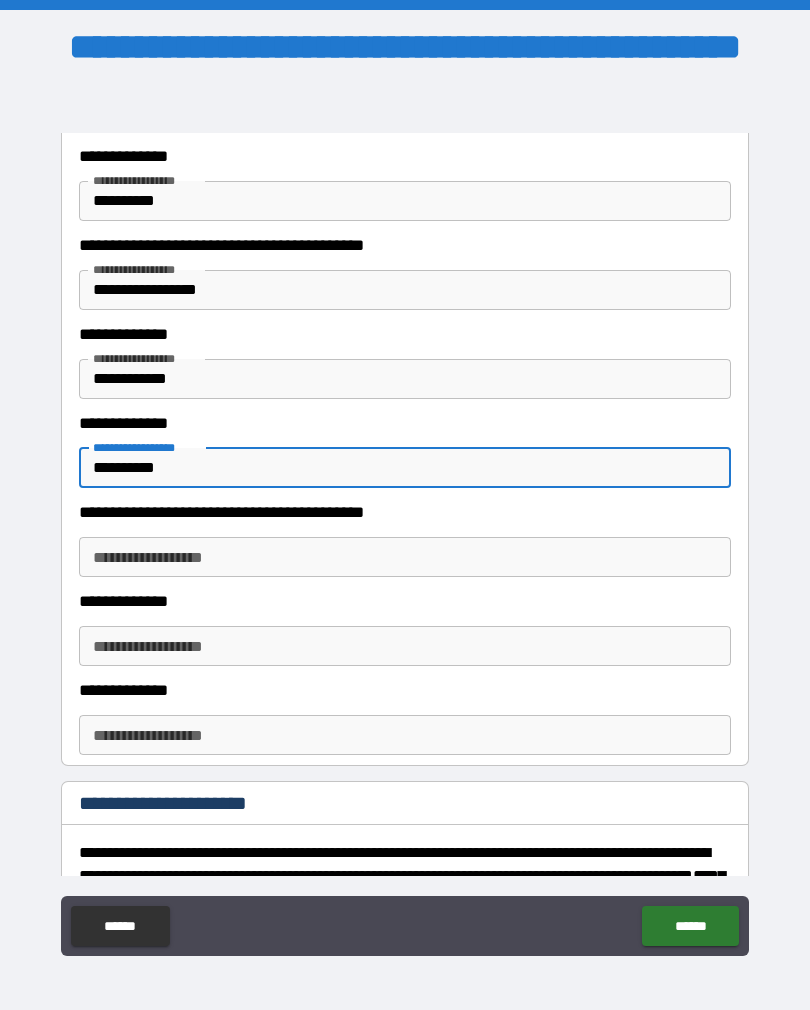 type on "**********" 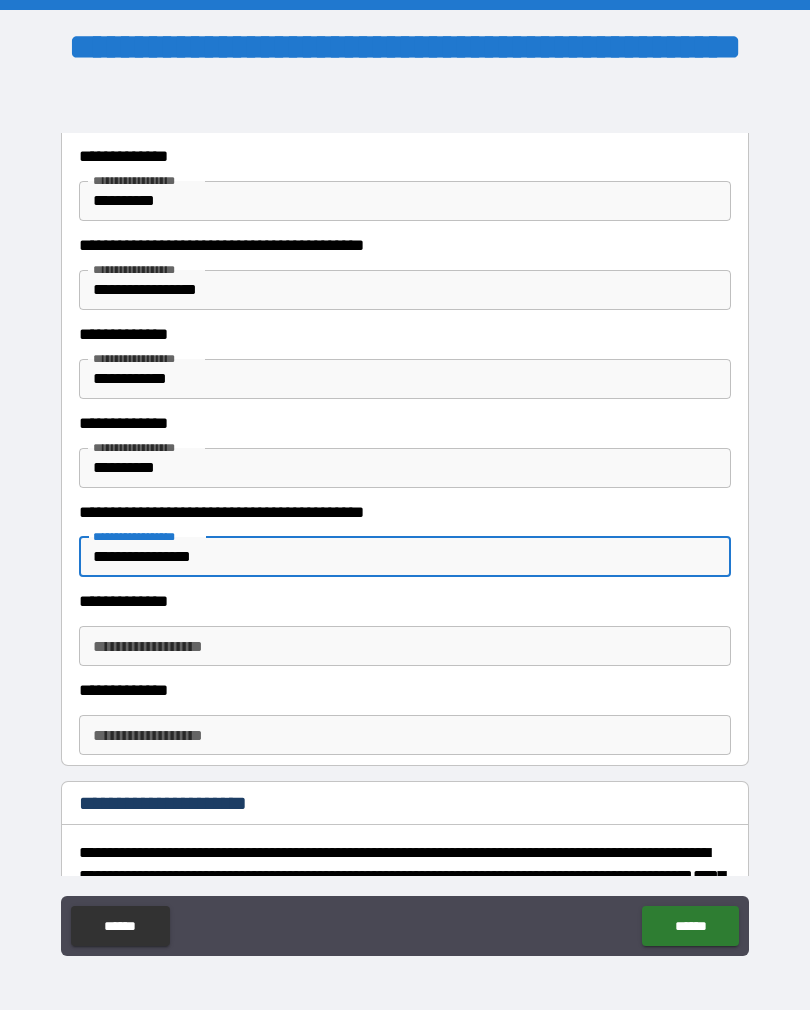 type on "**********" 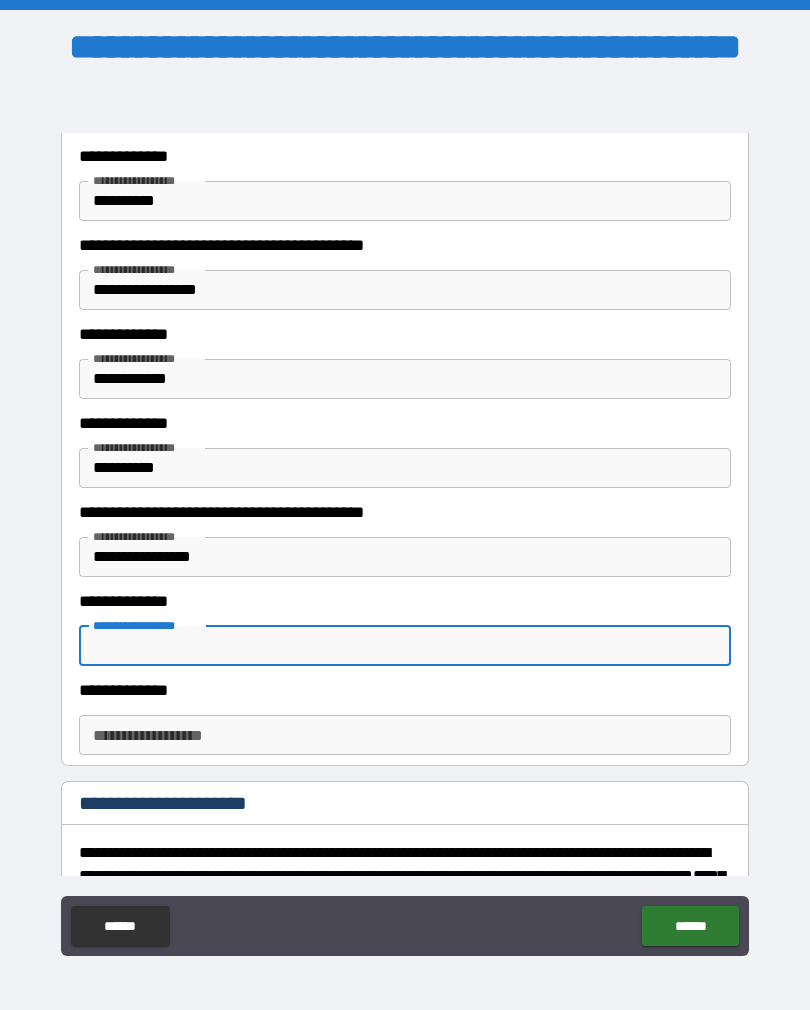 scroll, scrollTop: 2, scrollLeft: 0, axis: vertical 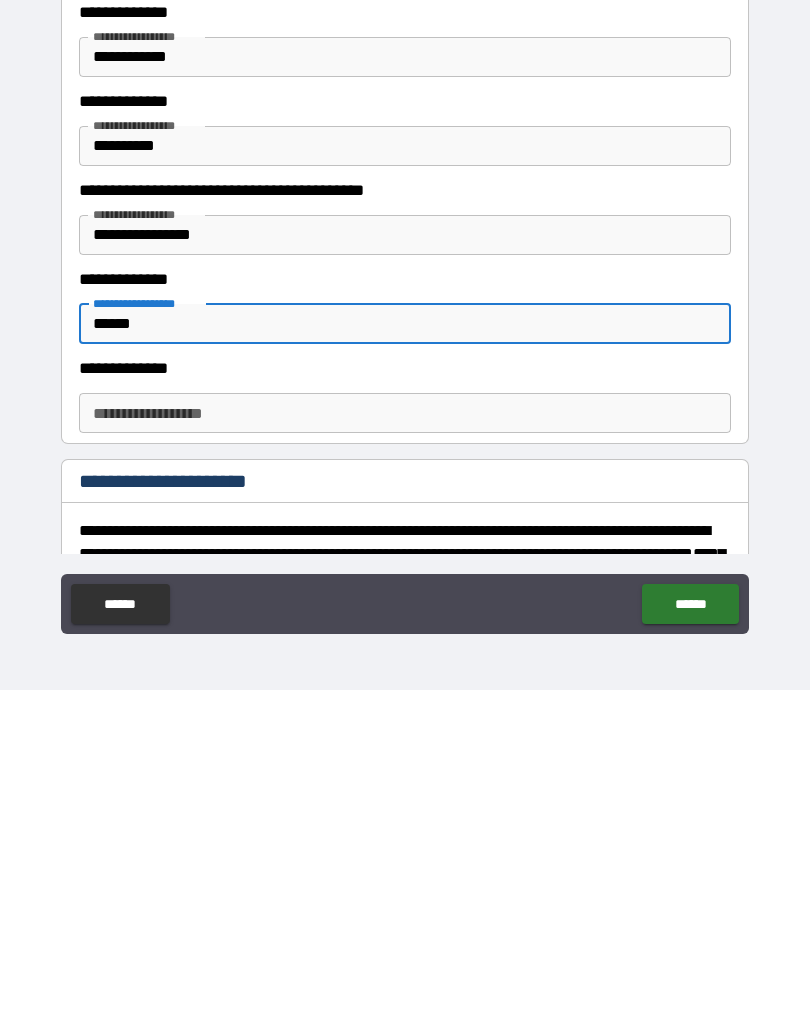 type on "******" 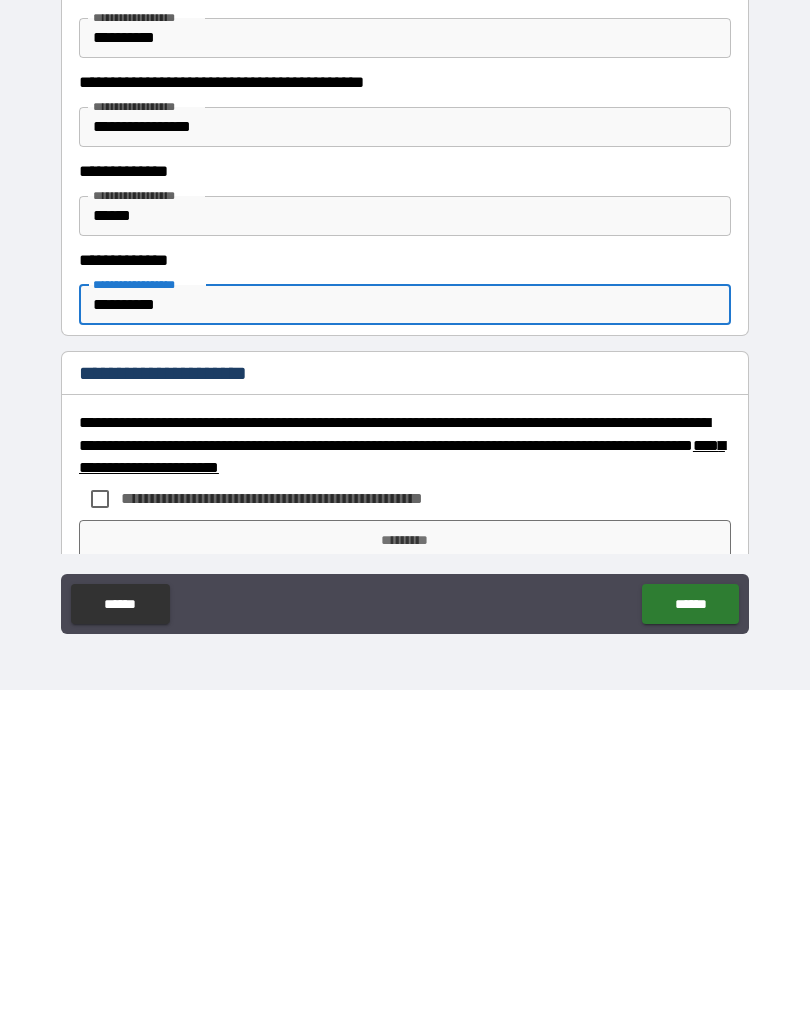 scroll, scrollTop: 953, scrollLeft: 0, axis: vertical 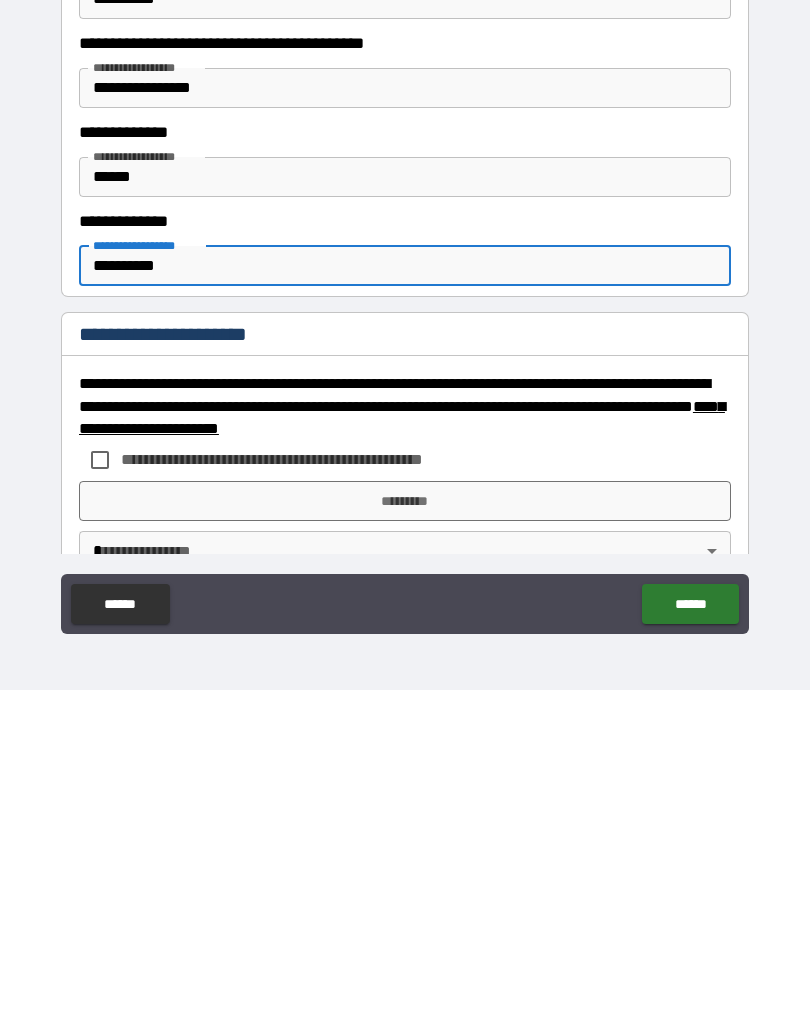 type on "**********" 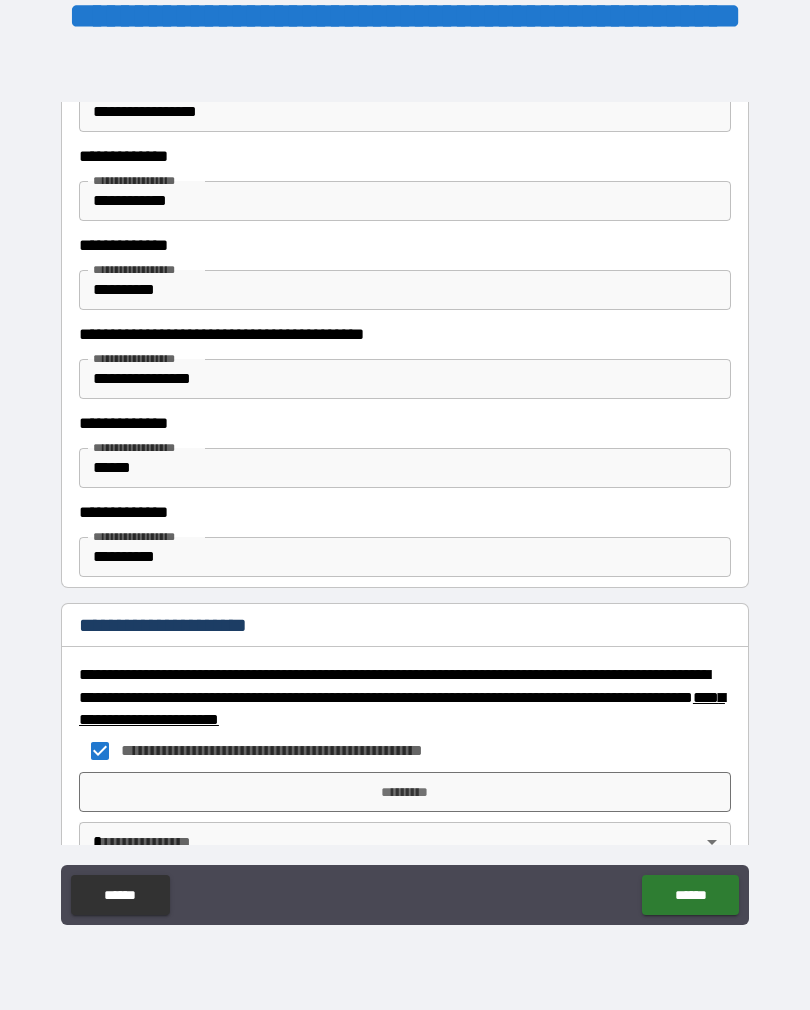 click on "*********" at bounding box center [405, 792] 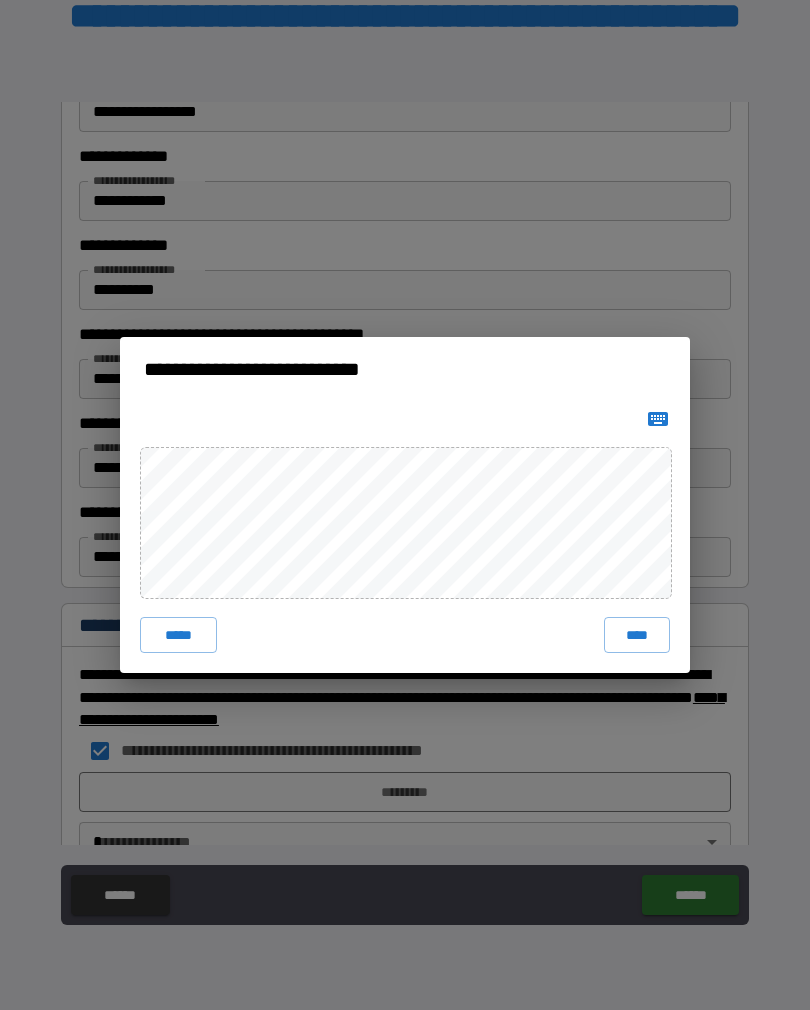 click on "****" at bounding box center [637, 635] 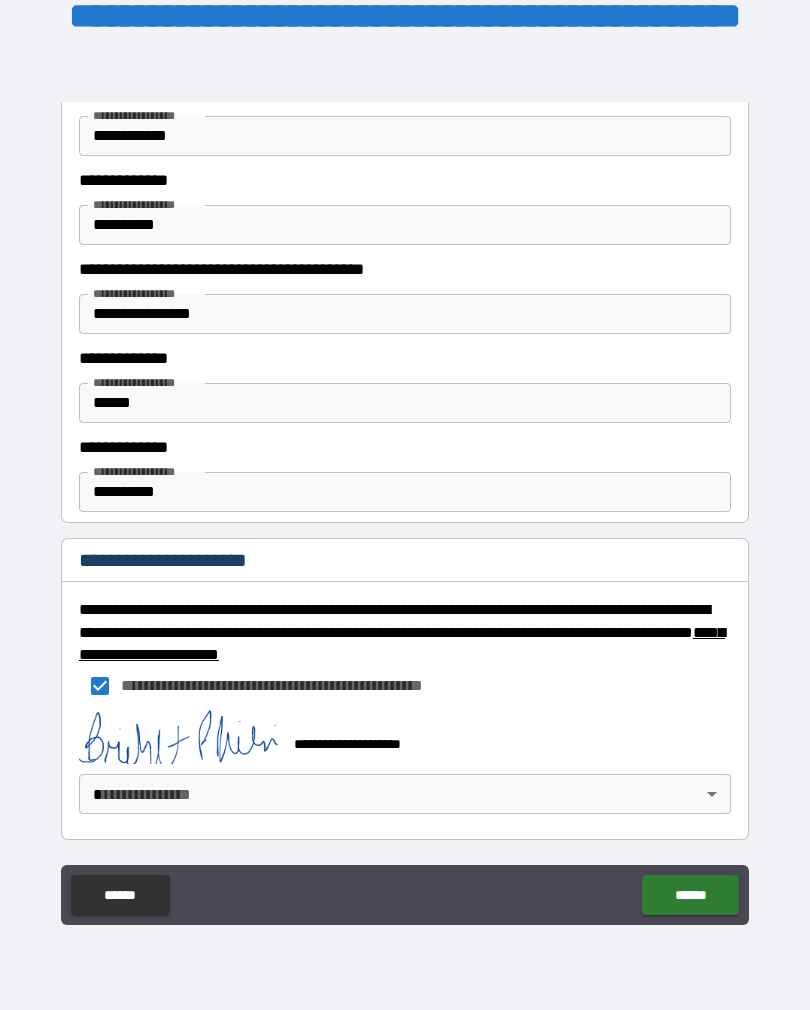 scroll, scrollTop: 1037, scrollLeft: 0, axis: vertical 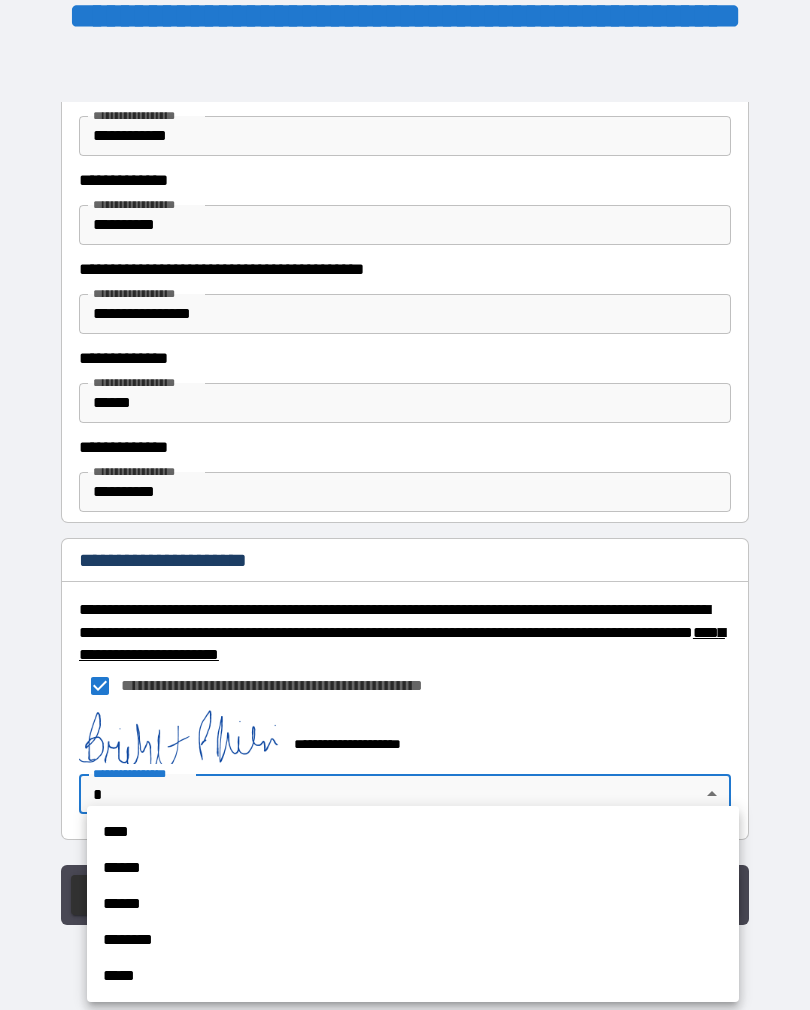 click on "******" at bounding box center [413, 868] 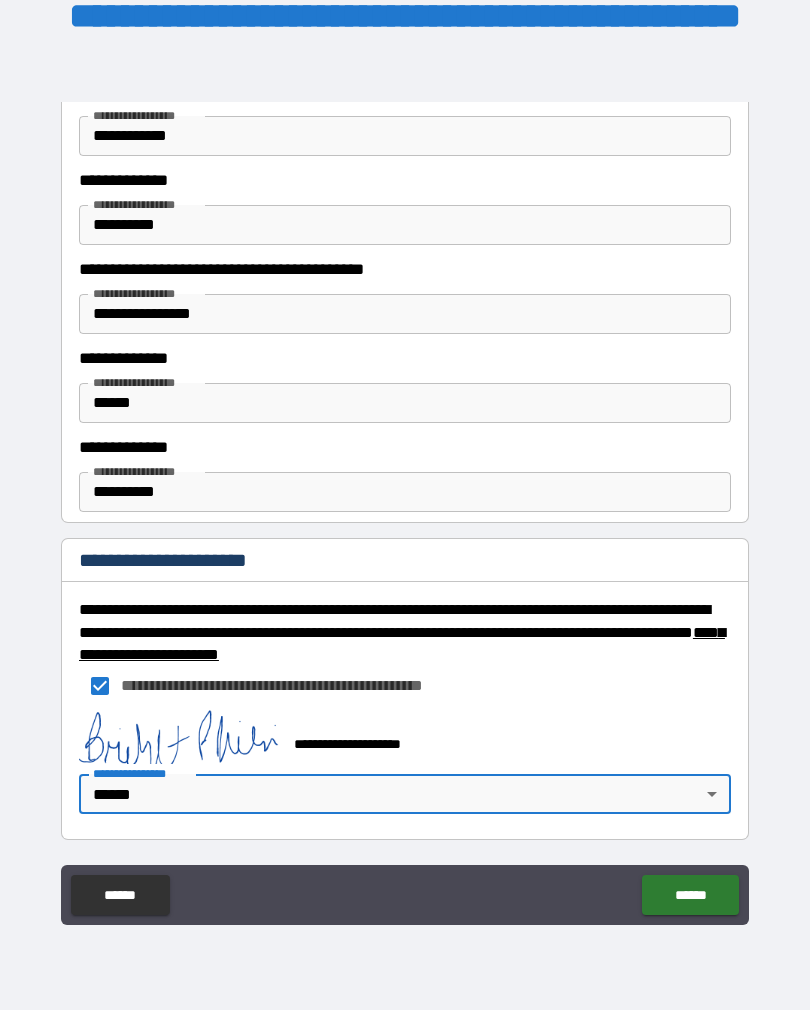 type on "*" 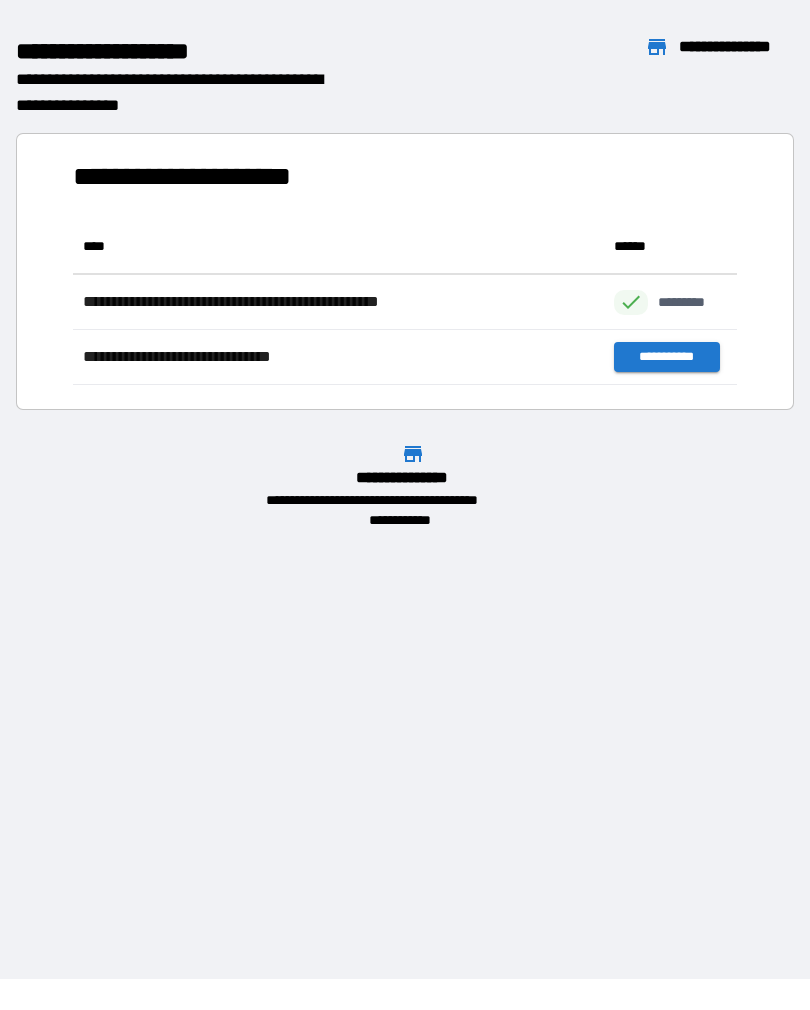scroll, scrollTop: 1, scrollLeft: 1, axis: both 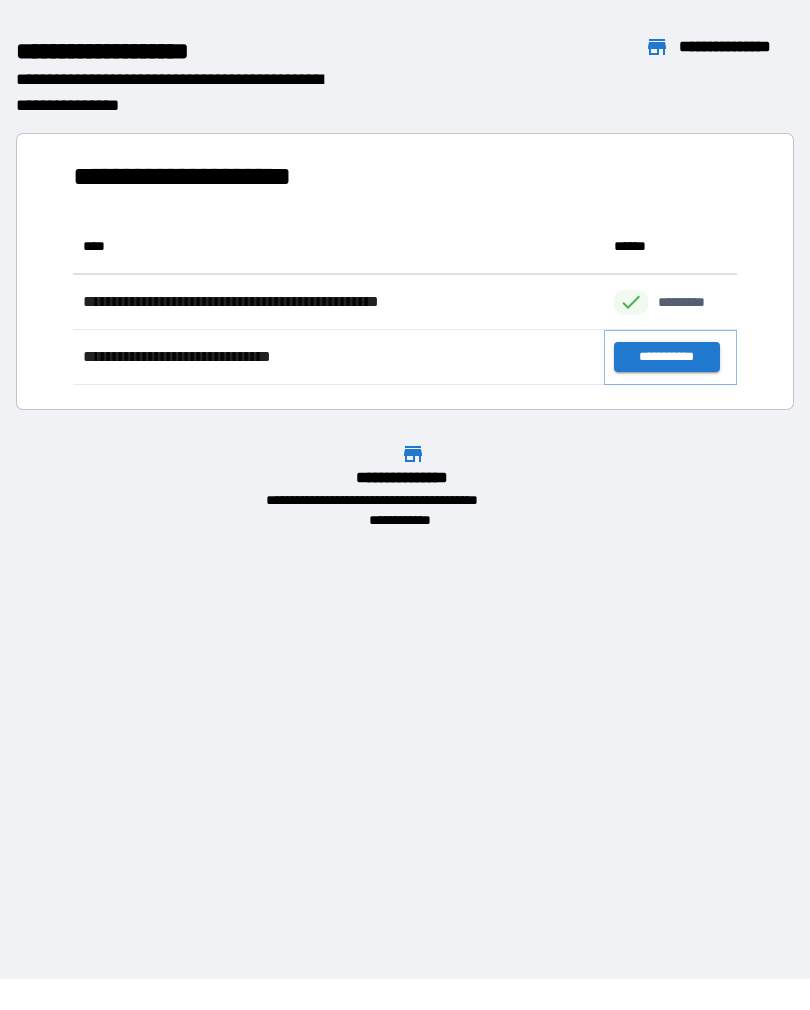 click on "**********" at bounding box center [666, 357] 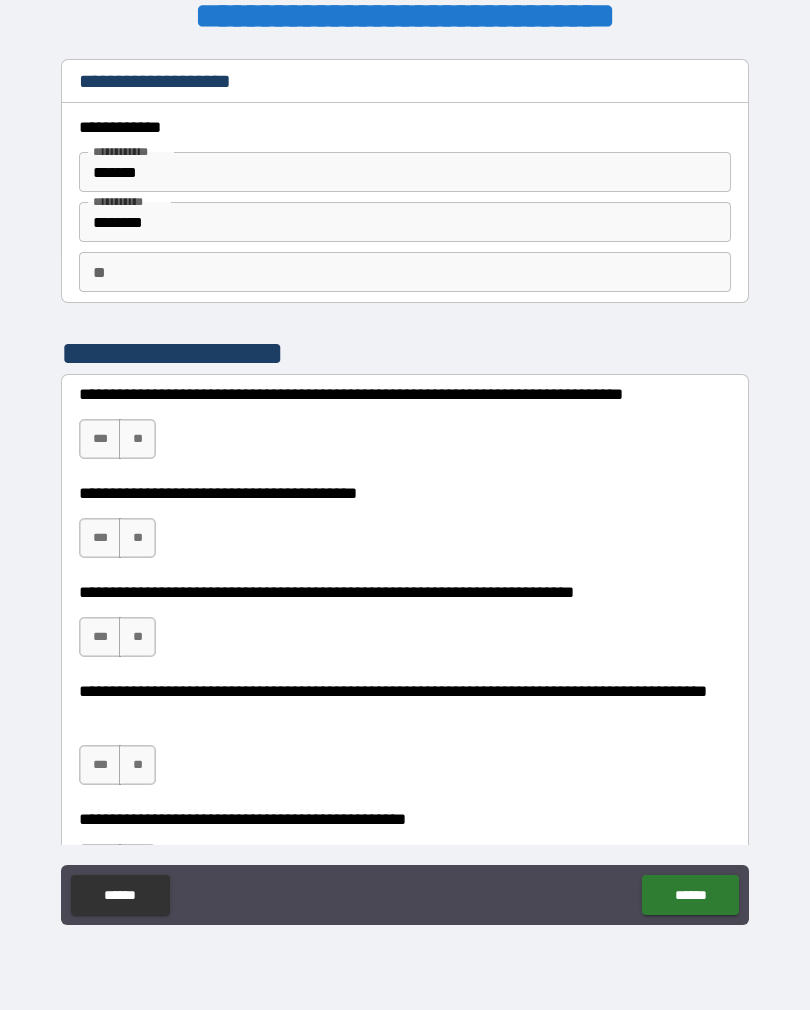 click on "**" at bounding box center [405, 272] 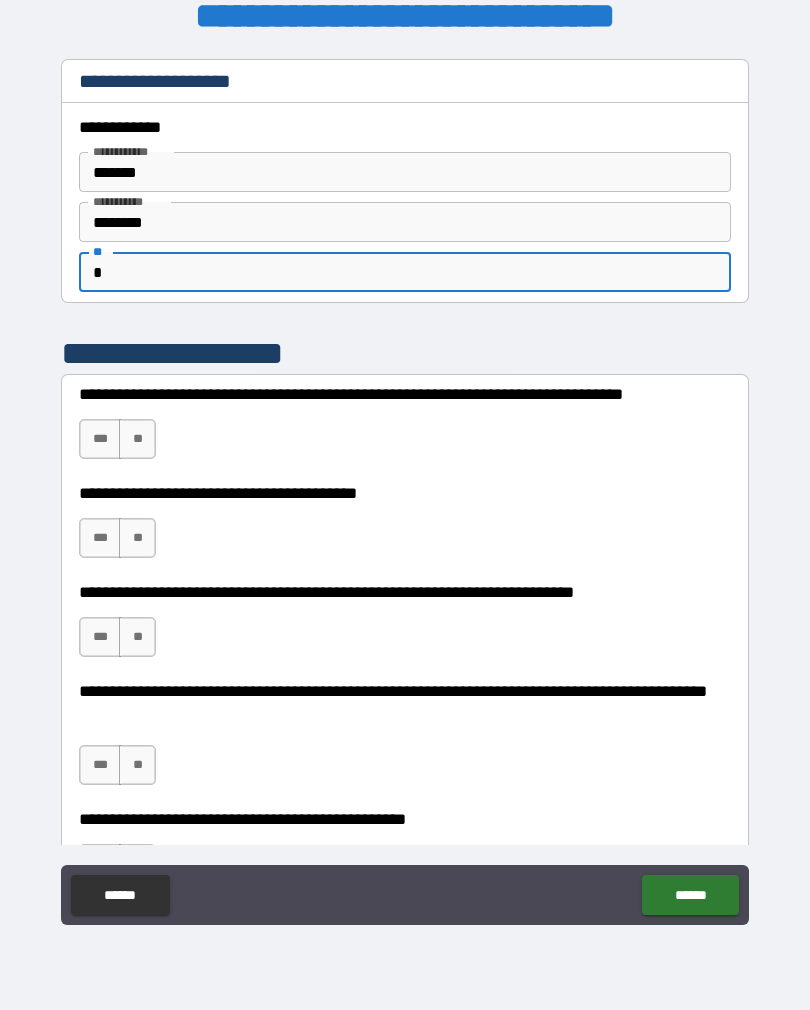 type on "*" 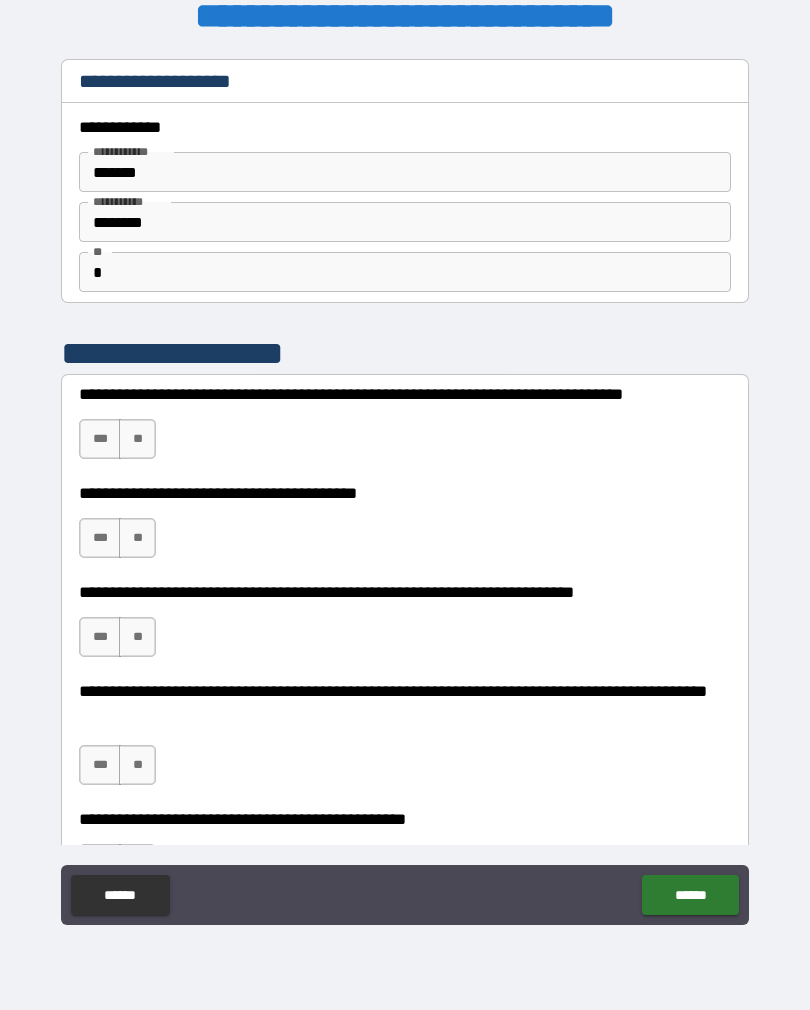click on "**" at bounding box center (137, 439) 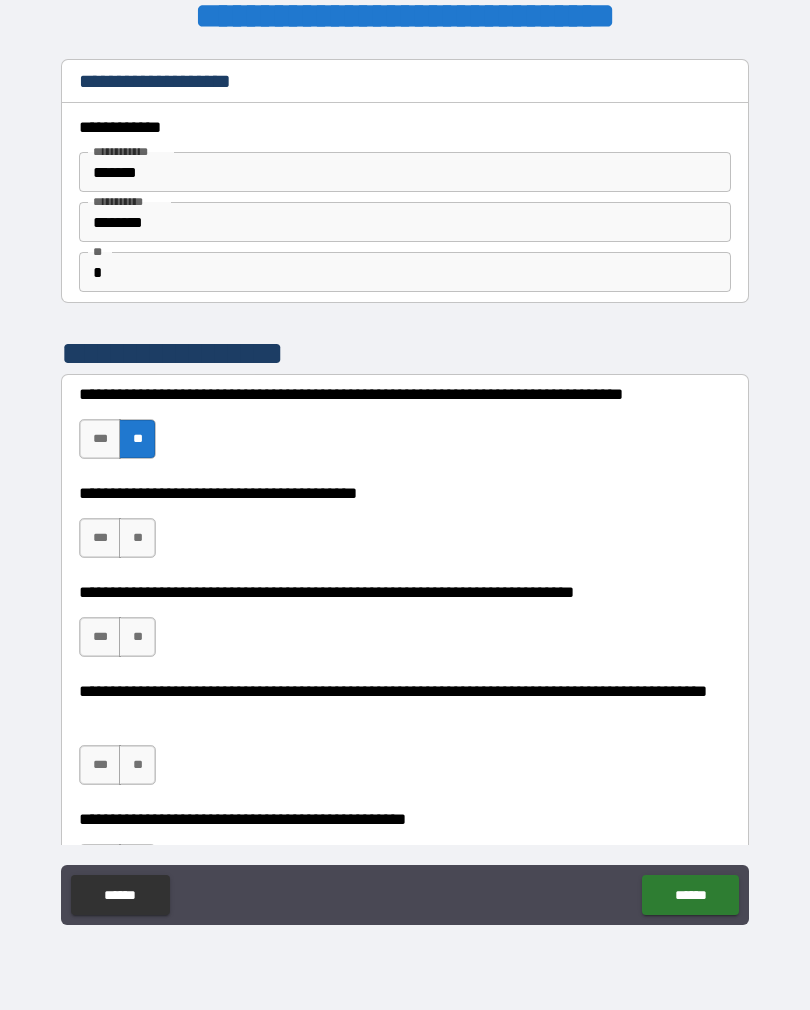 click on "**" at bounding box center (137, 538) 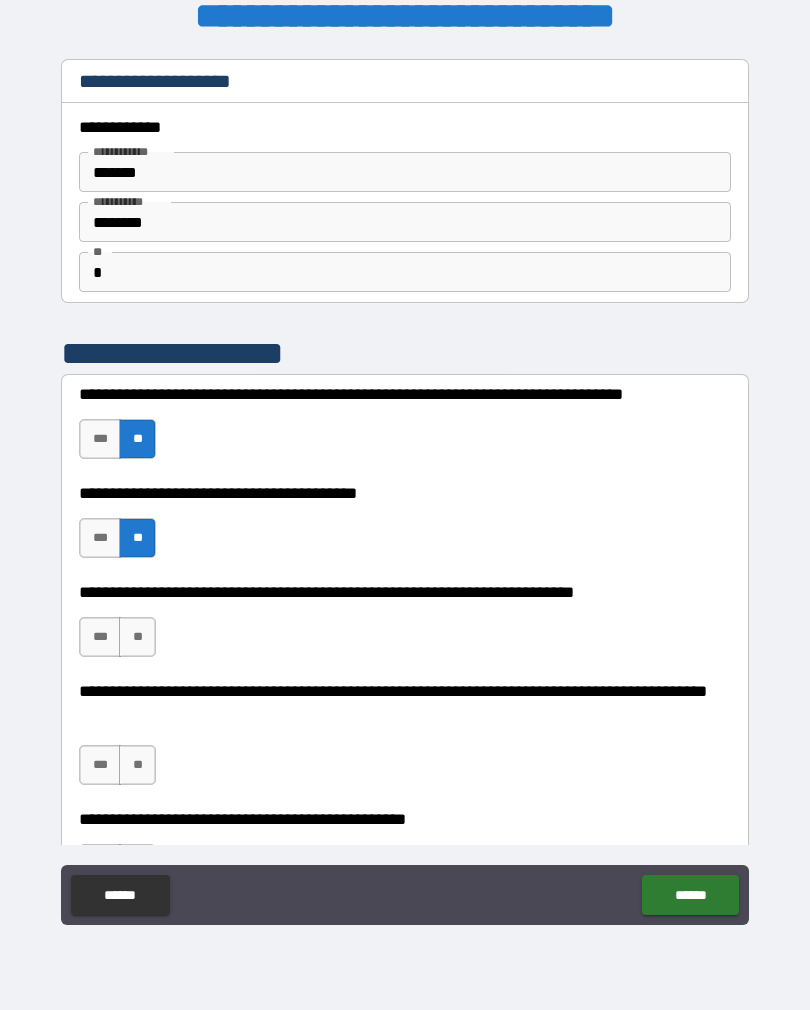 click on "**" at bounding box center [137, 637] 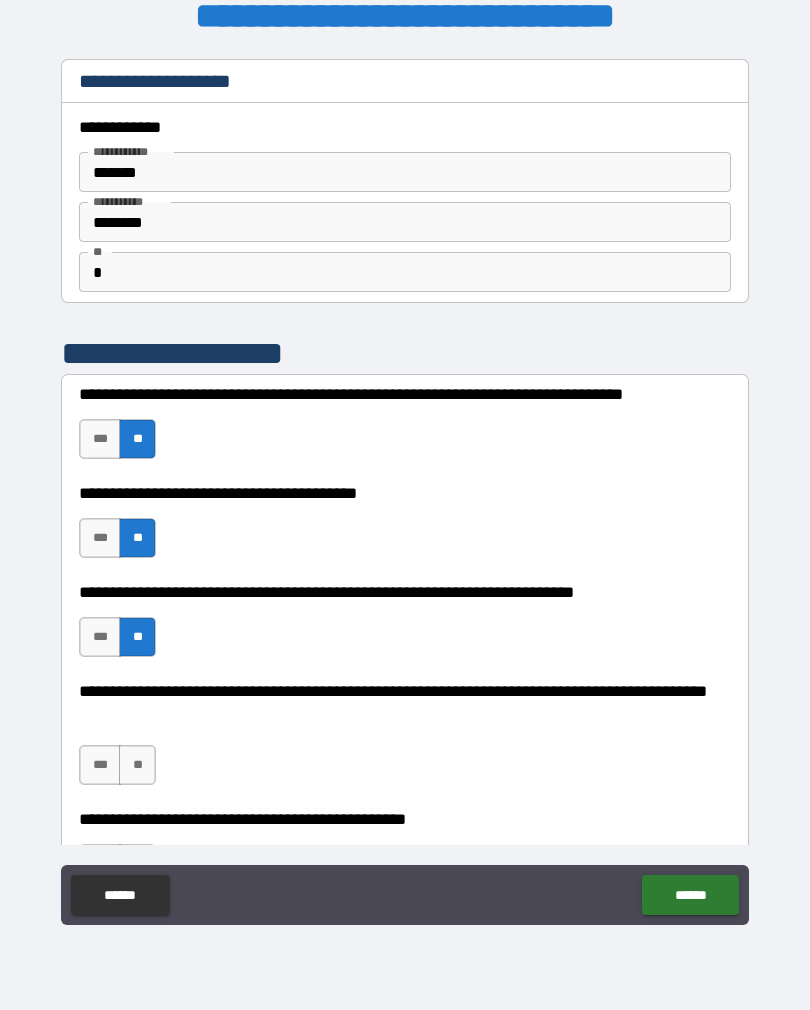 click on "**" at bounding box center [137, 765] 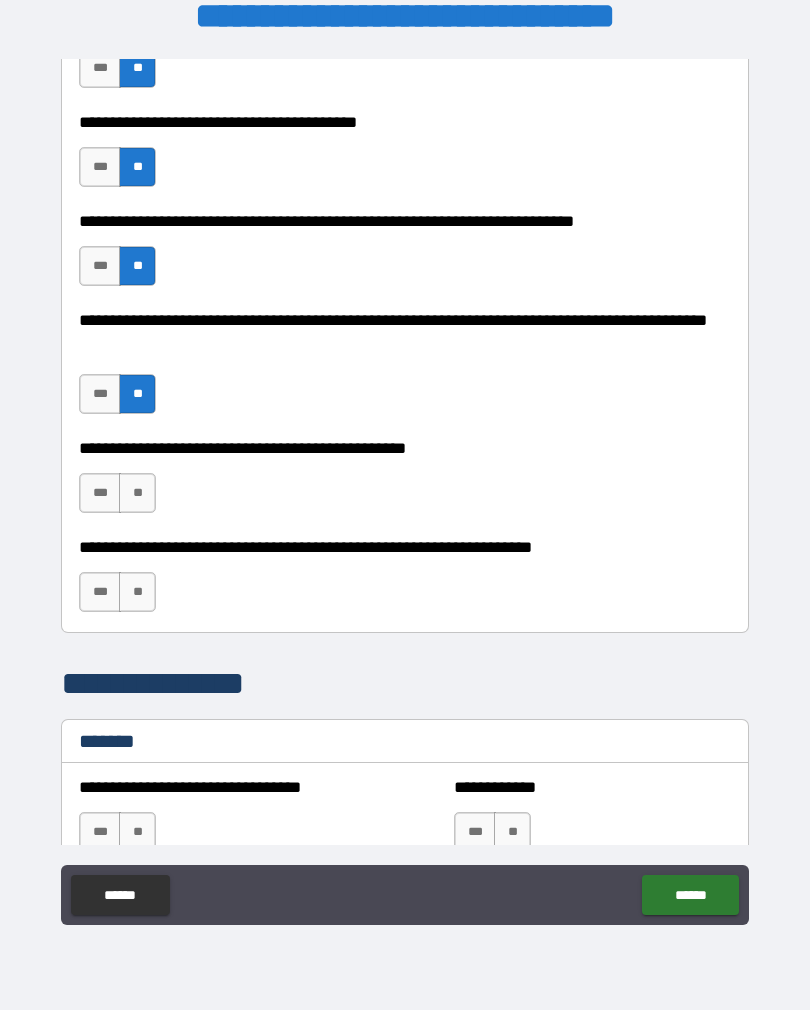 scroll, scrollTop: 384, scrollLeft: 0, axis: vertical 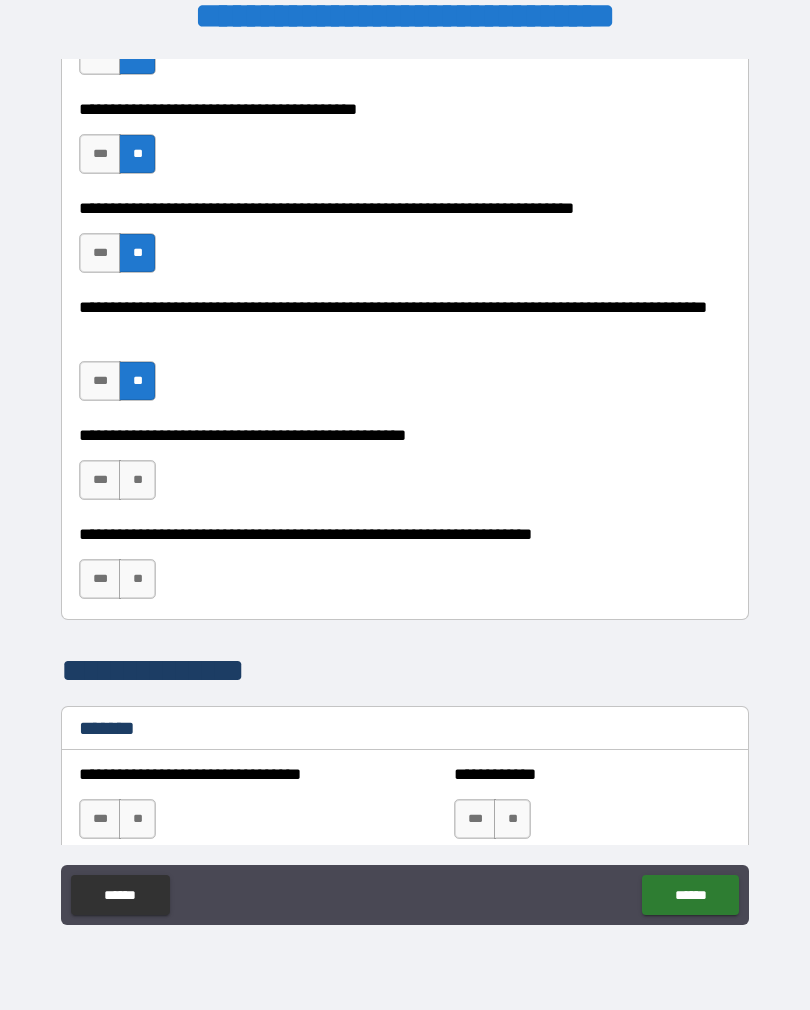 click on "**" at bounding box center (137, 480) 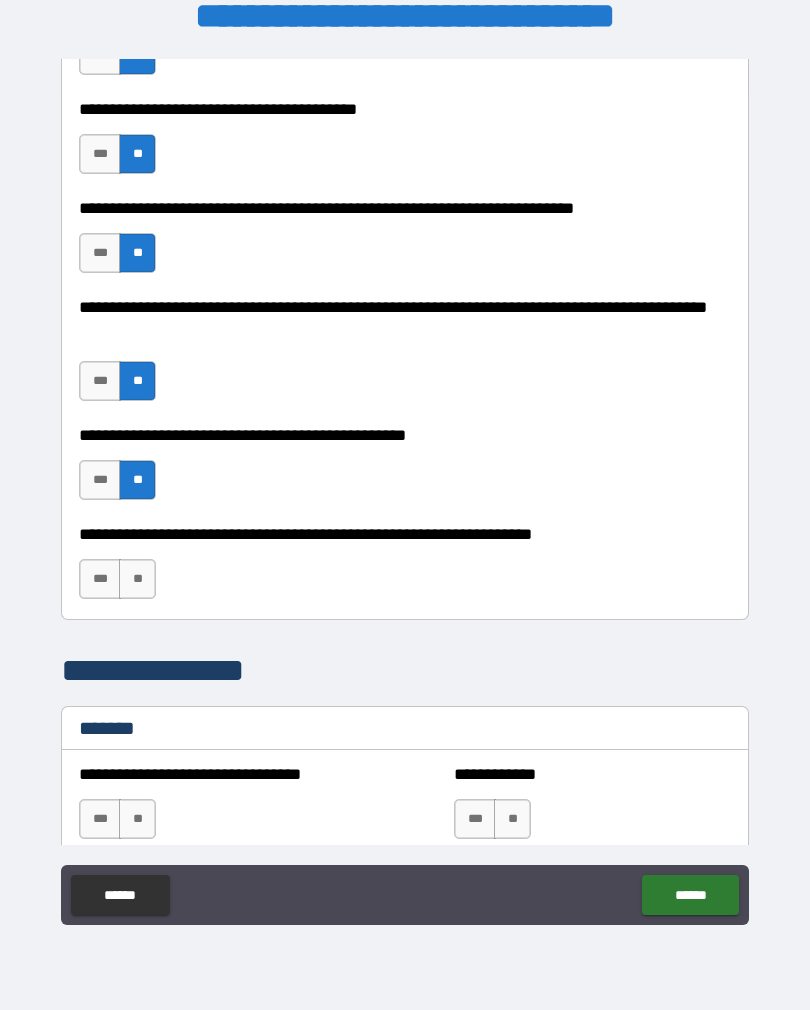 click on "**" at bounding box center [137, 579] 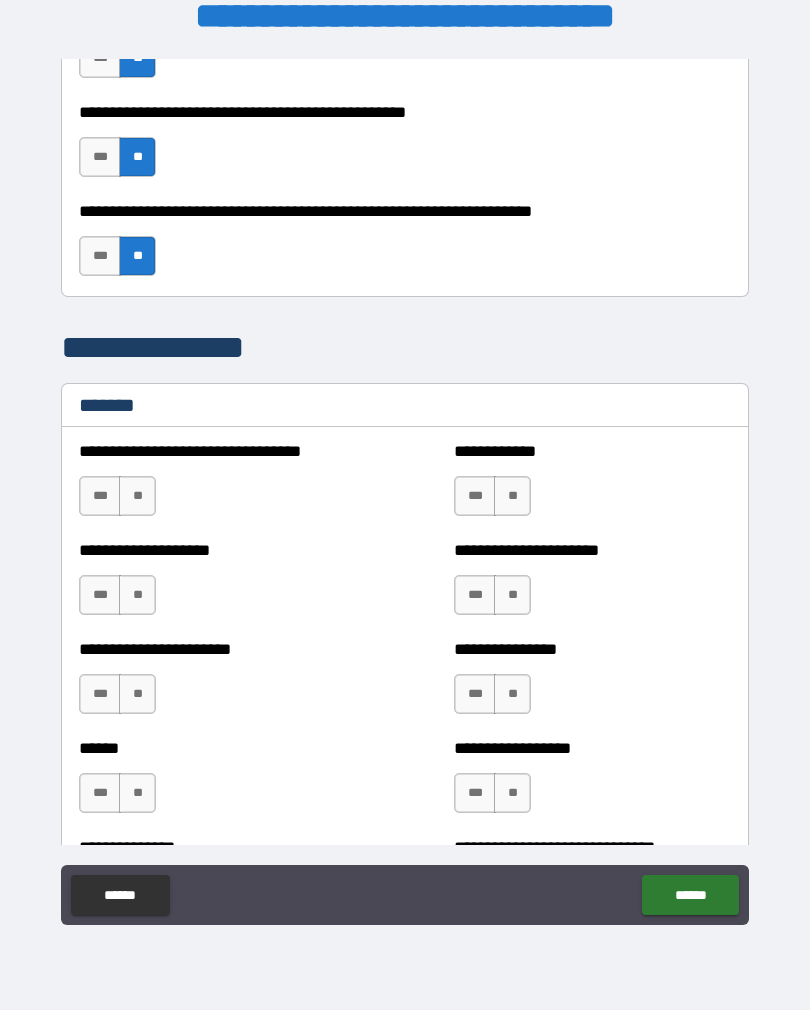 scroll, scrollTop: 708, scrollLeft: 0, axis: vertical 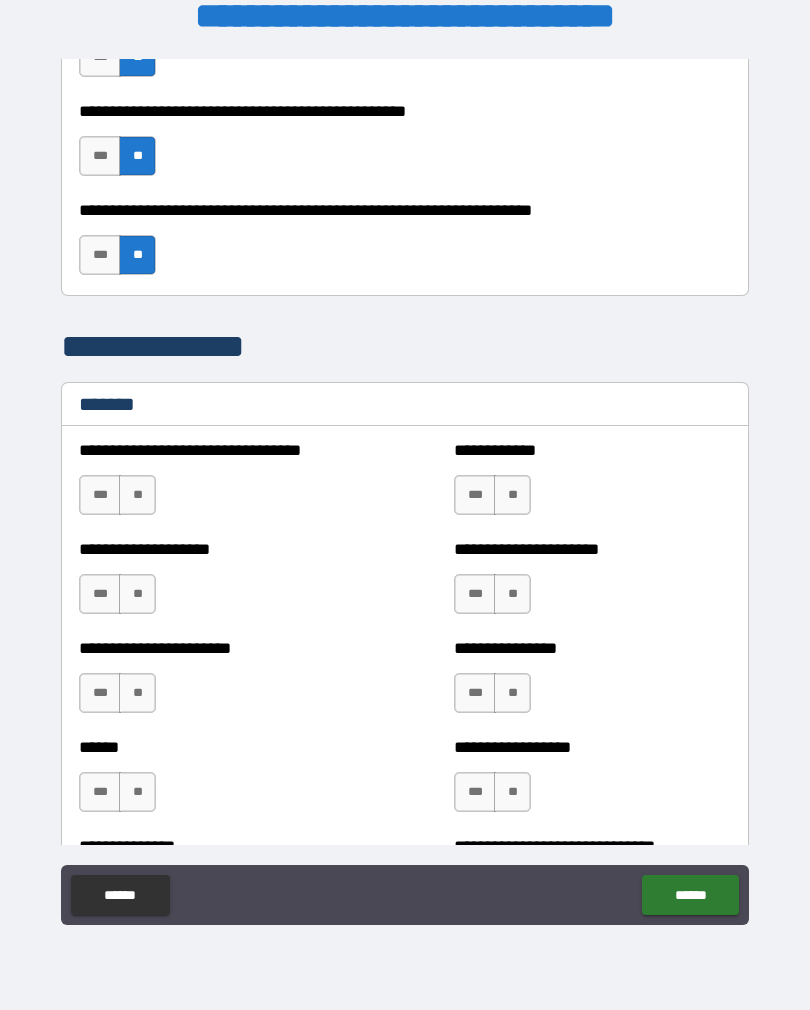 click on "**" at bounding box center (137, 495) 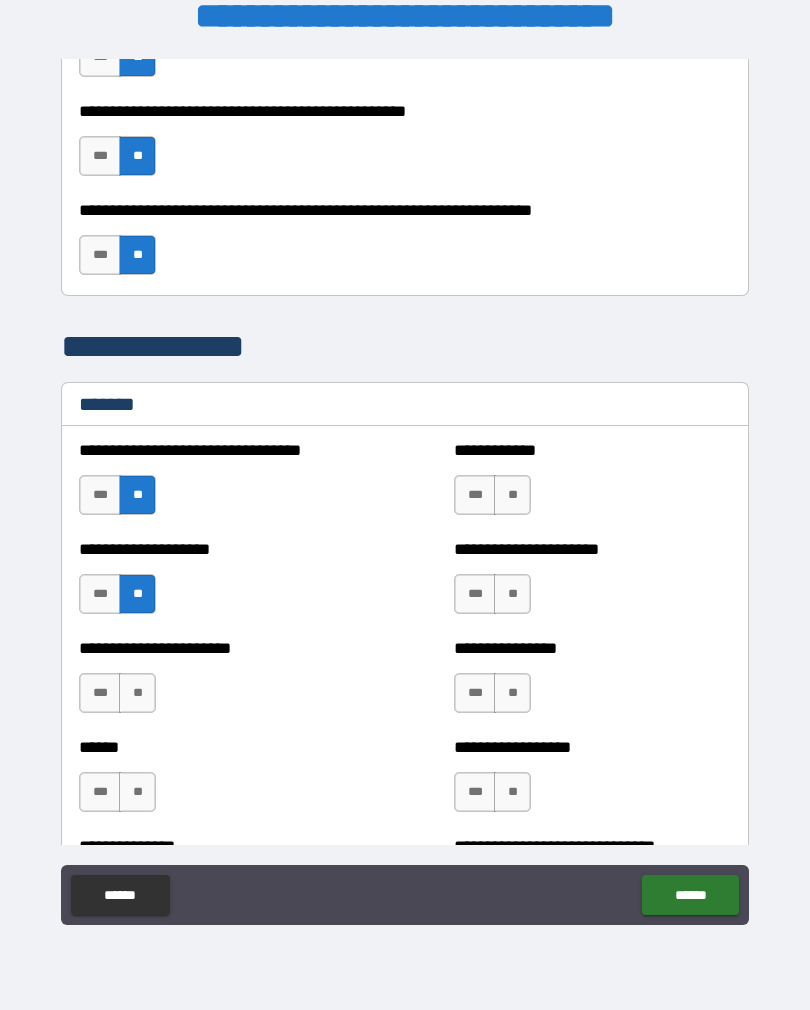 click on "**" at bounding box center (137, 693) 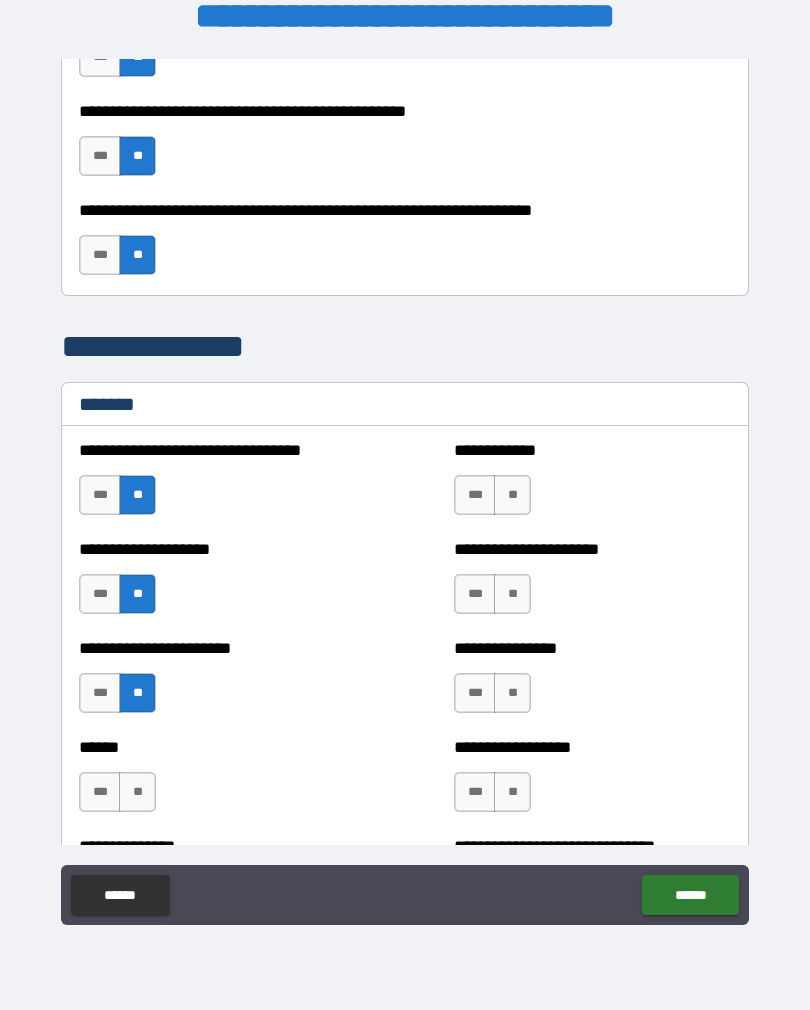 click on "**" at bounding box center (512, 495) 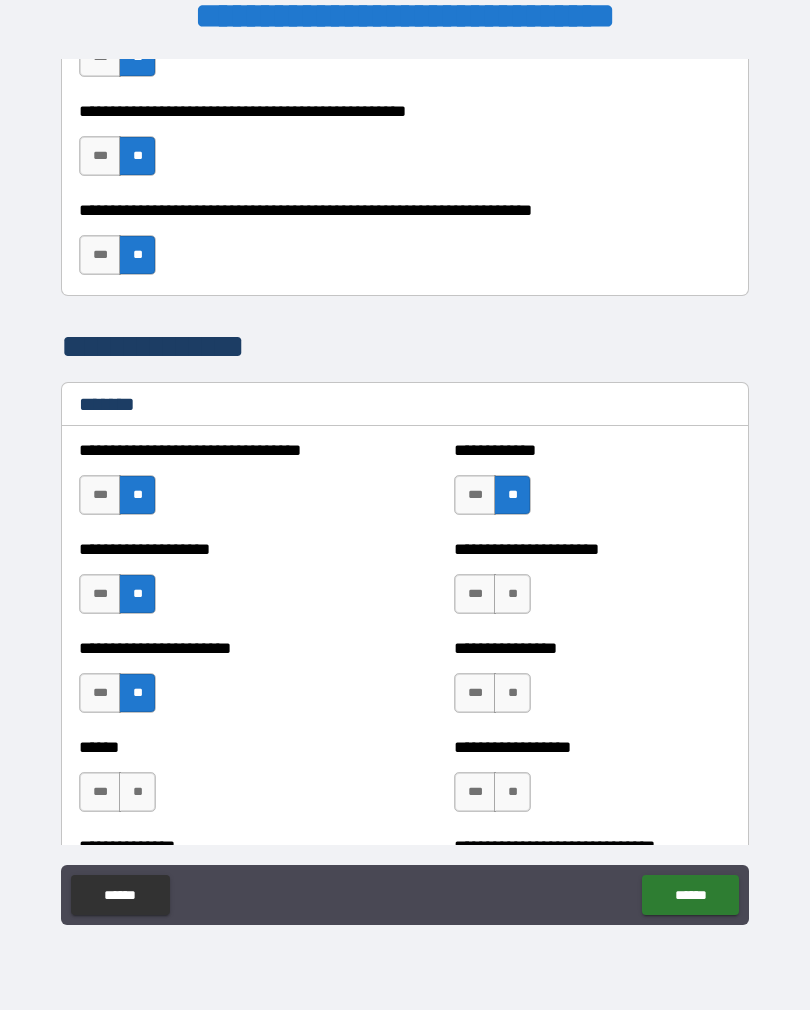 click on "**" at bounding box center (512, 594) 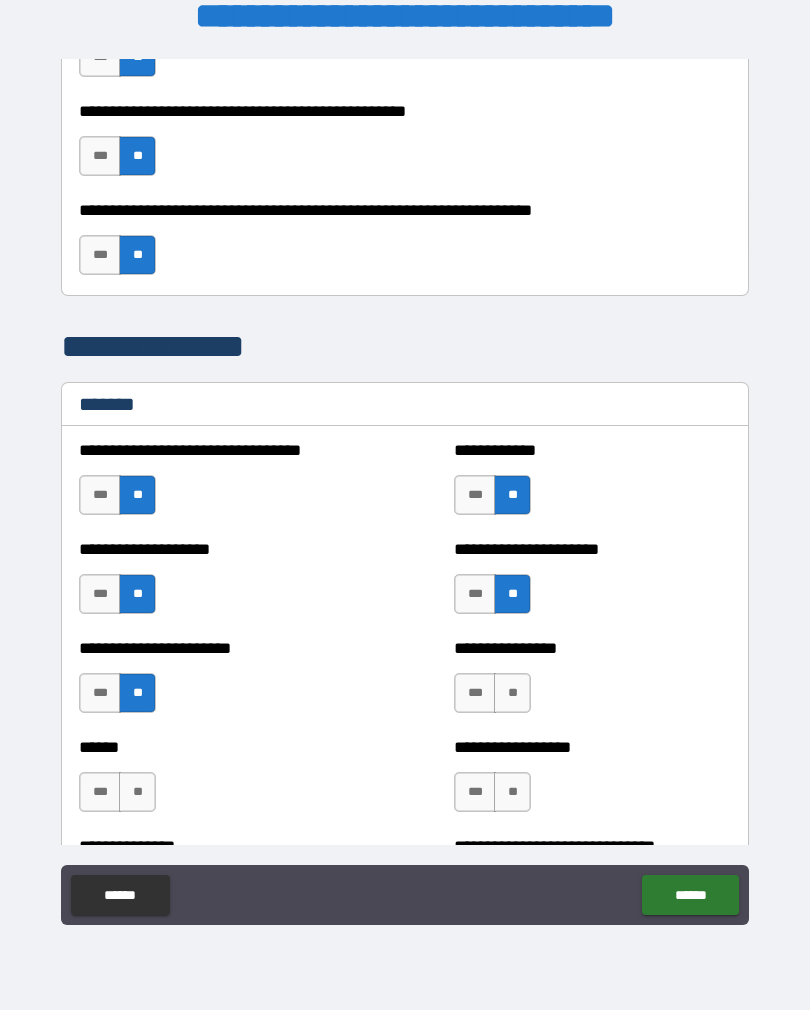click on "**" at bounding box center [512, 693] 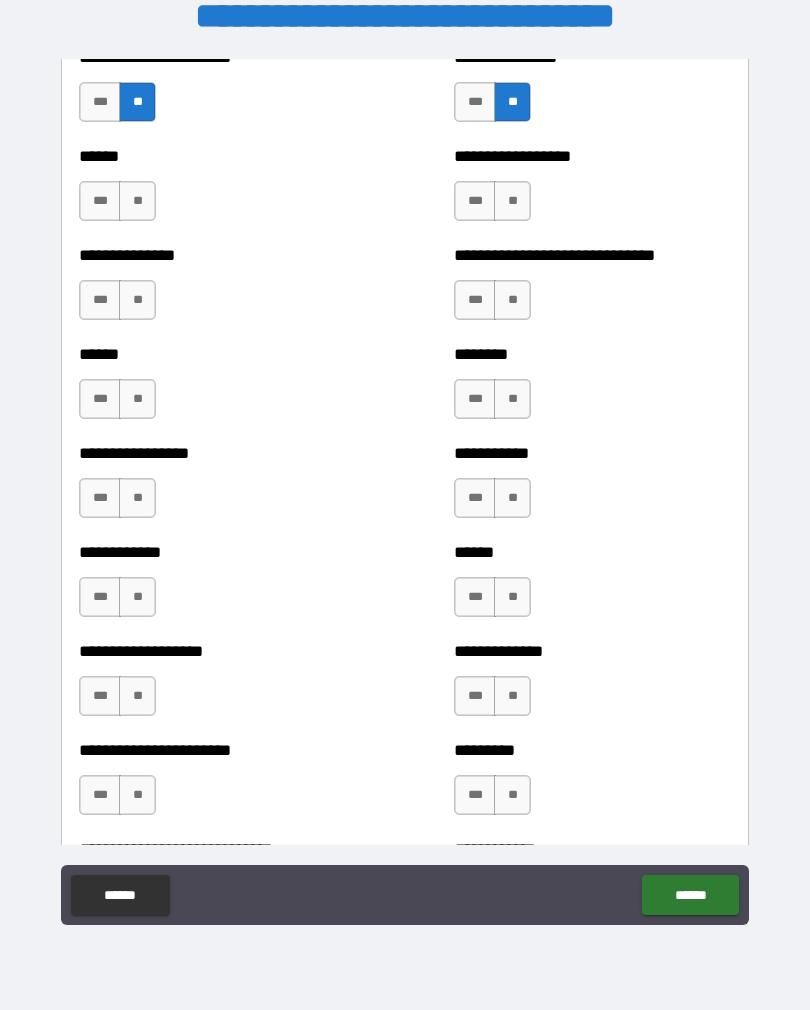 scroll, scrollTop: 1298, scrollLeft: 0, axis: vertical 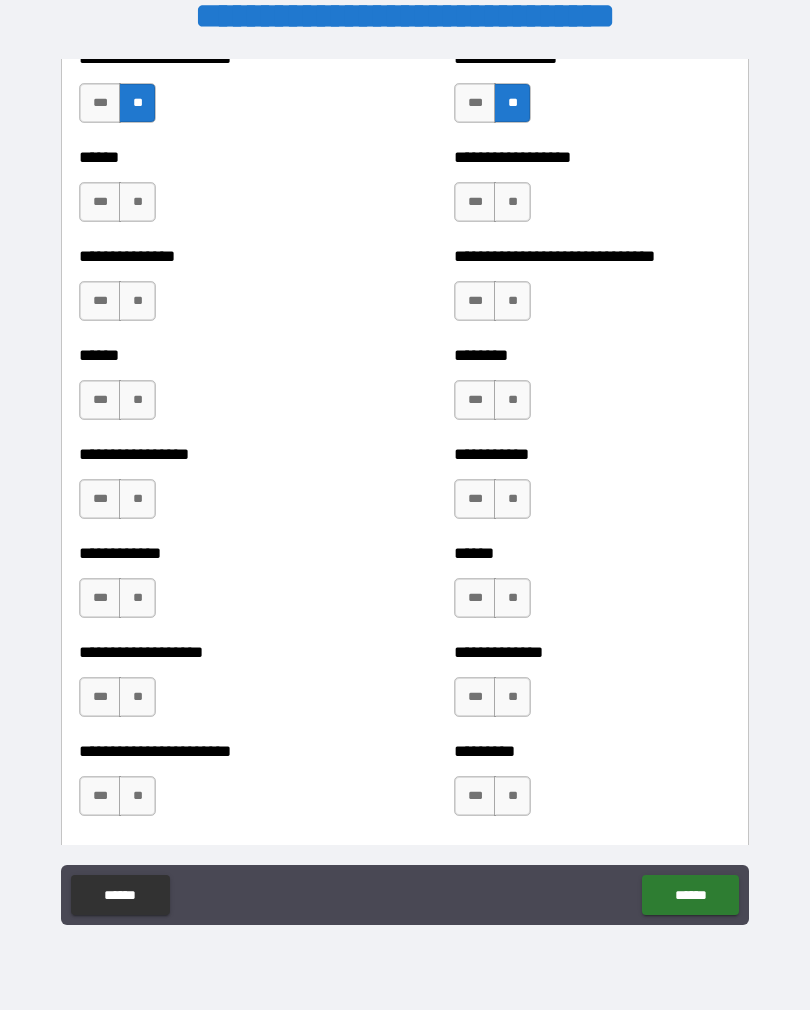 click on "**" at bounding box center (137, 202) 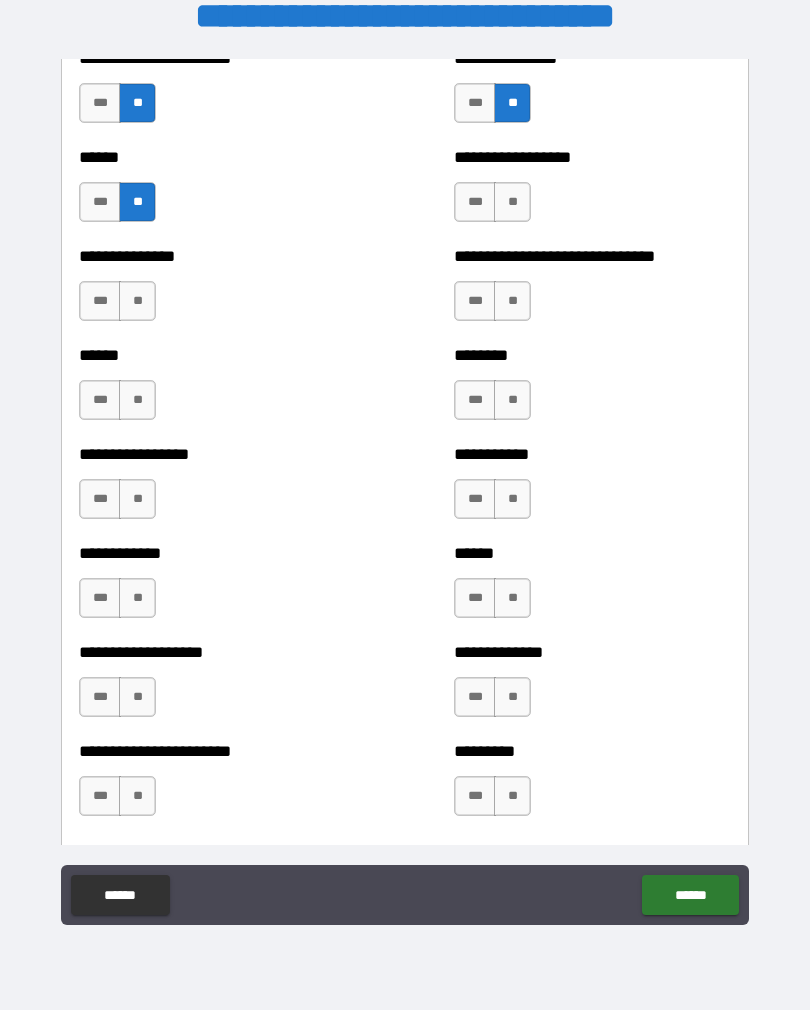 click on "**" at bounding box center [512, 202] 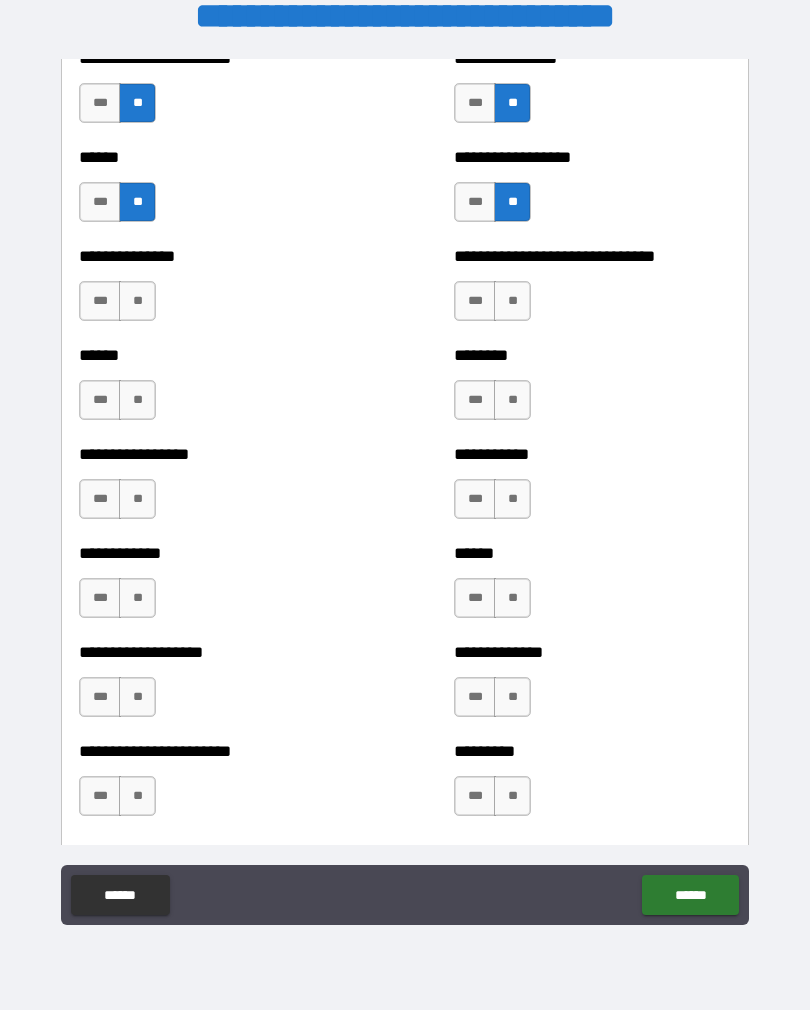 click on "**" at bounding box center [137, 301] 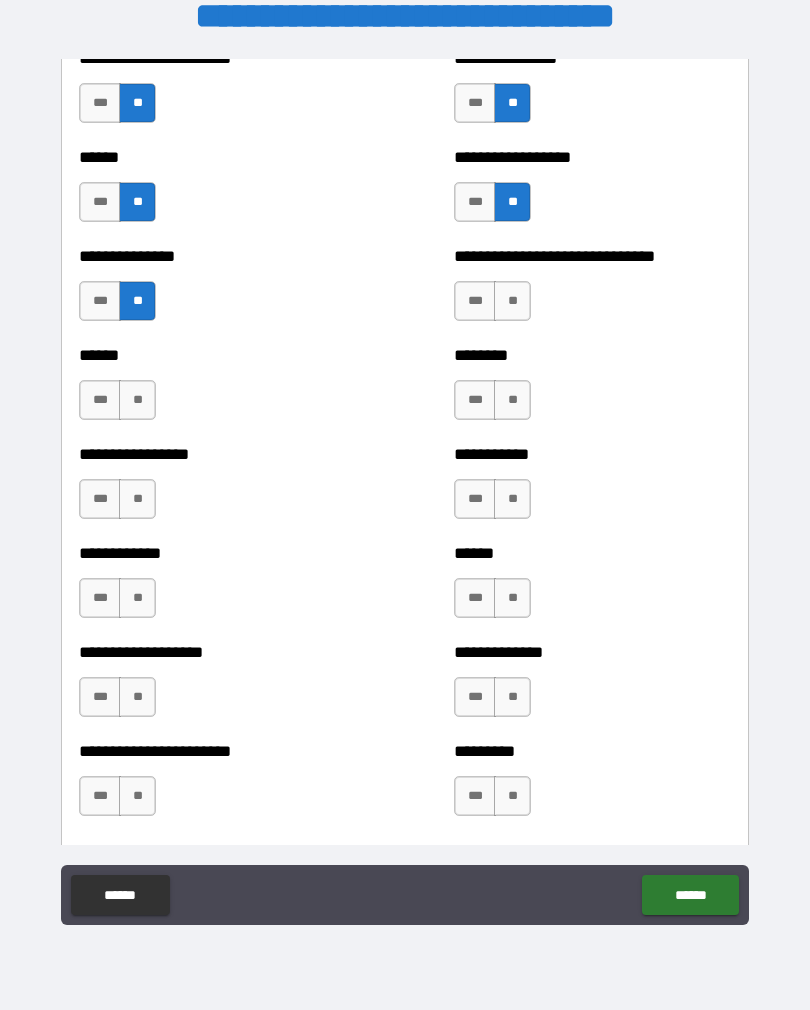 click on "**" at bounding box center (512, 301) 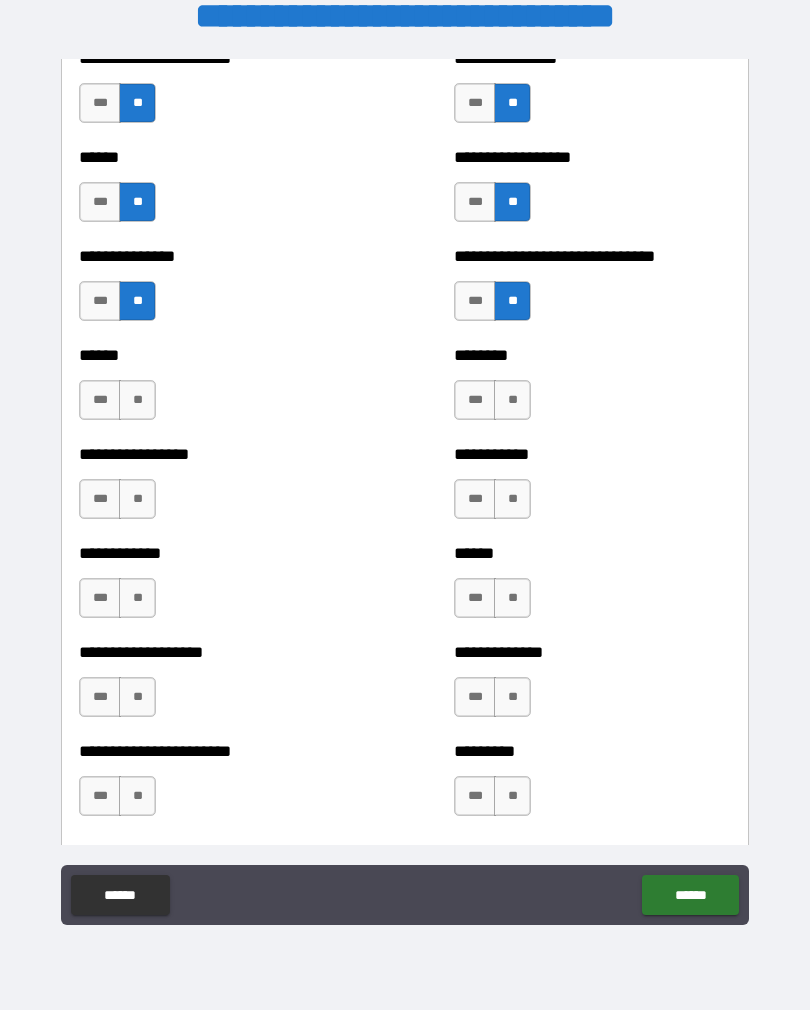 click on "**" at bounding box center (137, 400) 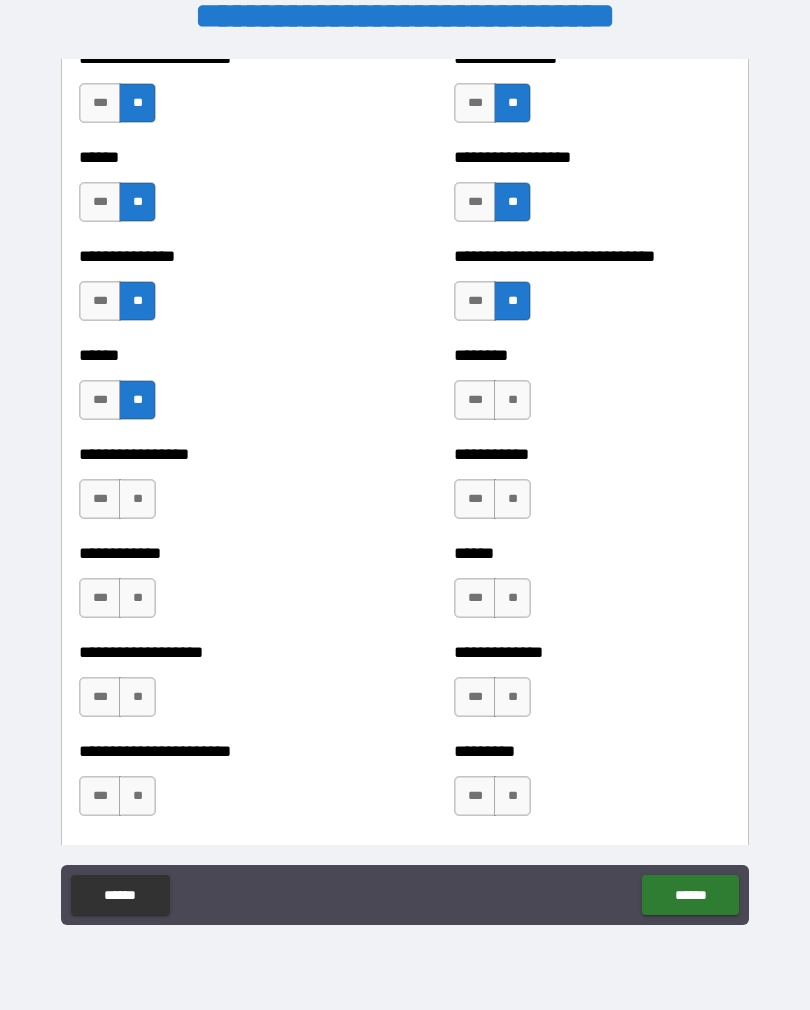 click on "**" at bounding box center (512, 400) 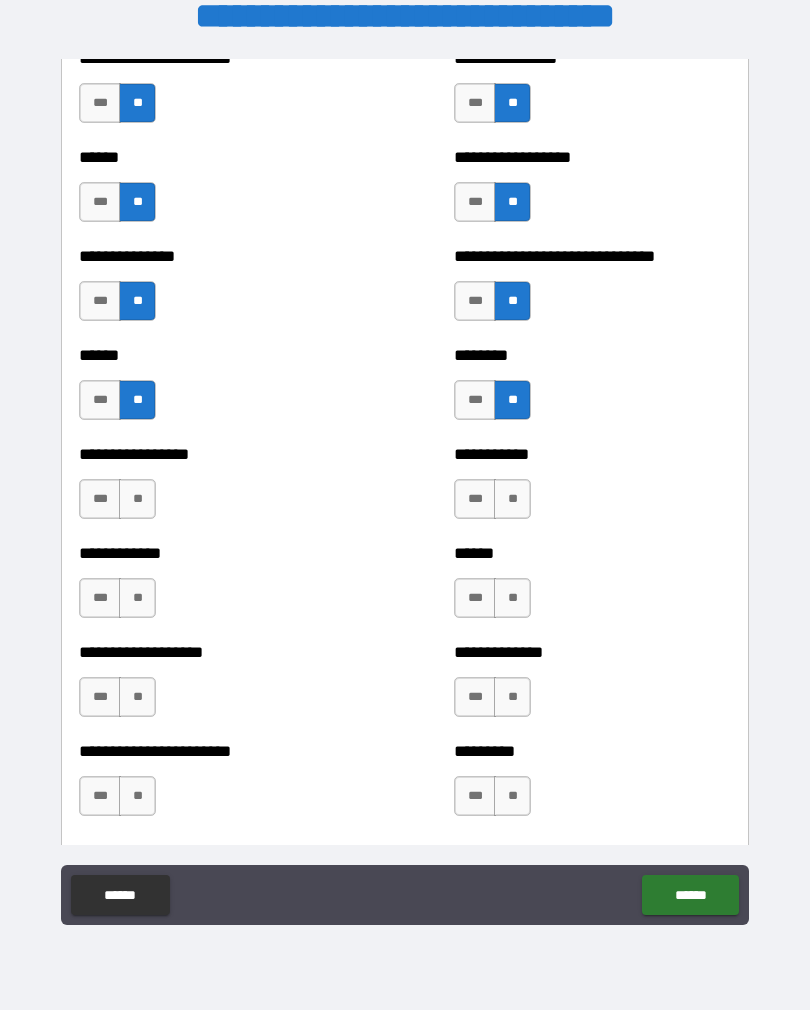 click on "**" at bounding box center [137, 499] 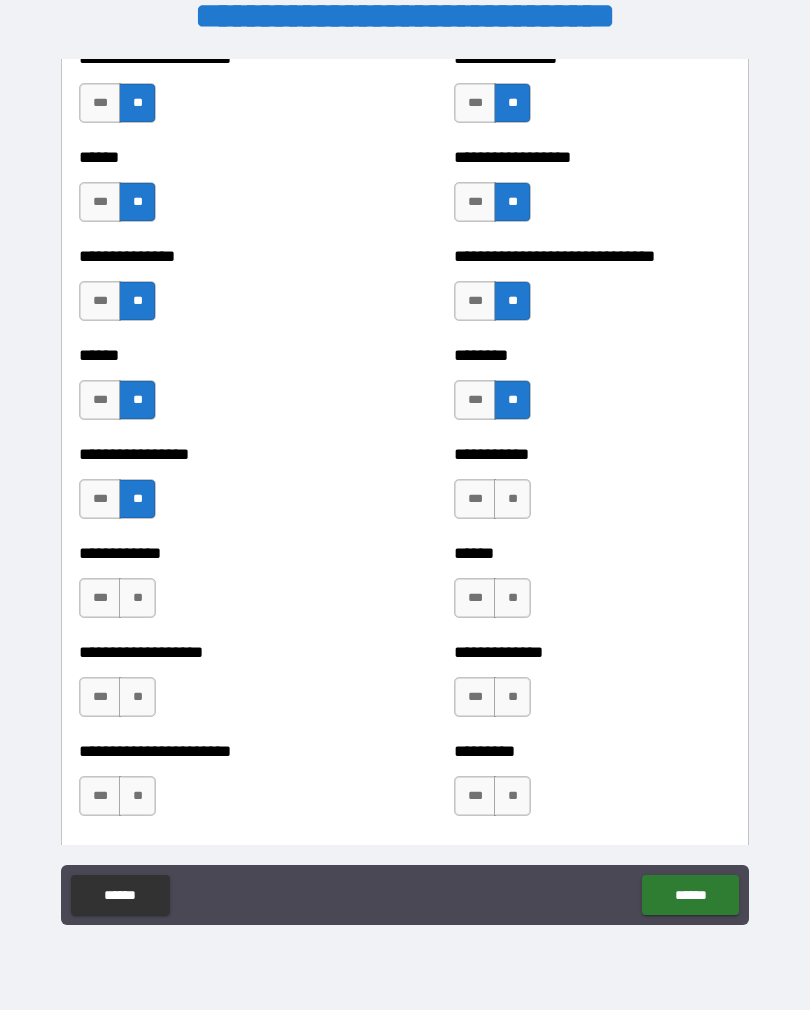 click on "**" at bounding box center [512, 499] 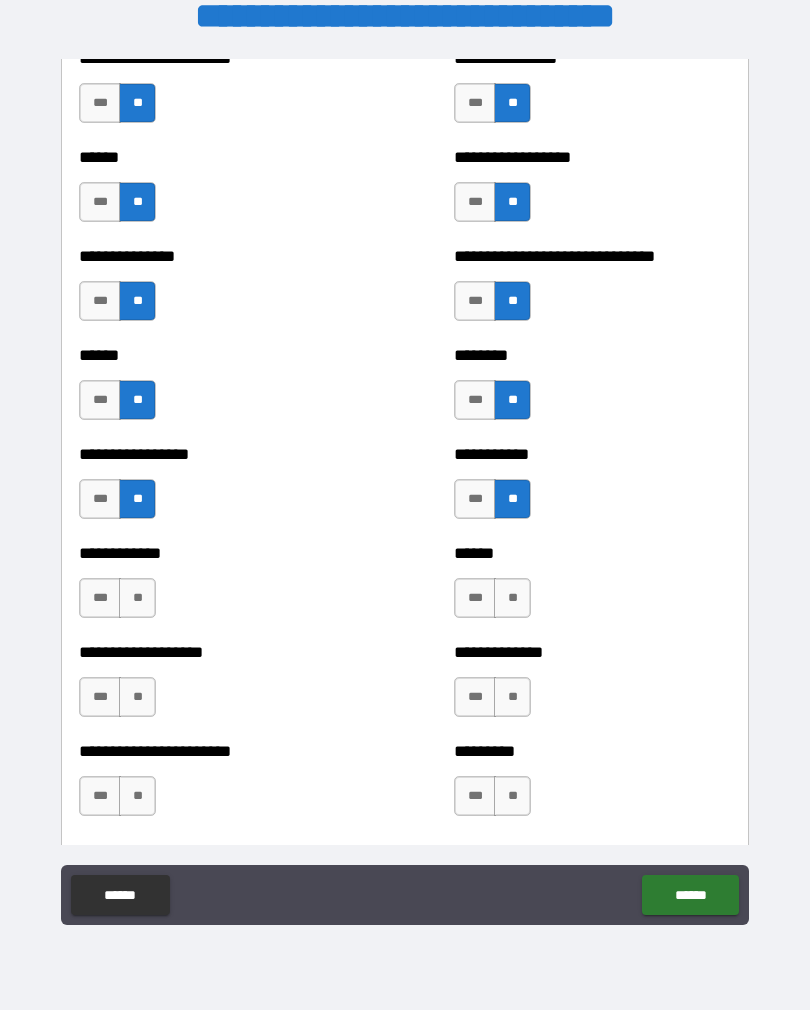 click on "**" at bounding box center (137, 598) 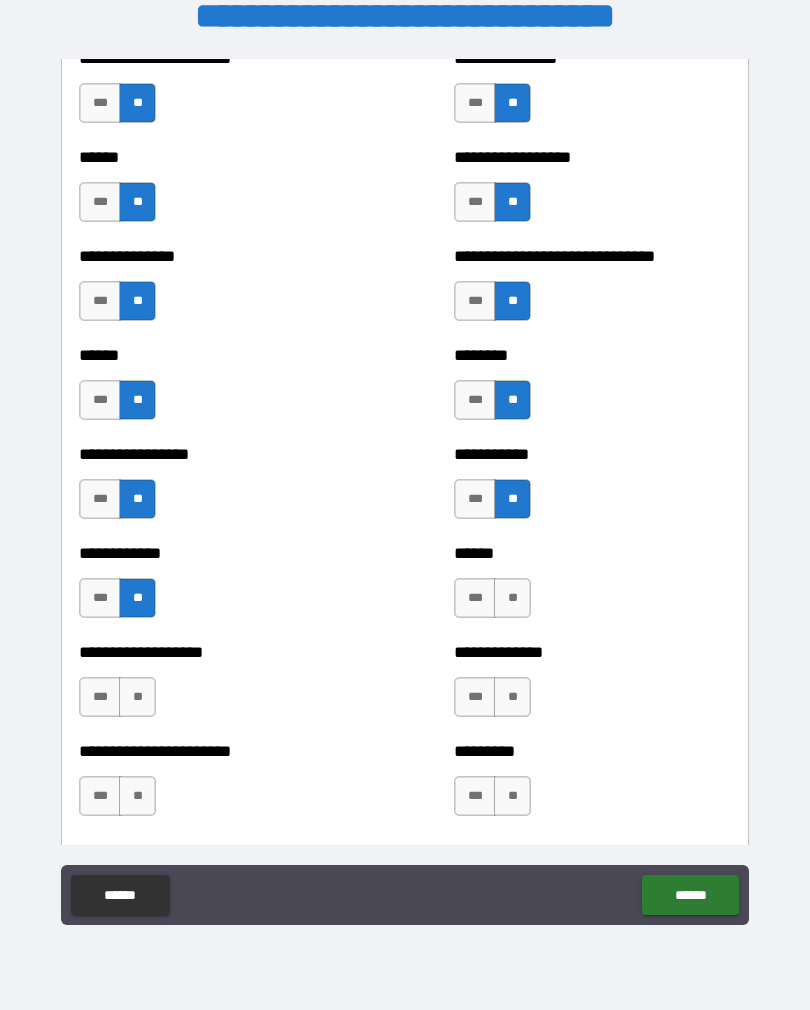 click on "**" at bounding box center (512, 598) 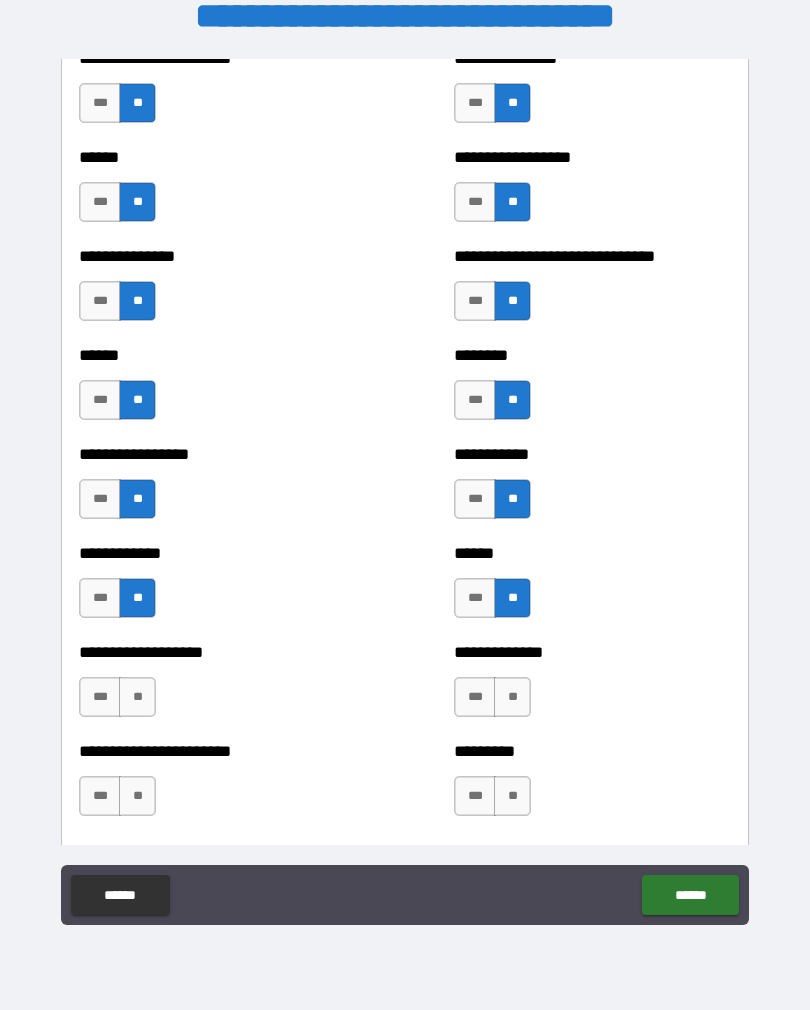 click on "**" at bounding box center (137, 697) 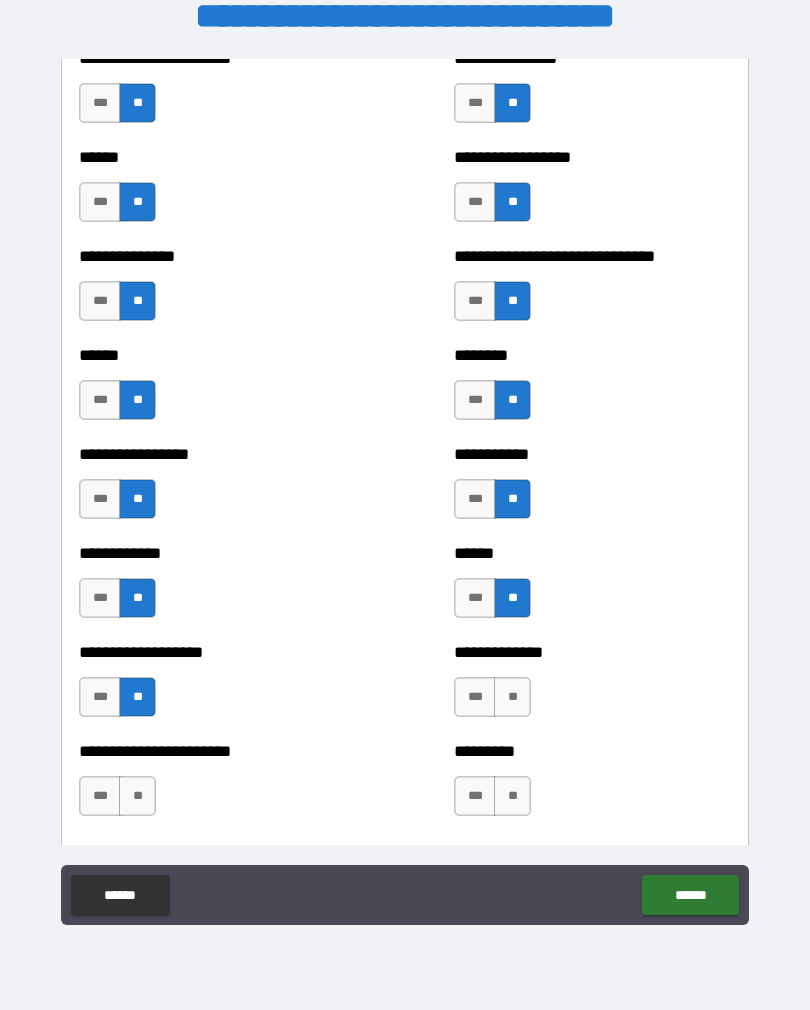 click on "**" at bounding box center [512, 697] 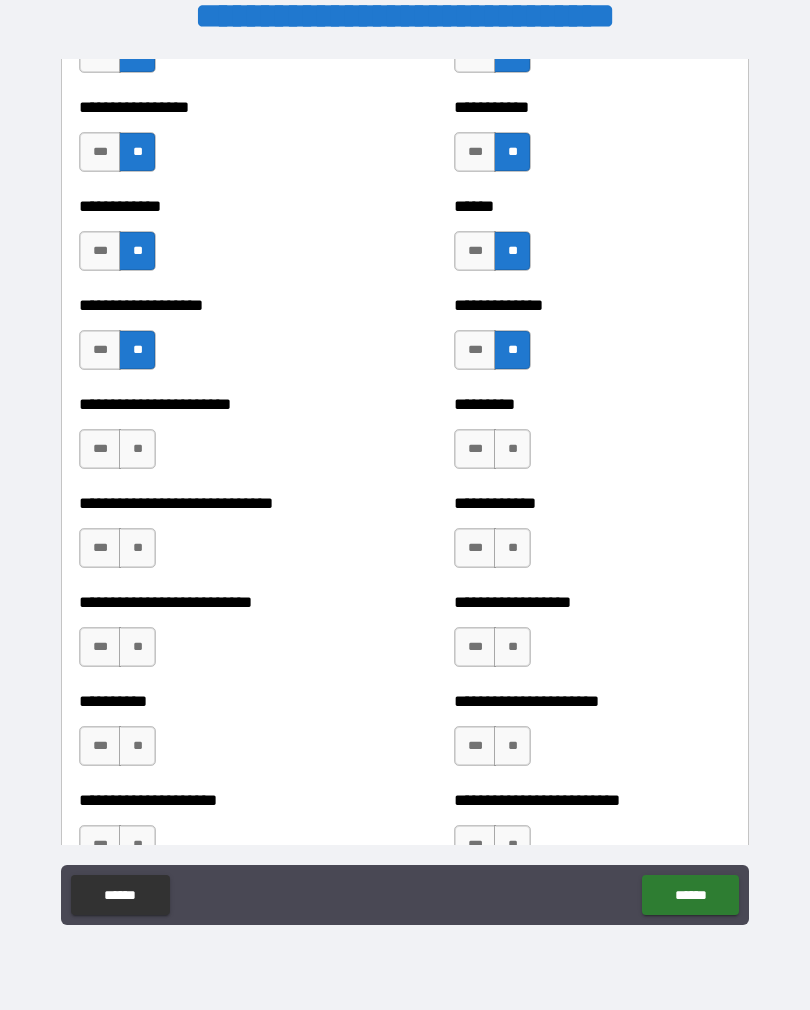 scroll, scrollTop: 1689, scrollLeft: 0, axis: vertical 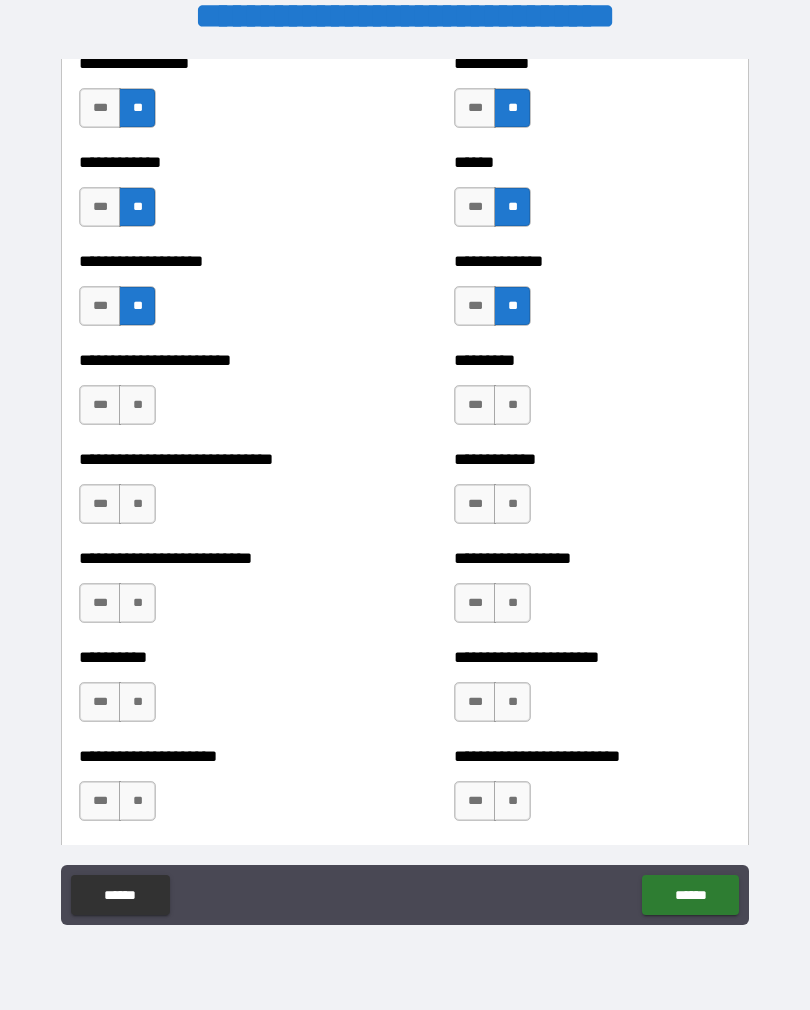 click on "**" at bounding box center (137, 405) 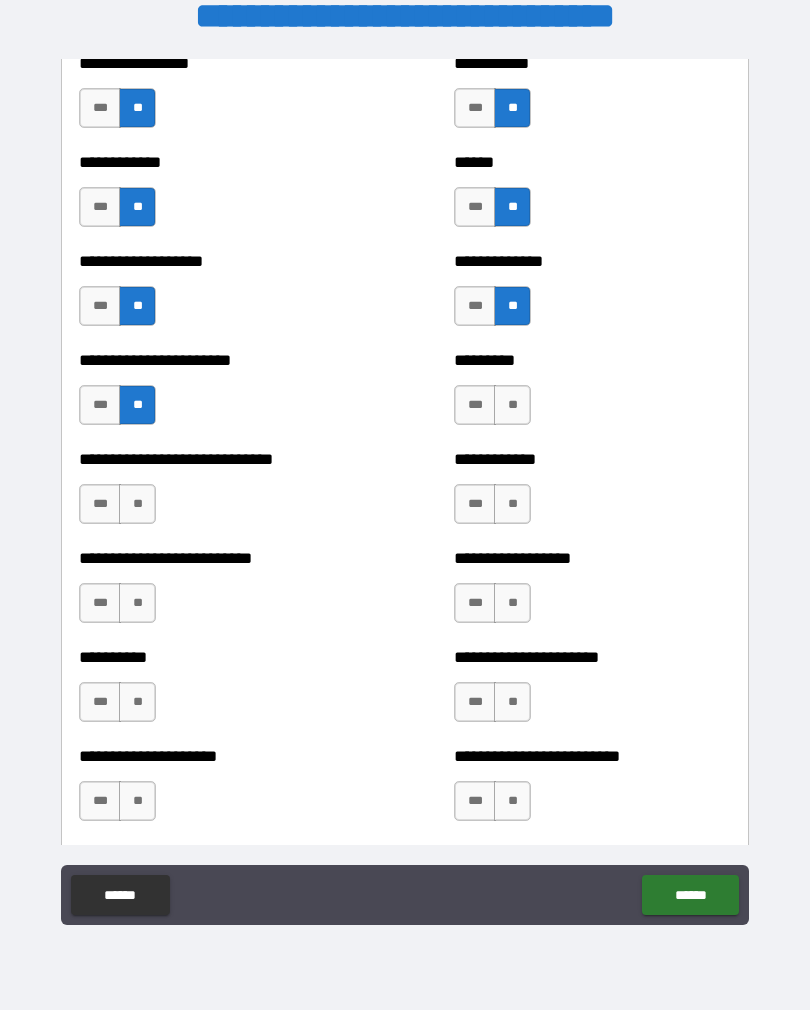 click on "**" at bounding box center [512, 405] 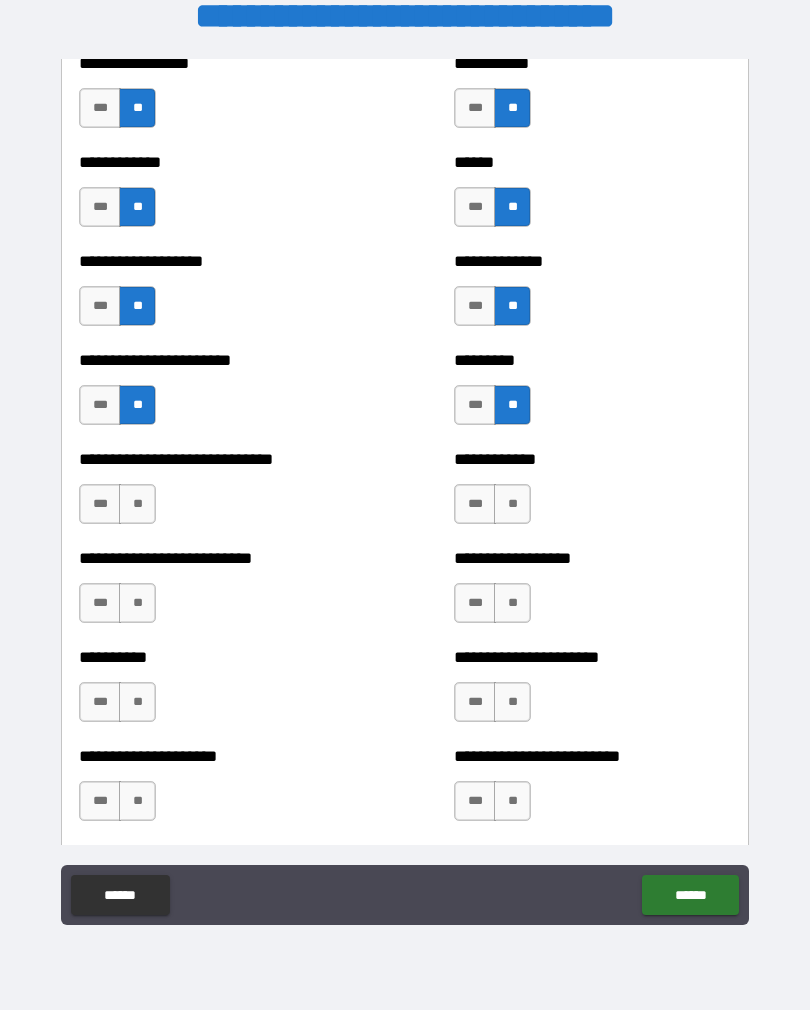 click on "**" at bounding box center [137, 504] 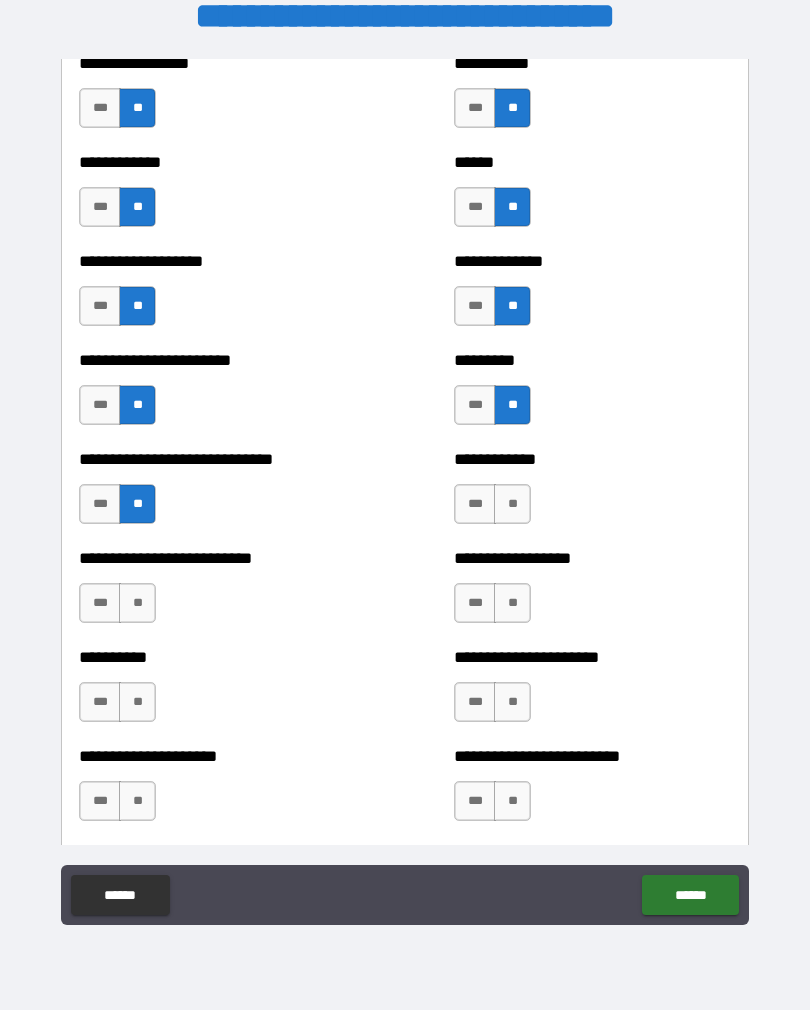 click on "**" at bounding box center [512, 504] 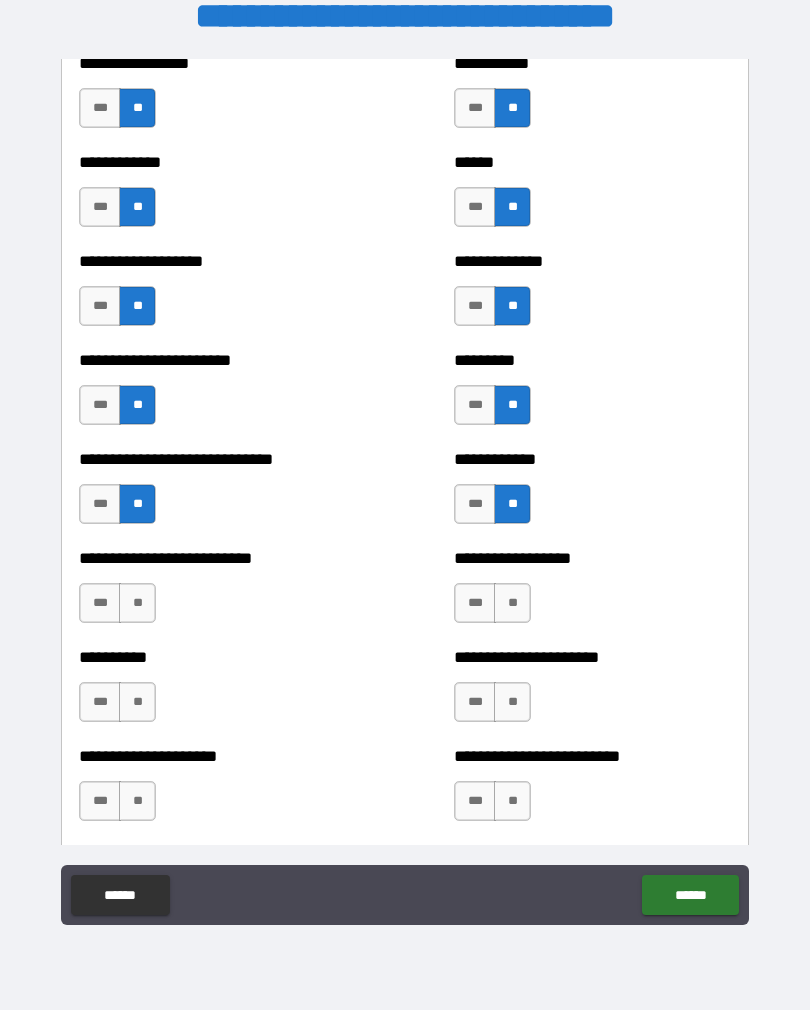 click on "**" at bounding box center (137, 603) 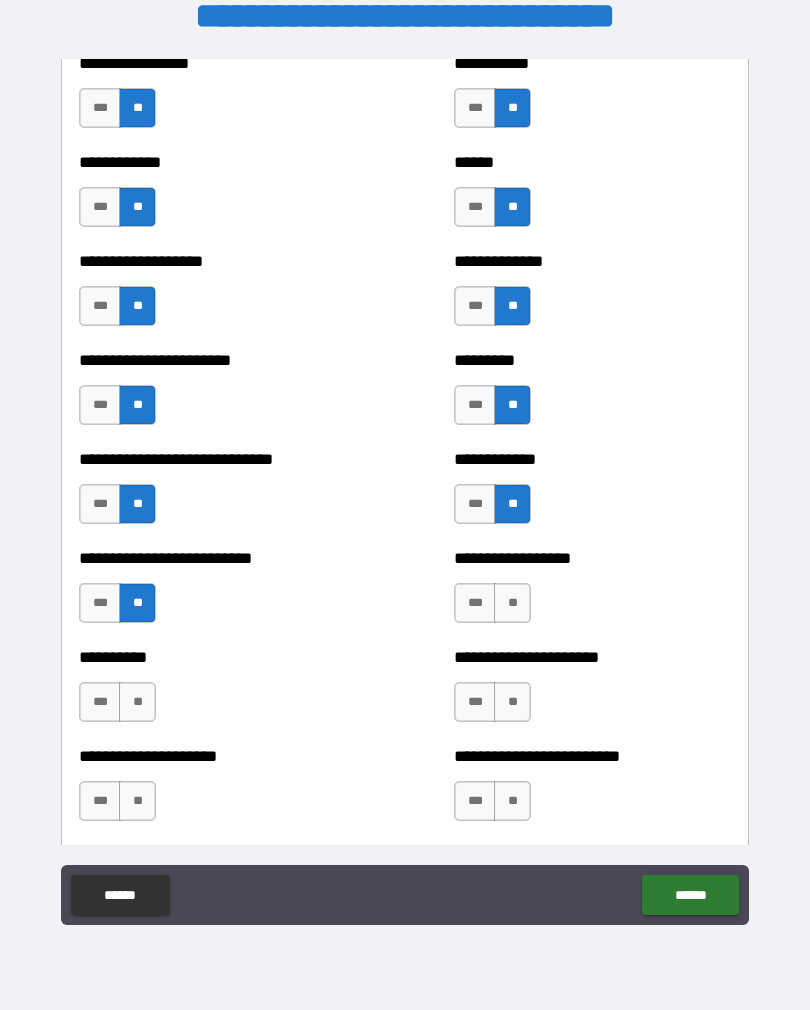 click on "**" at bounding box center (512, 603) 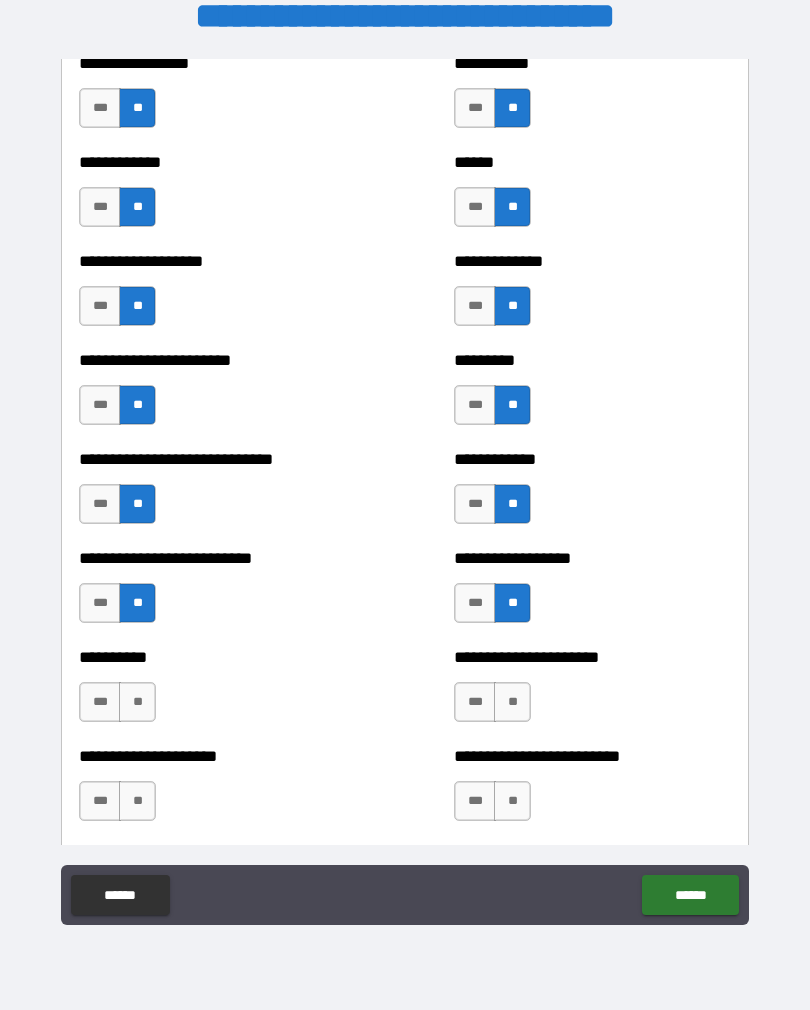 click on "**" at bounding box center (137, 702) 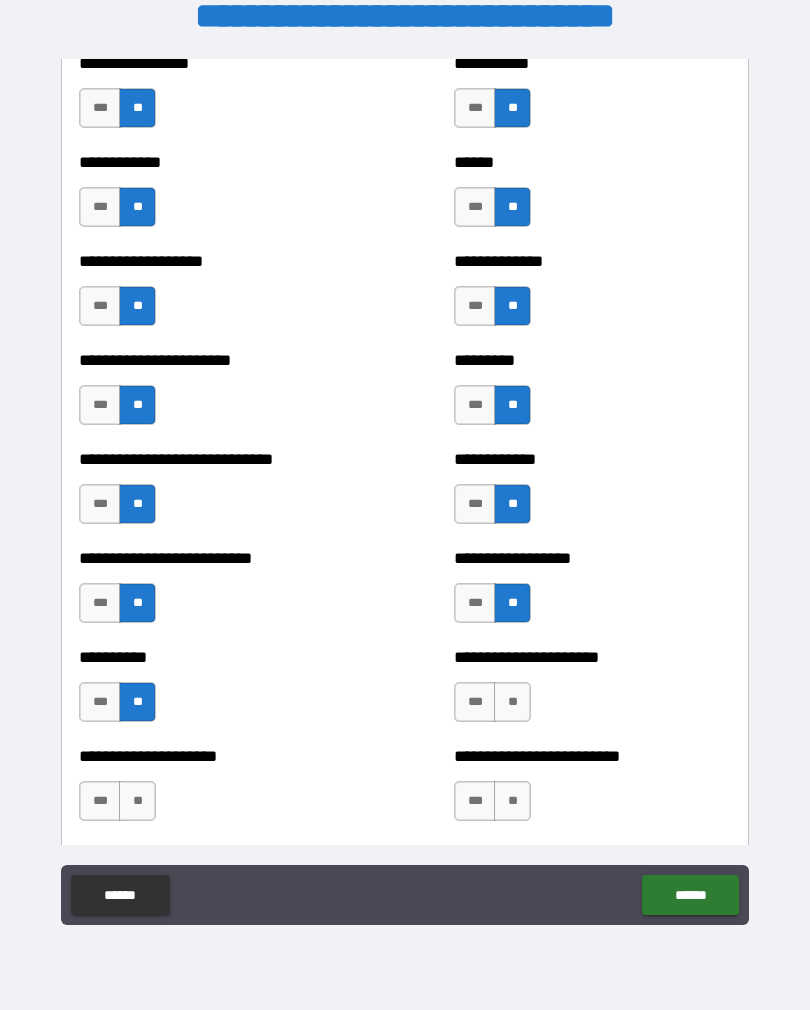 click on "**" at bounding box center (512, 702) 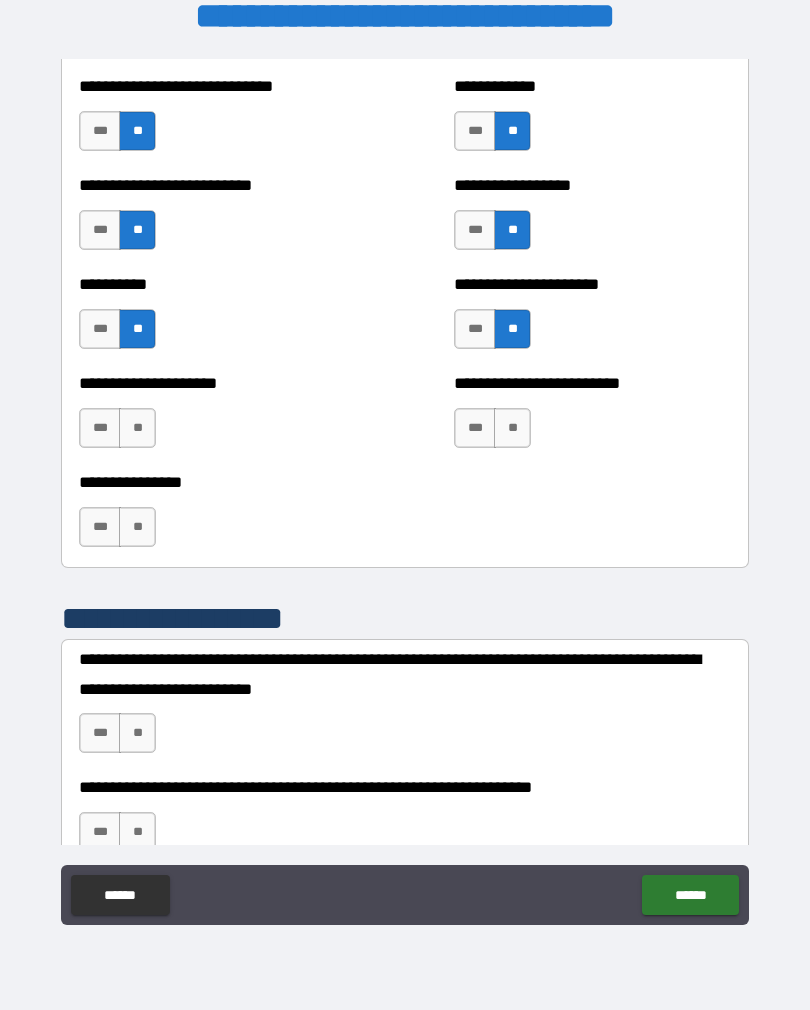 scroll, scrollTop: 2058, scrollLeft: 0, axis: vertical 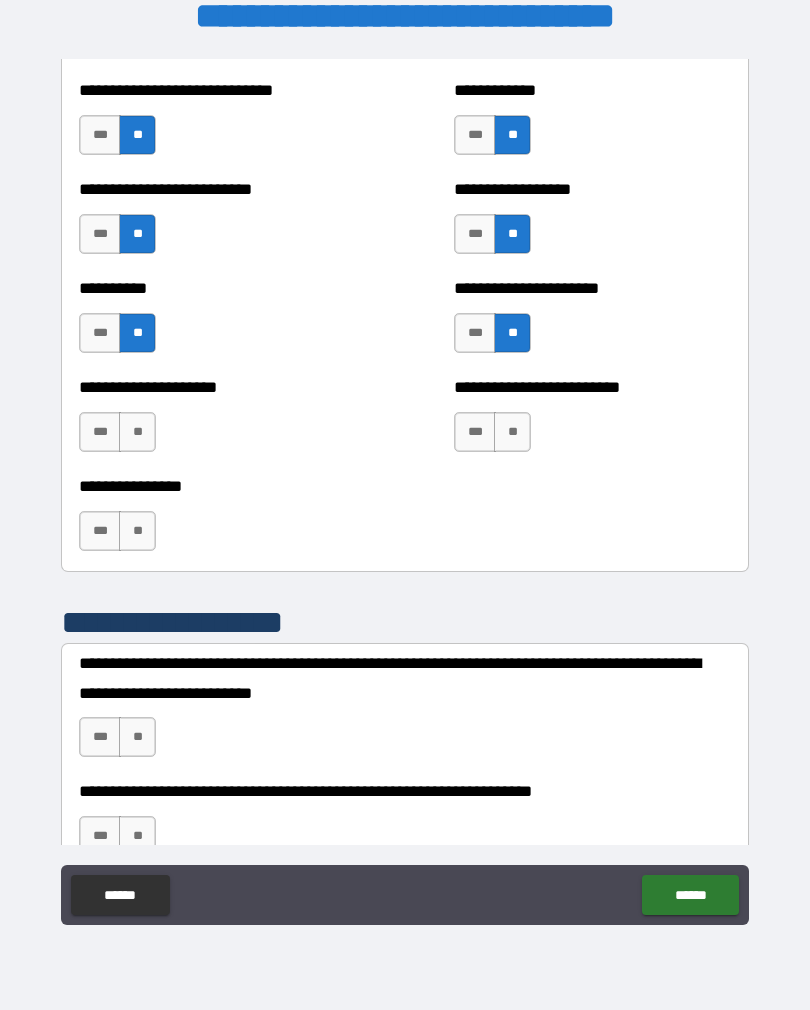 click on "**" at bounding box center [137, 432] 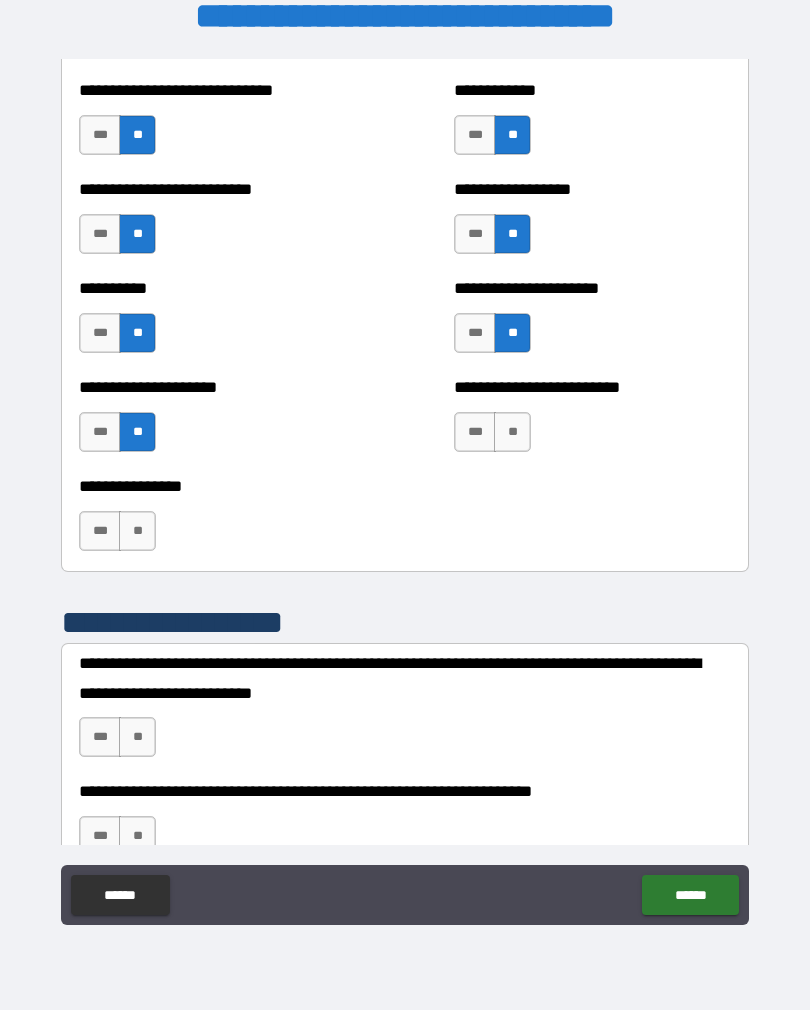 click on "**" at bounding box center (512, 432) 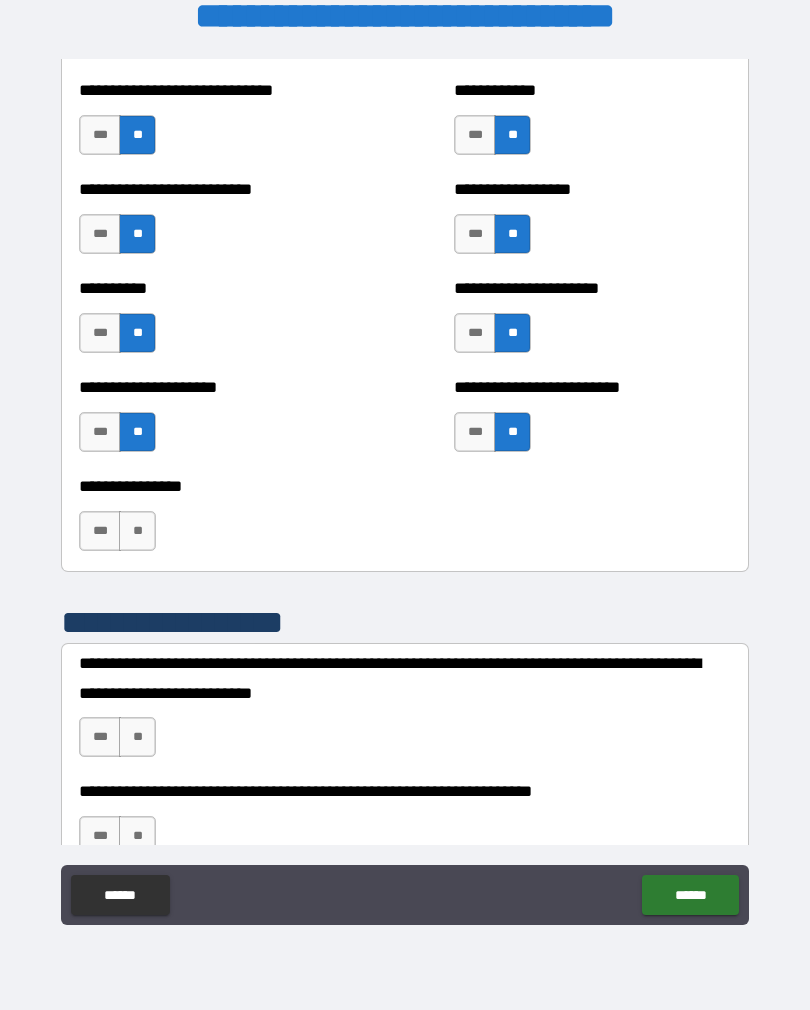 click on "**" at bounding box center (137, 531) 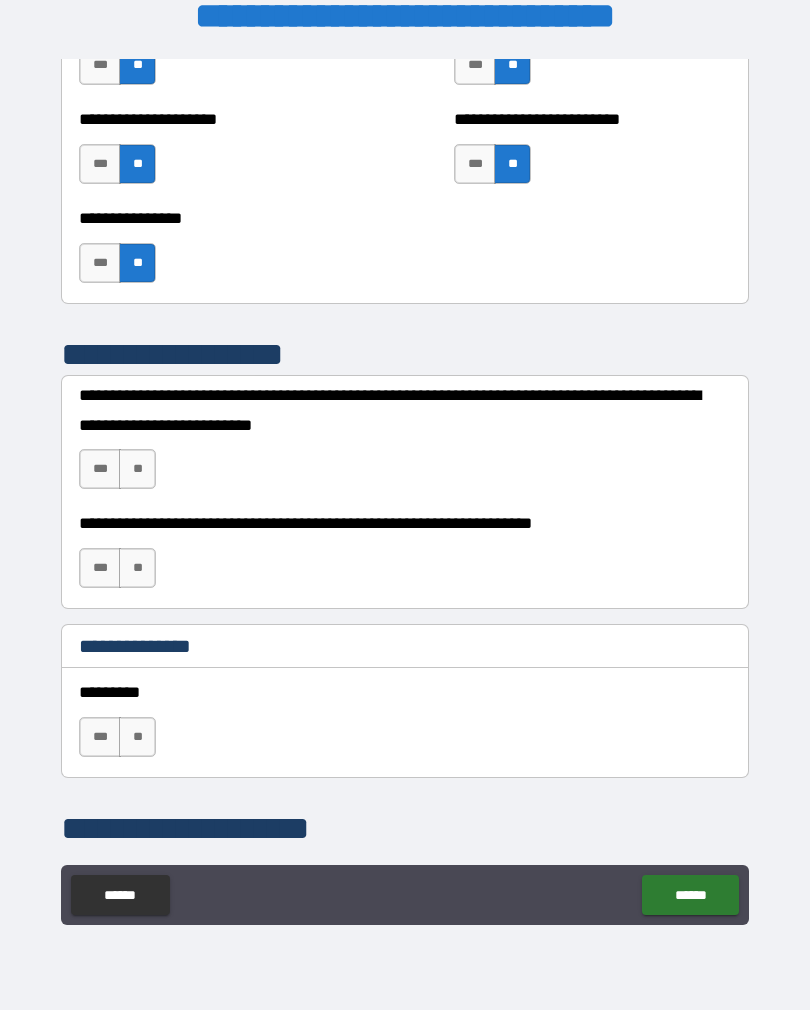 scroll, scrollTop: 2320, scrollLeft: 0, axis: vertical 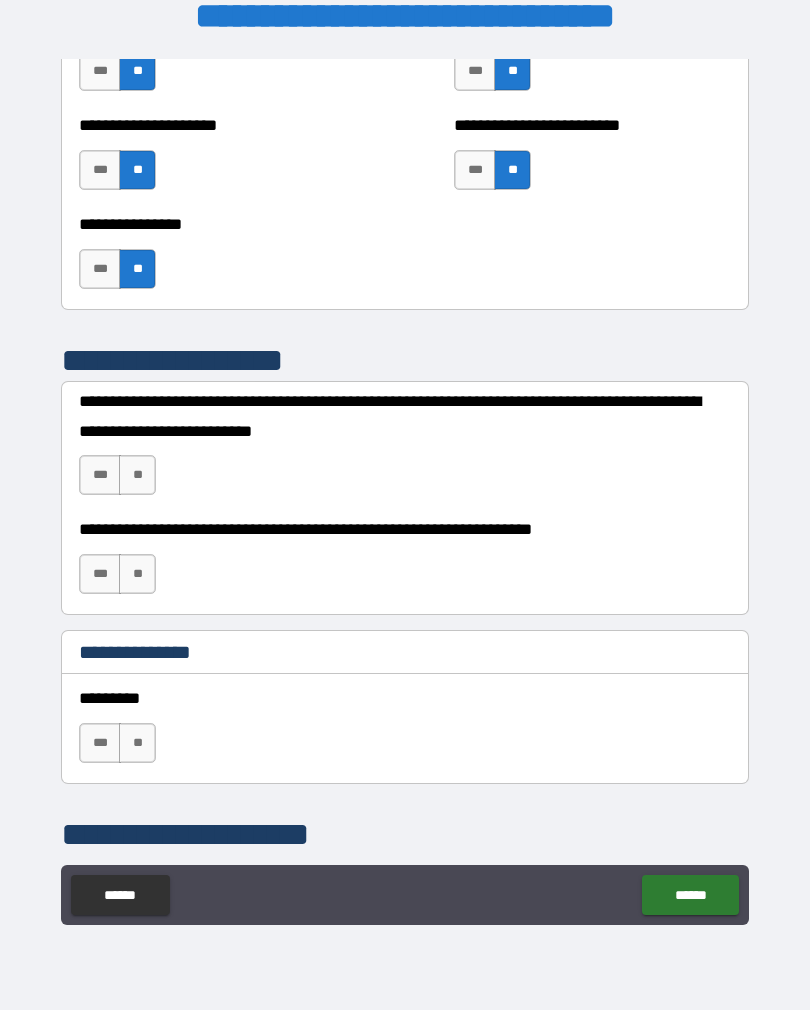 click on "**" at bounding box center (137, 475) 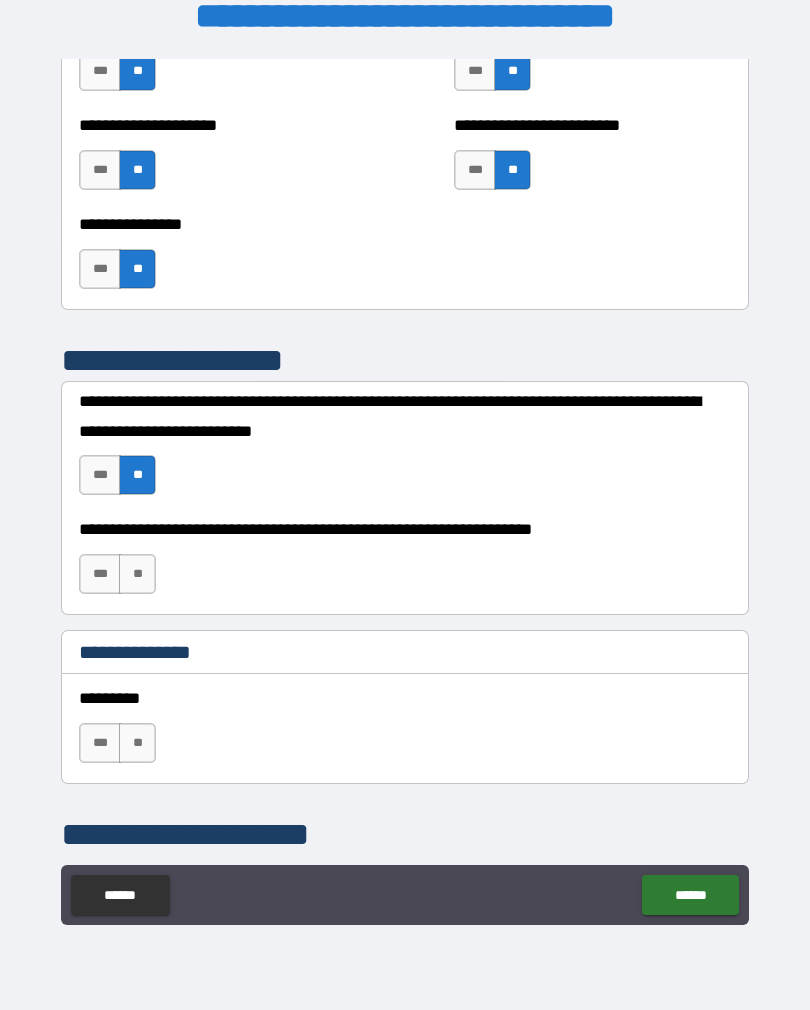 click on "**" at bounding box center [137, 574] 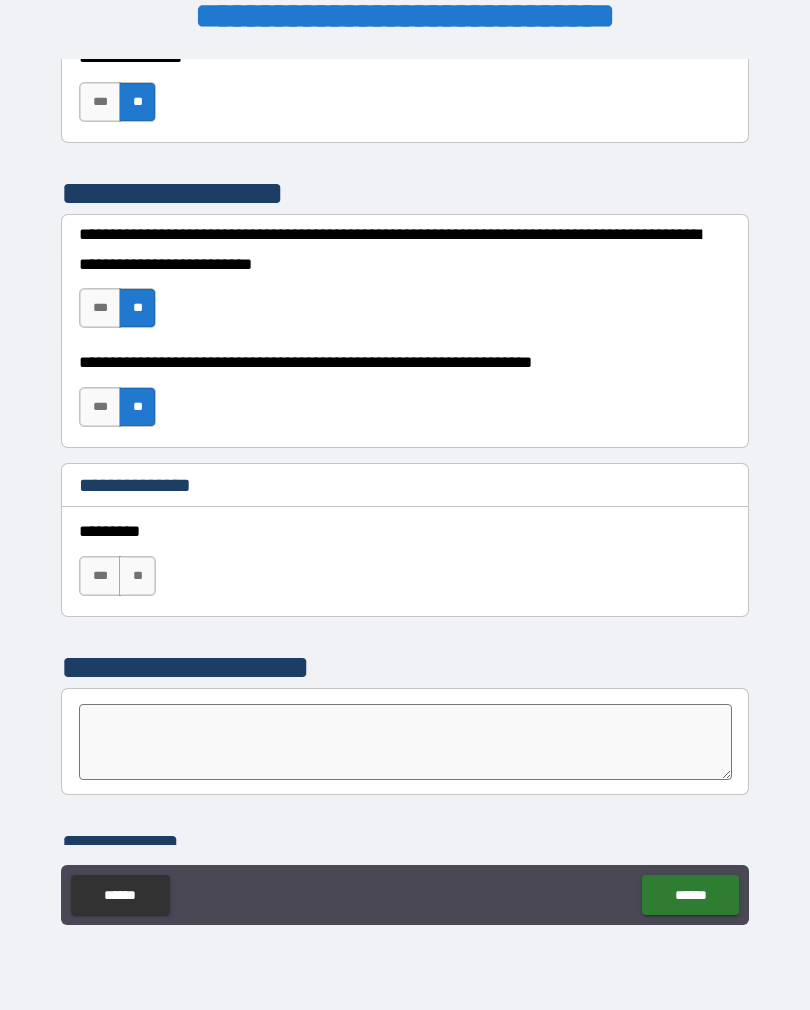 click on "**" at bounding box center (137, 576) 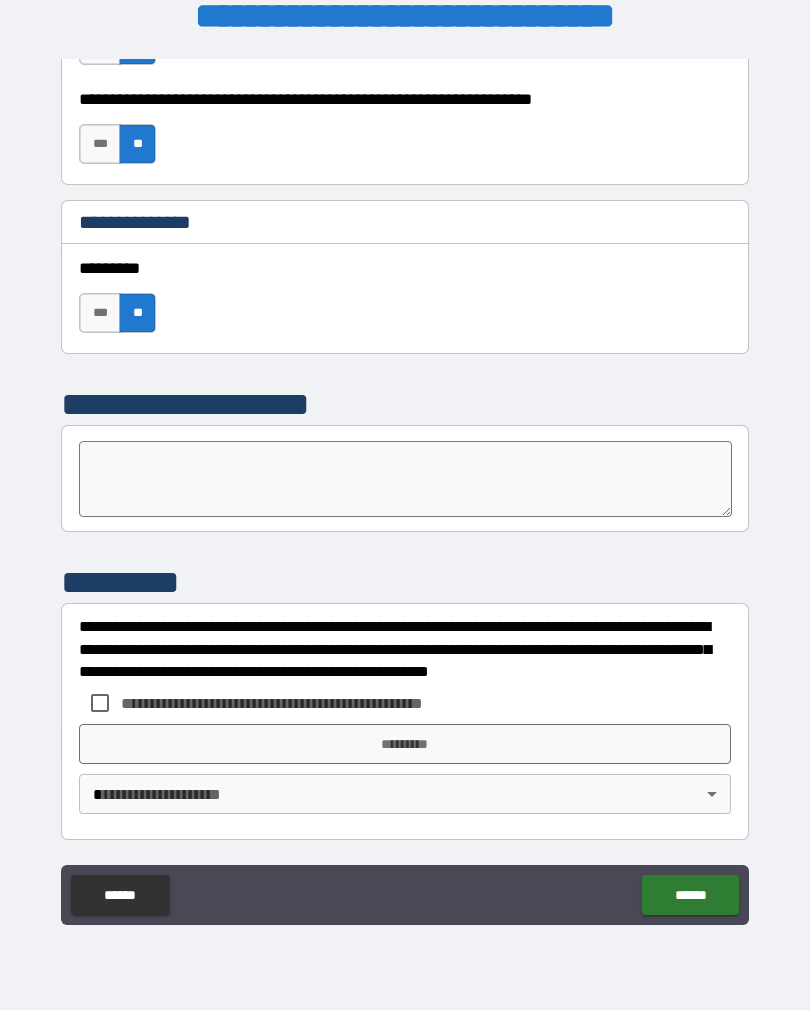 scroll, scrollTop: 2750, scrollLeft: 0, axis: vertical 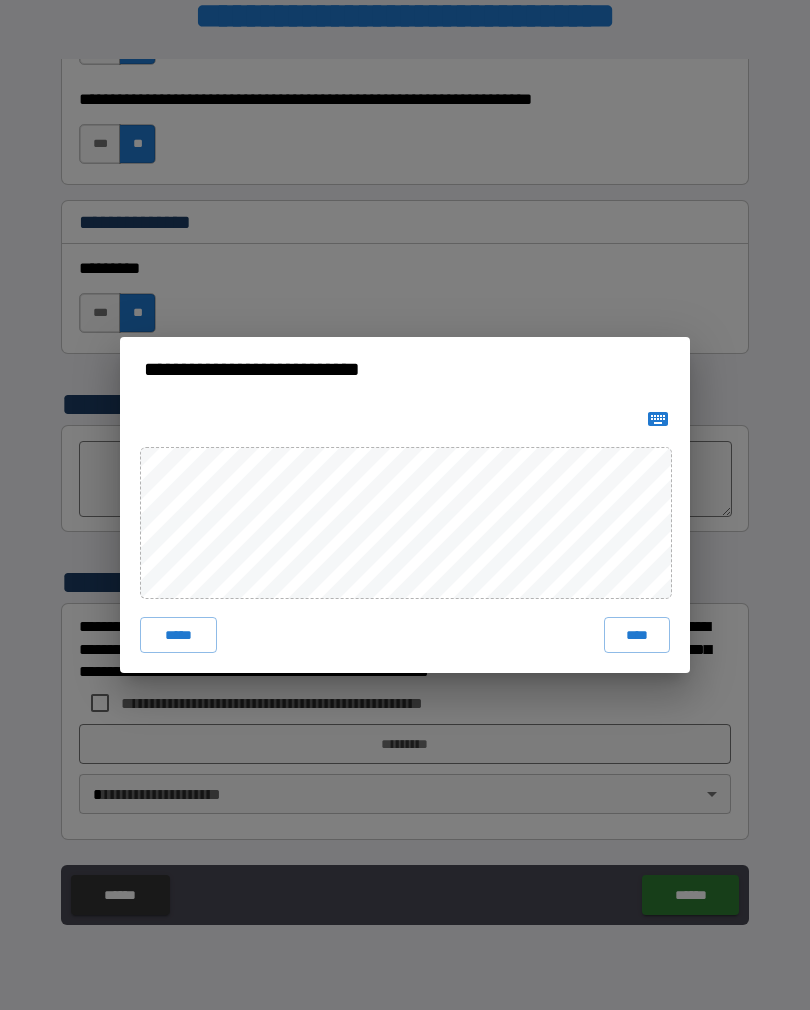 click on "****" at bounding box center (637, 635) 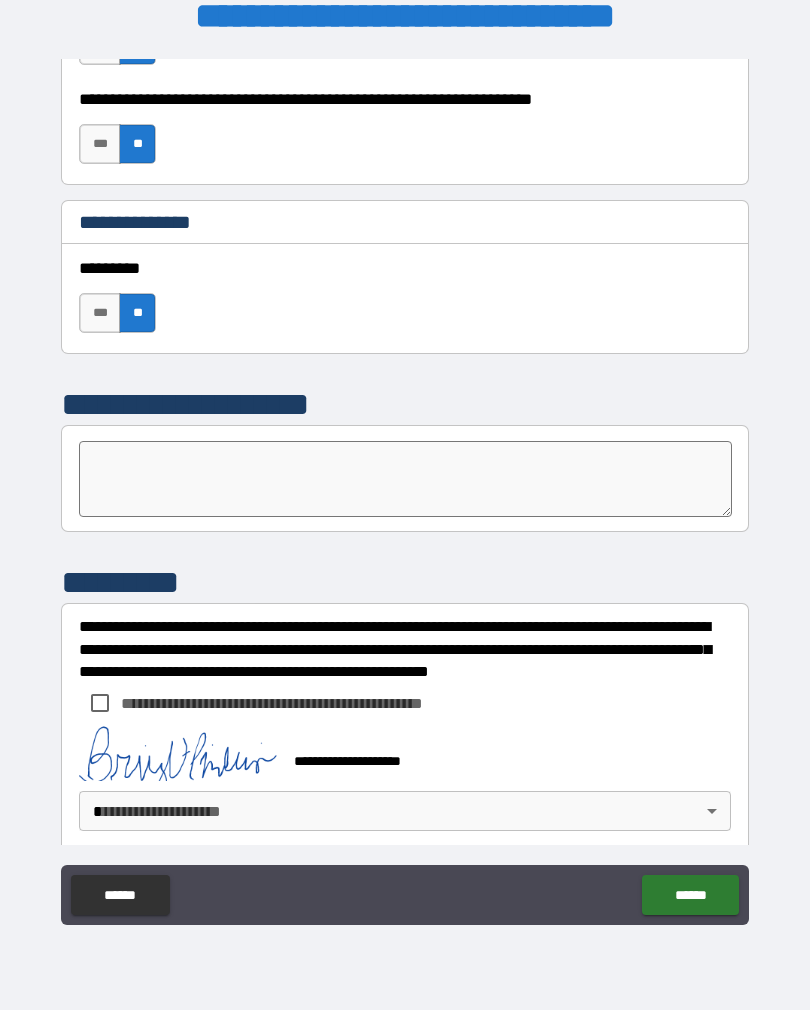 click on "******" at bounding box center (690, 895) 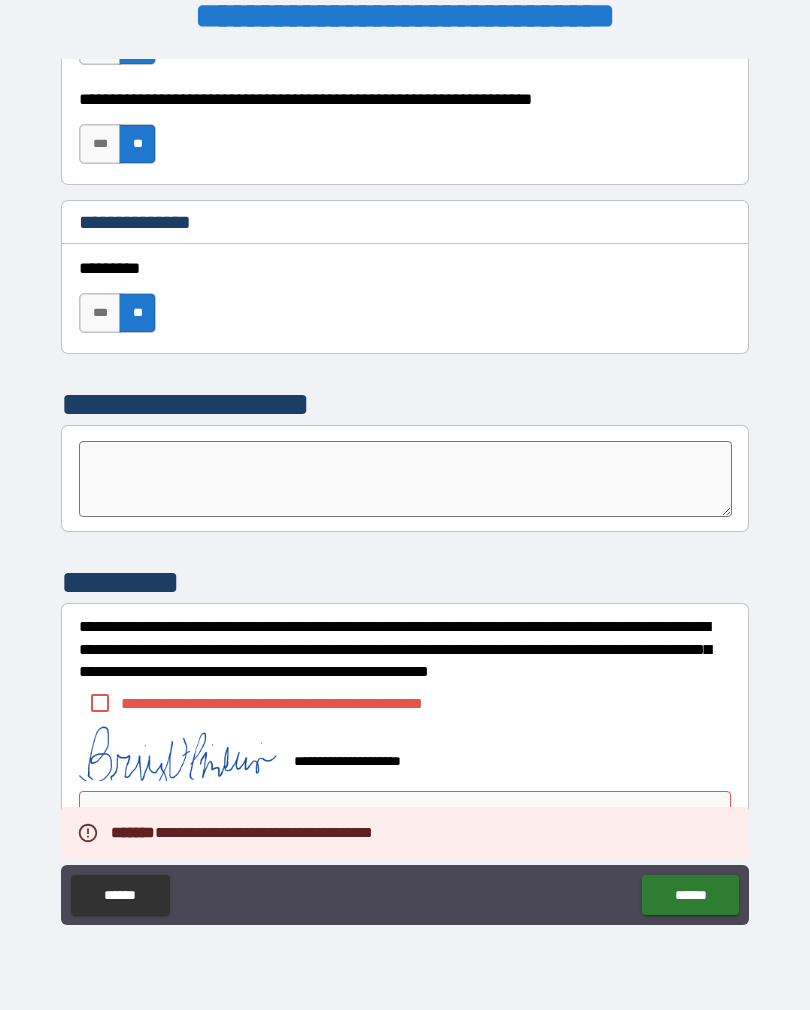 click on "**********" at bounding box center (405, 489) 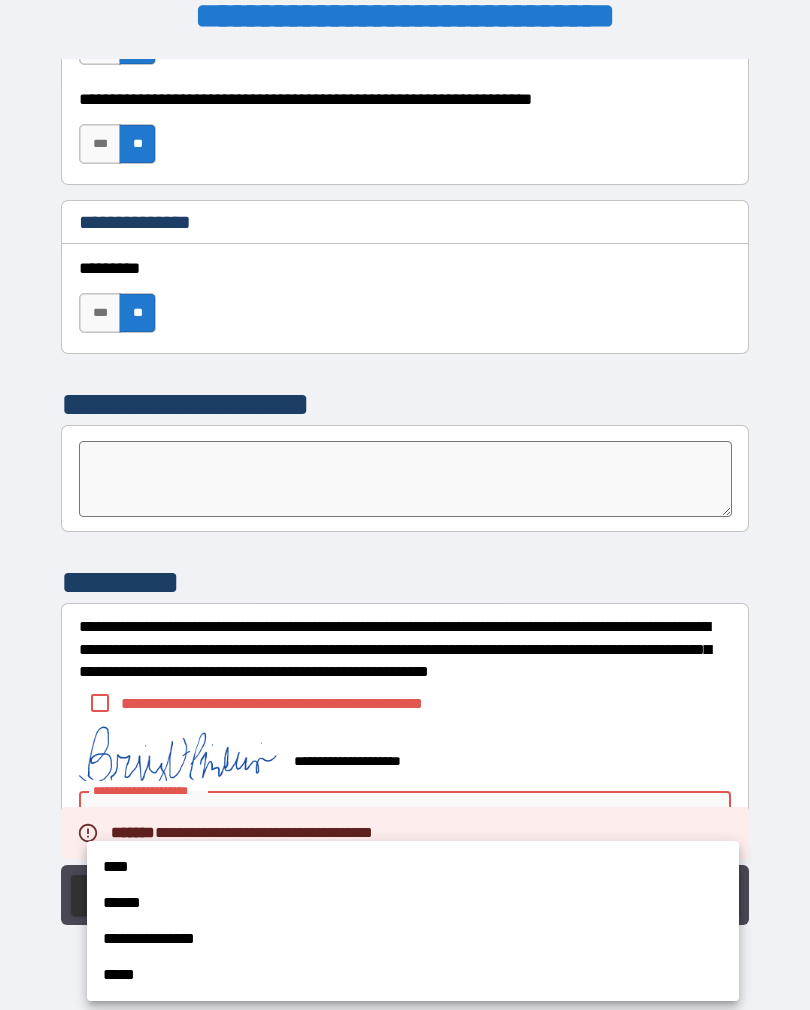 click on "**********" at bounding box center [413, 939] 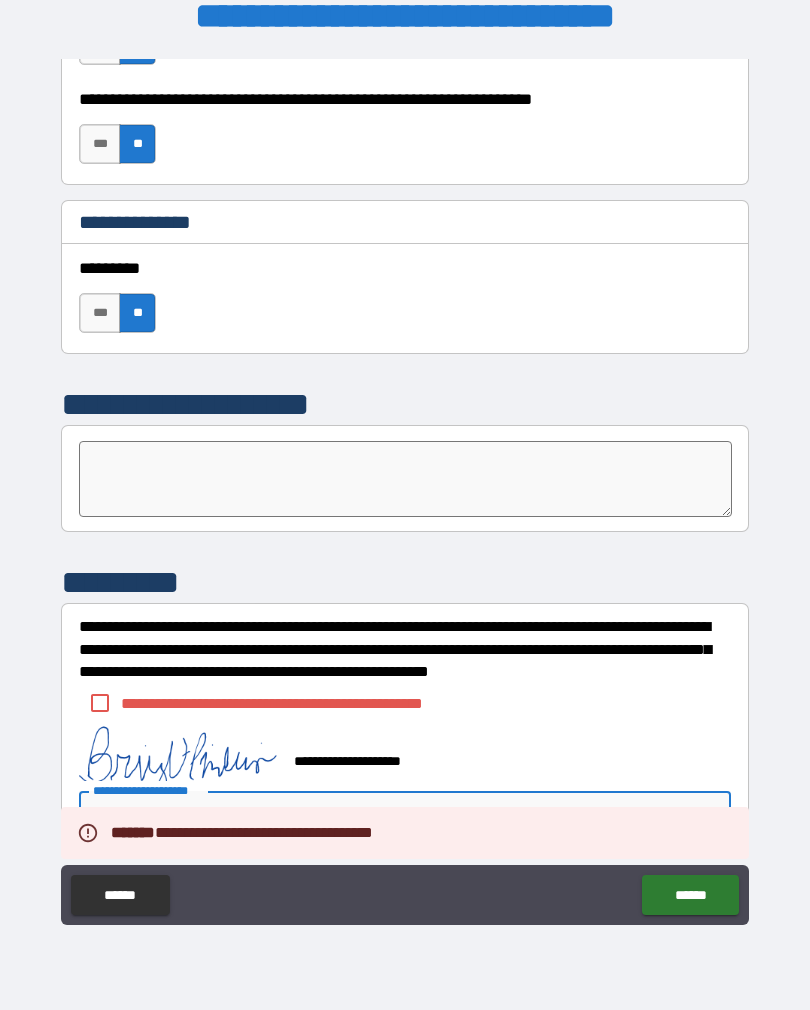 click on "******" at bounding box center (690, 895) 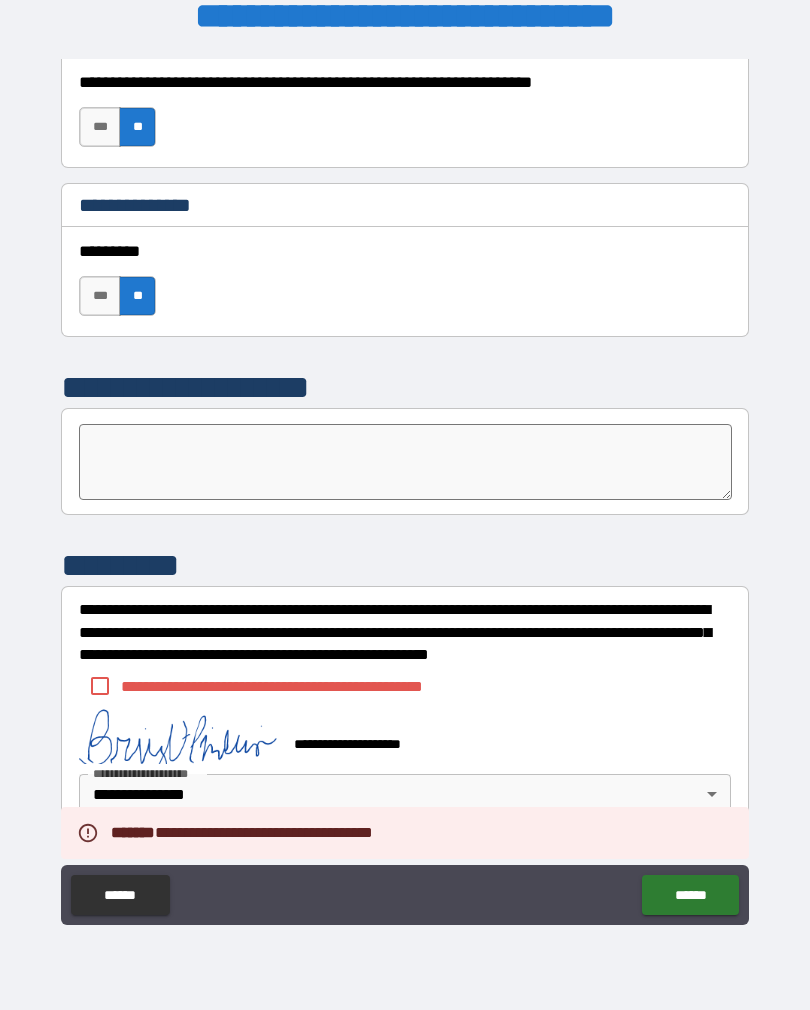 scroll, scrollTop: 2767, scrollLeft: 0, axis: vertical 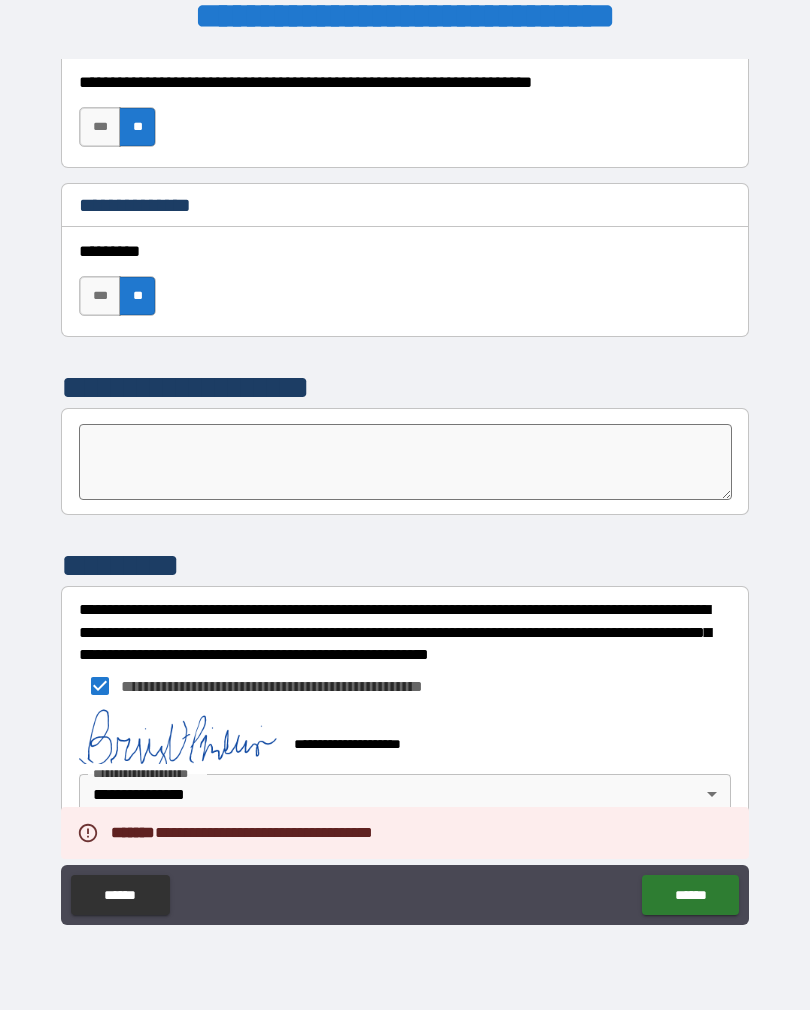 click on "******" at bounding box center [690, 895] 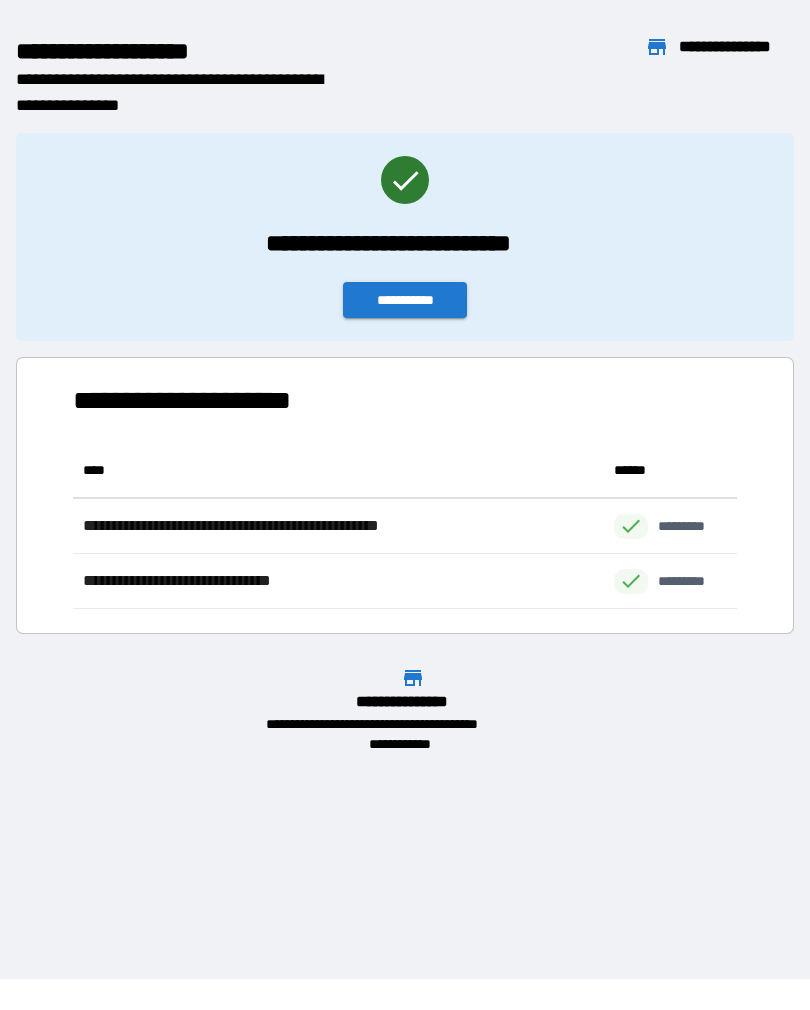 scroll, scrollTop: 1, scrollLeft: 1, axis: both 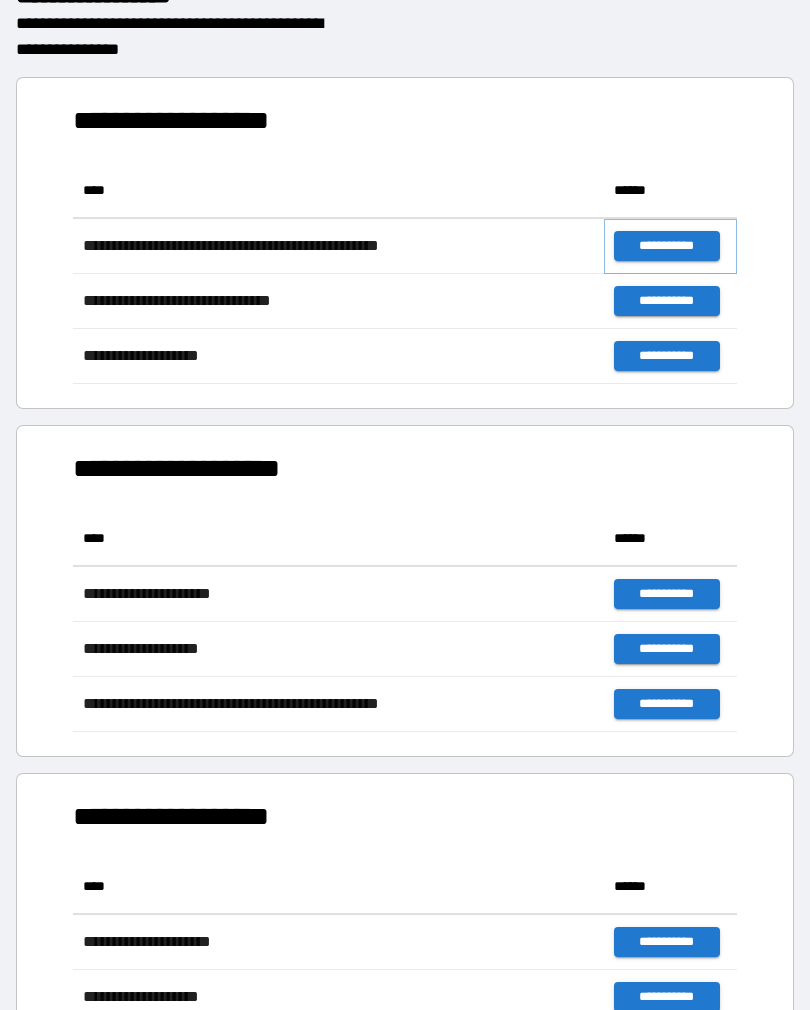 click on "**********" at bounding box center (666, 246) 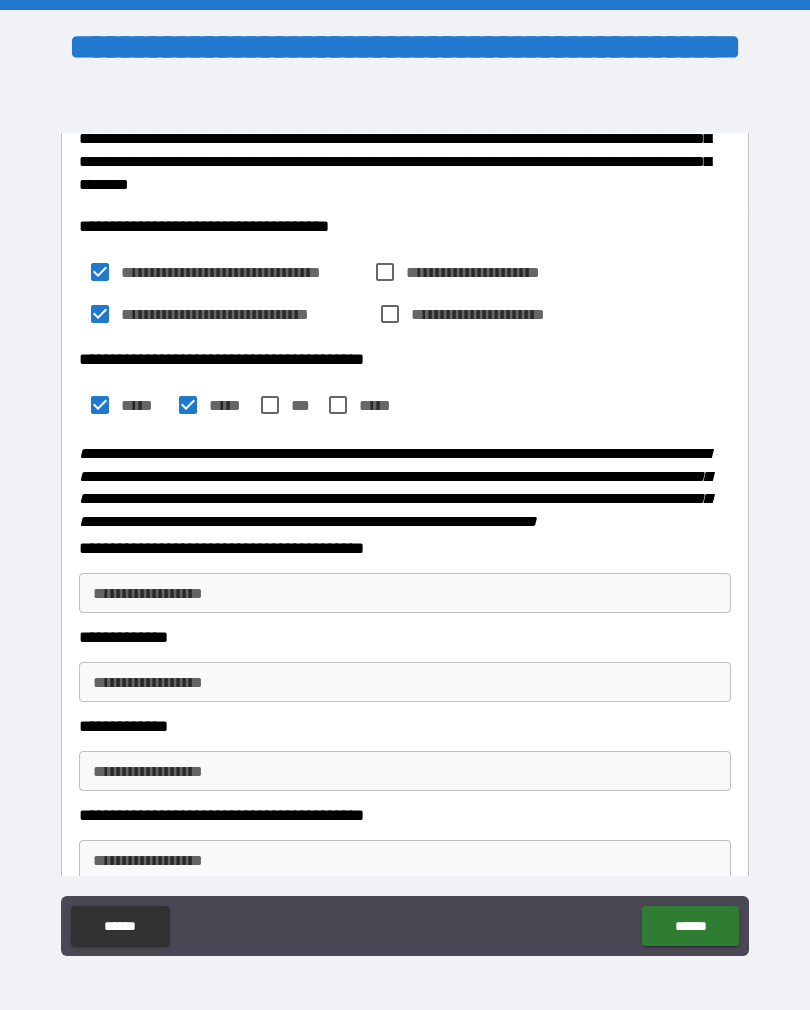 scroll, scrollTop: 246, scrollLeft: 0, axis: vertical 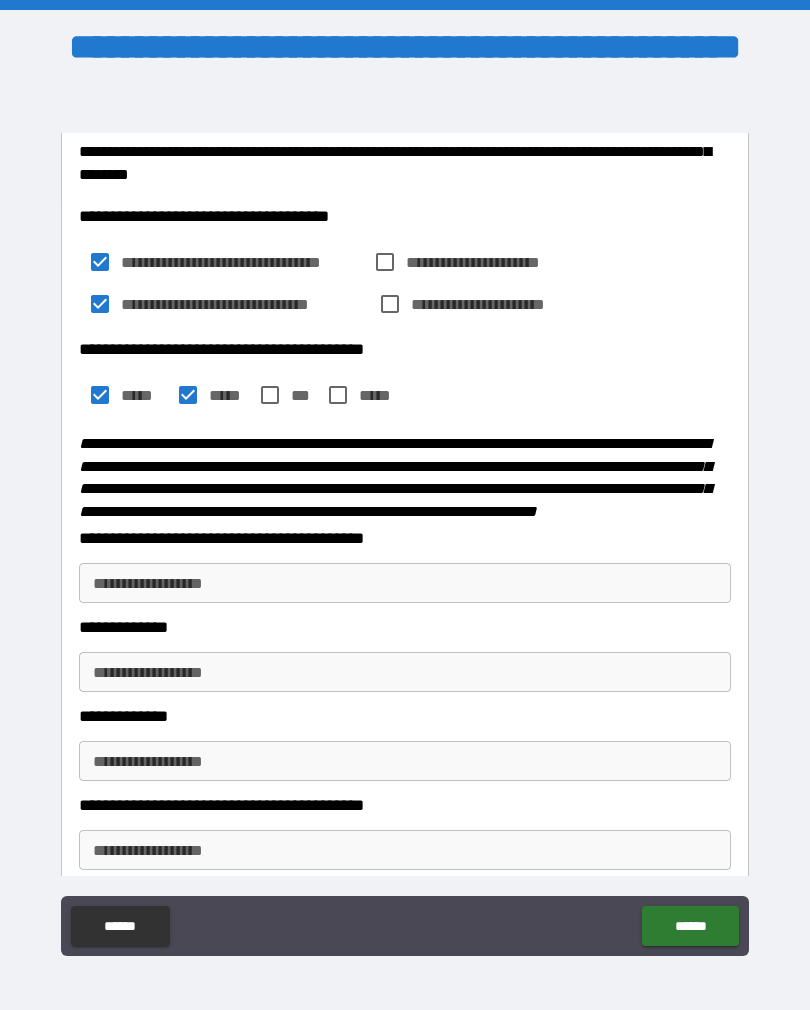 click on "**********" at bounding box center (405, 583) 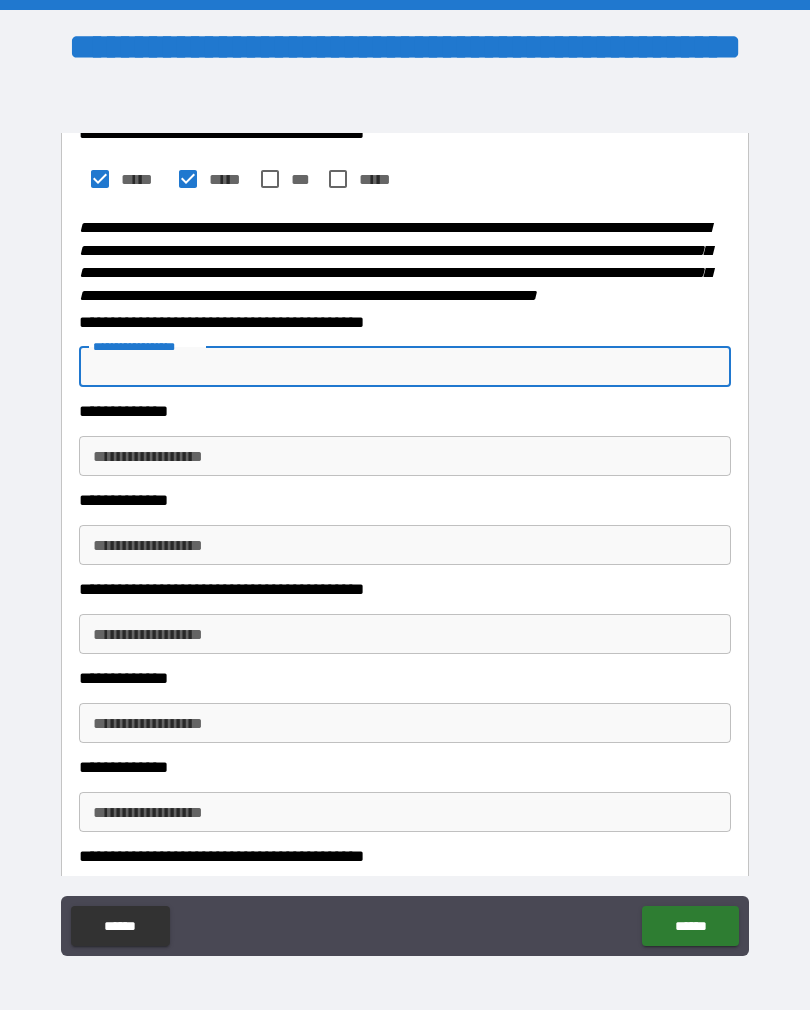 scroll, scrollTop: 457, scrollLeft: 0, axis: vertical 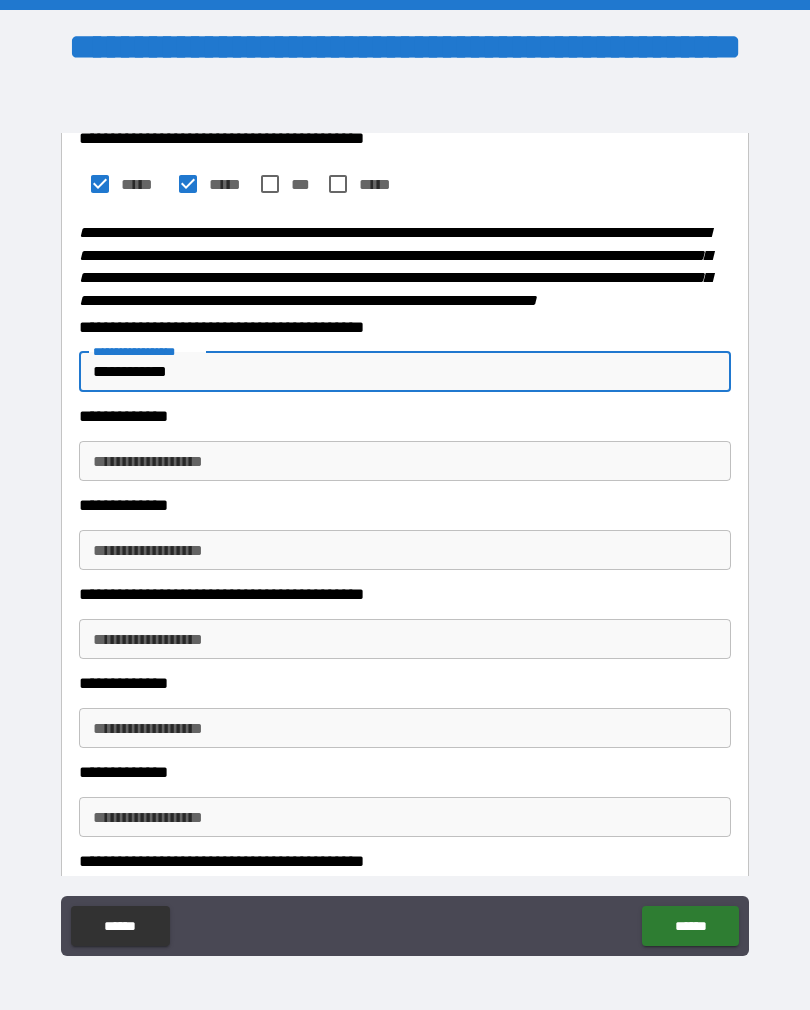 type on "**********" 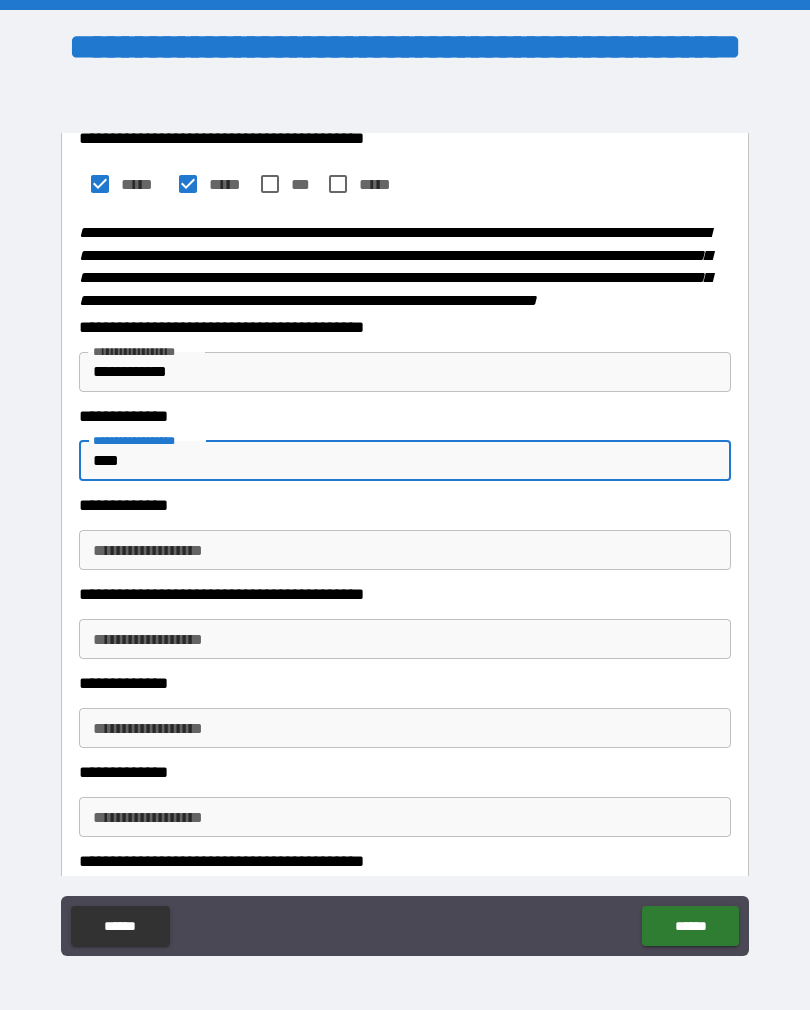 type on "****" 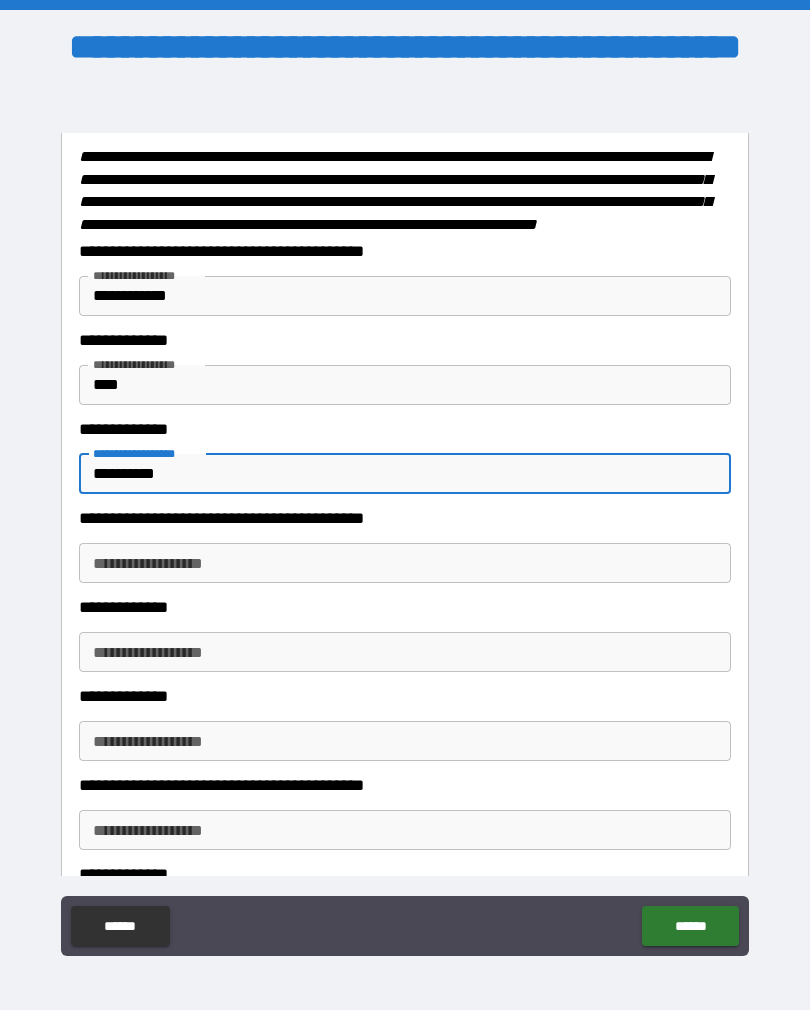scroll, scrollTop: 552, scrollLeft: 0, axis: vertical 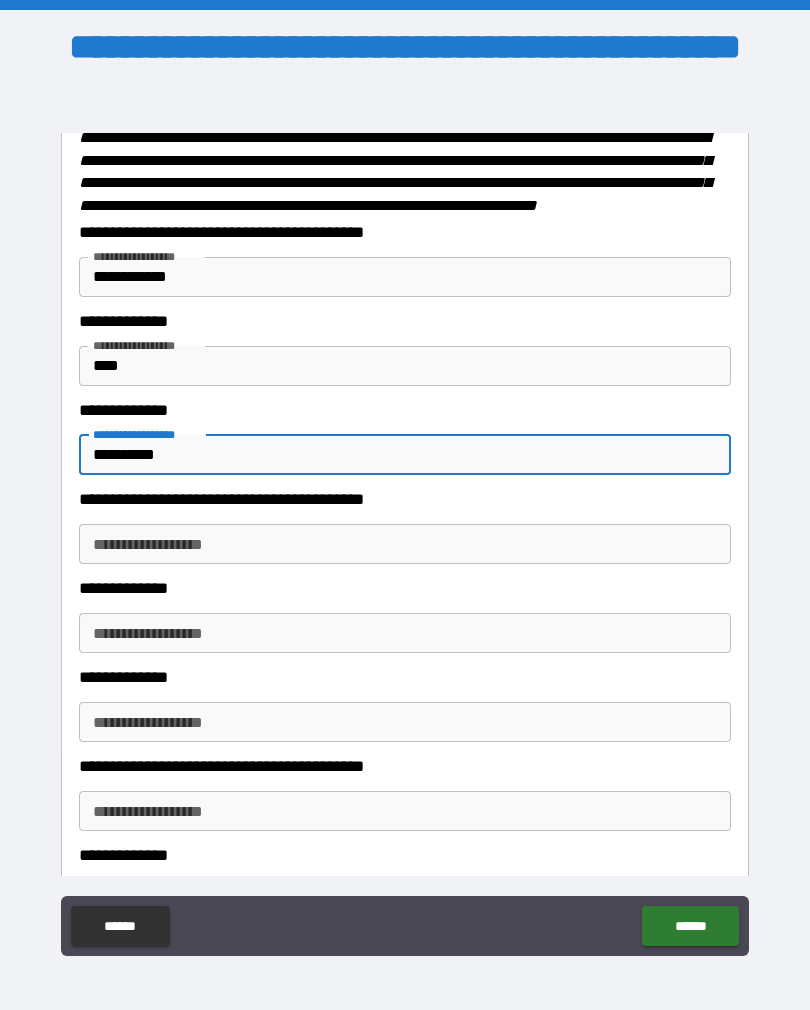 type on "**********" 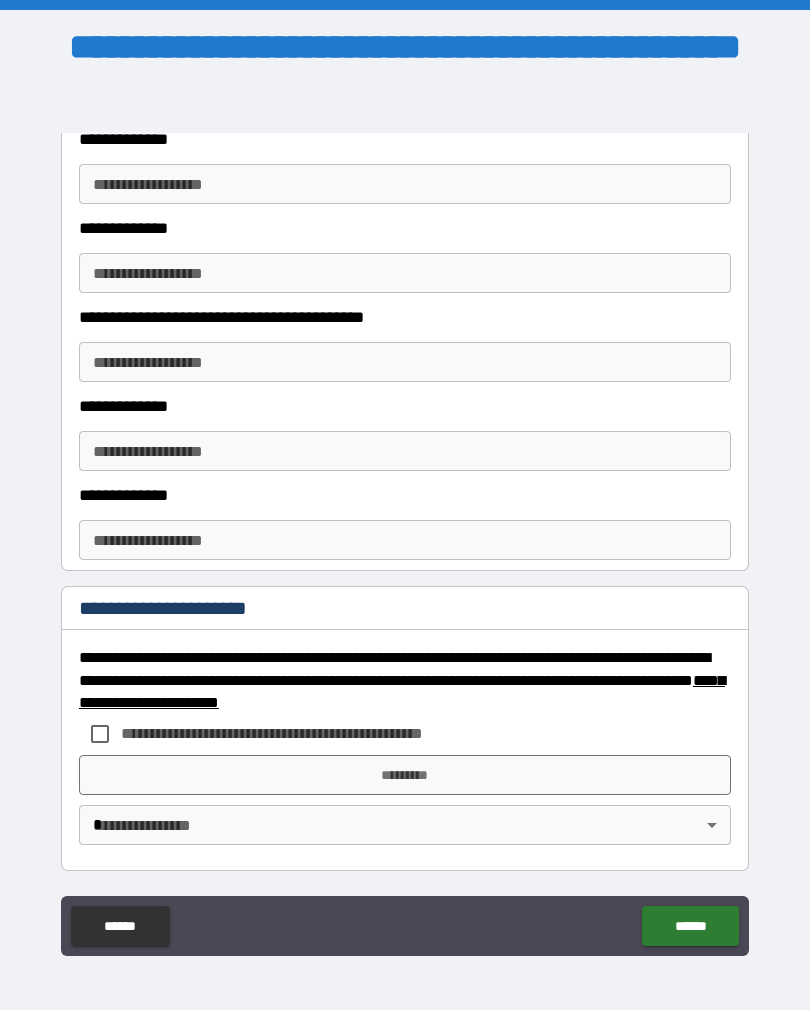 scroll, scrollTop: 1020, scrollLeft: 0, axis: vertical 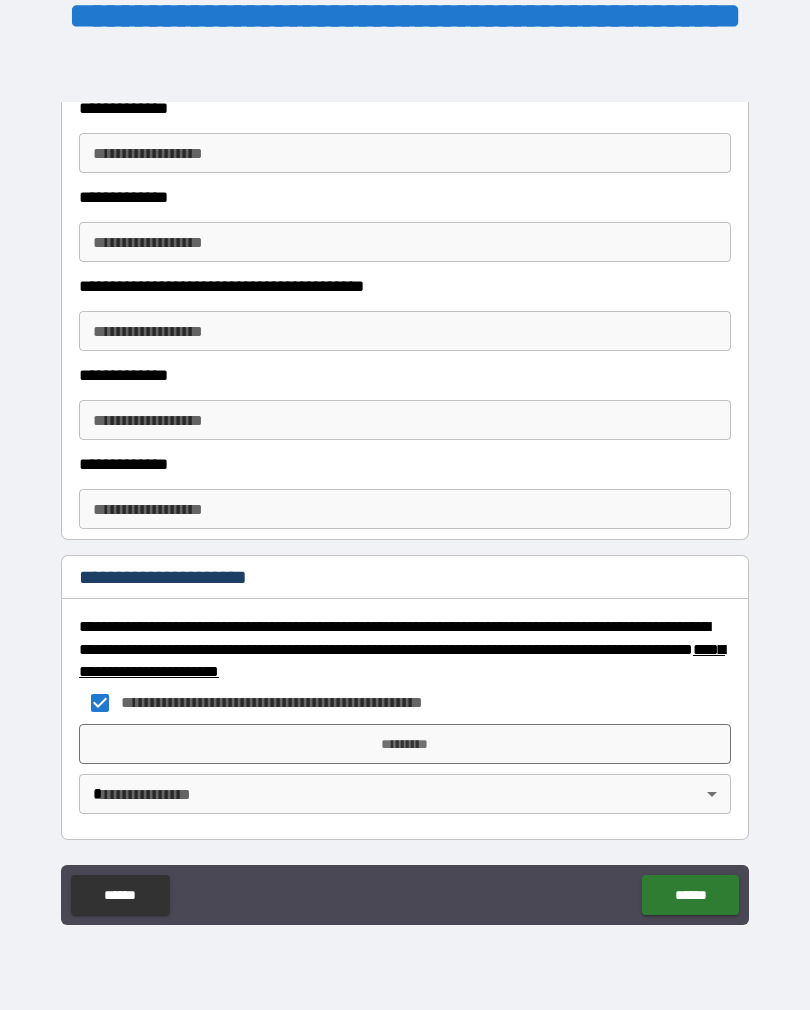 click on "*********" at bounding box center [405, 744] 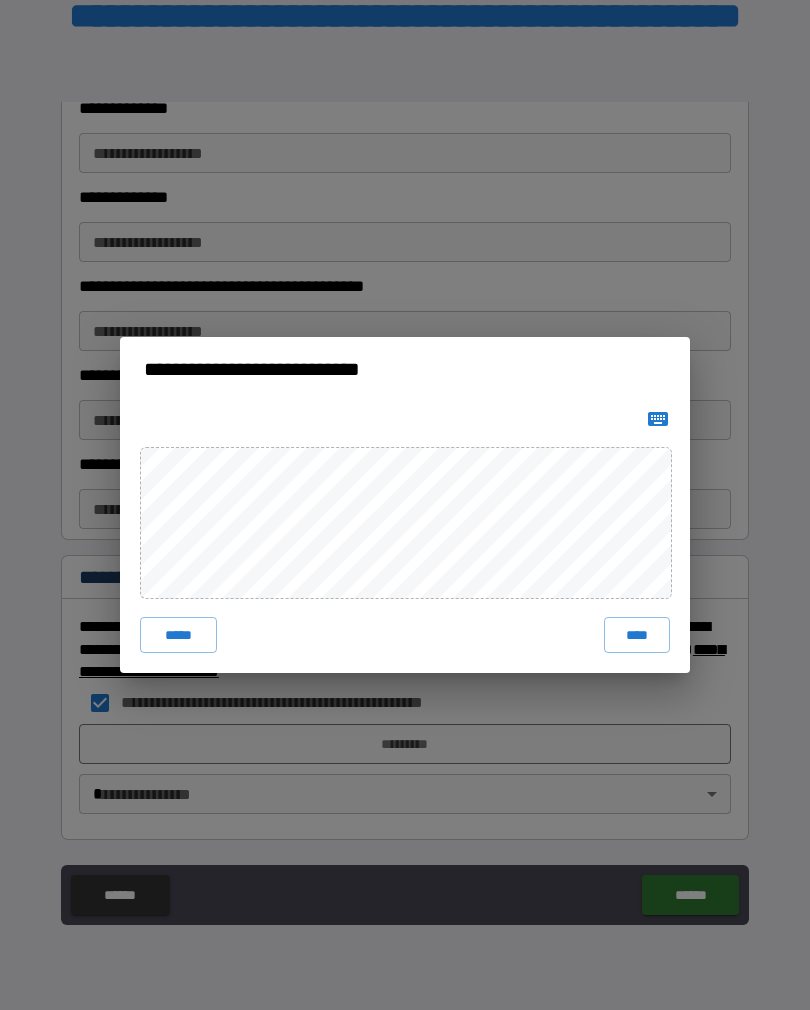 click on "****" at bounding box center (637, 635) 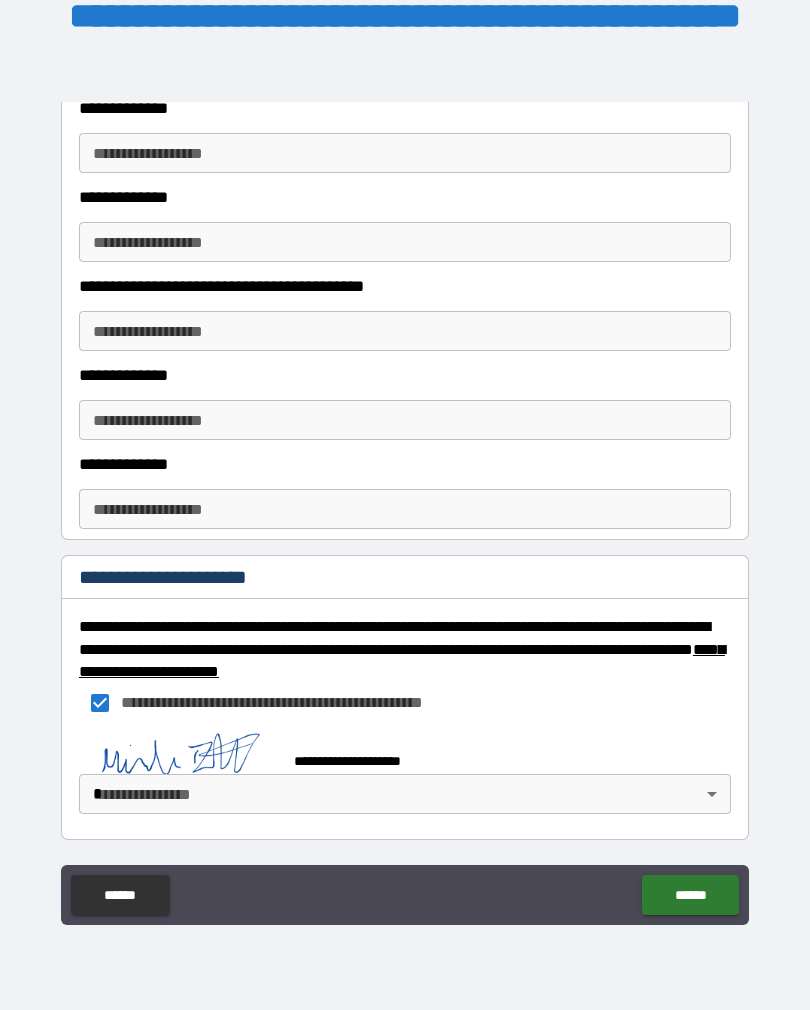 scroll, scrollTop: 1010, scrollLeft: 0, axis: vertical 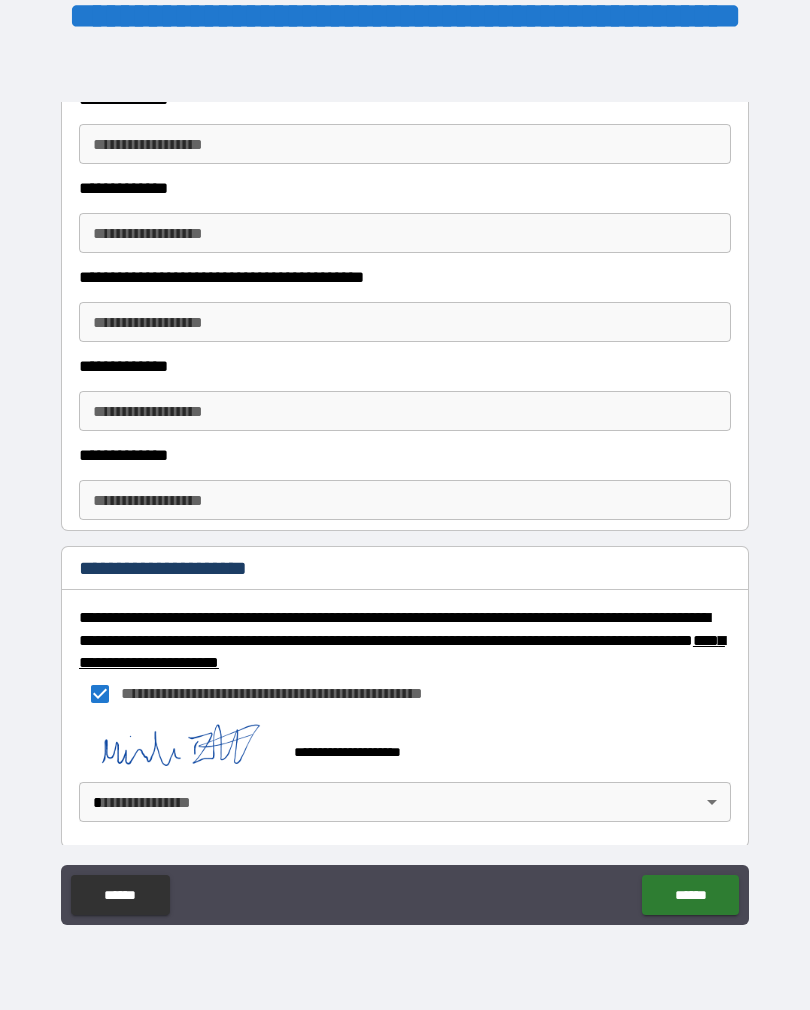 click on "******" at bounding box center (690, 895) 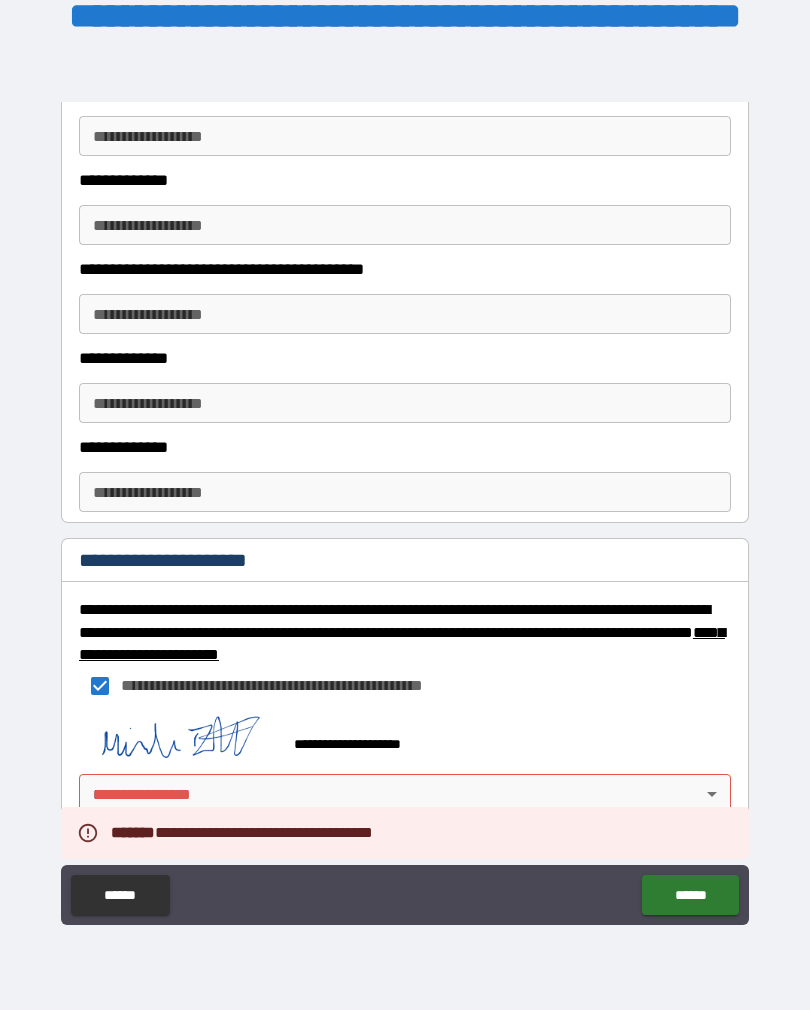 scroll, scrollTop: 1037, scrollLeft: 0, axis: vertical 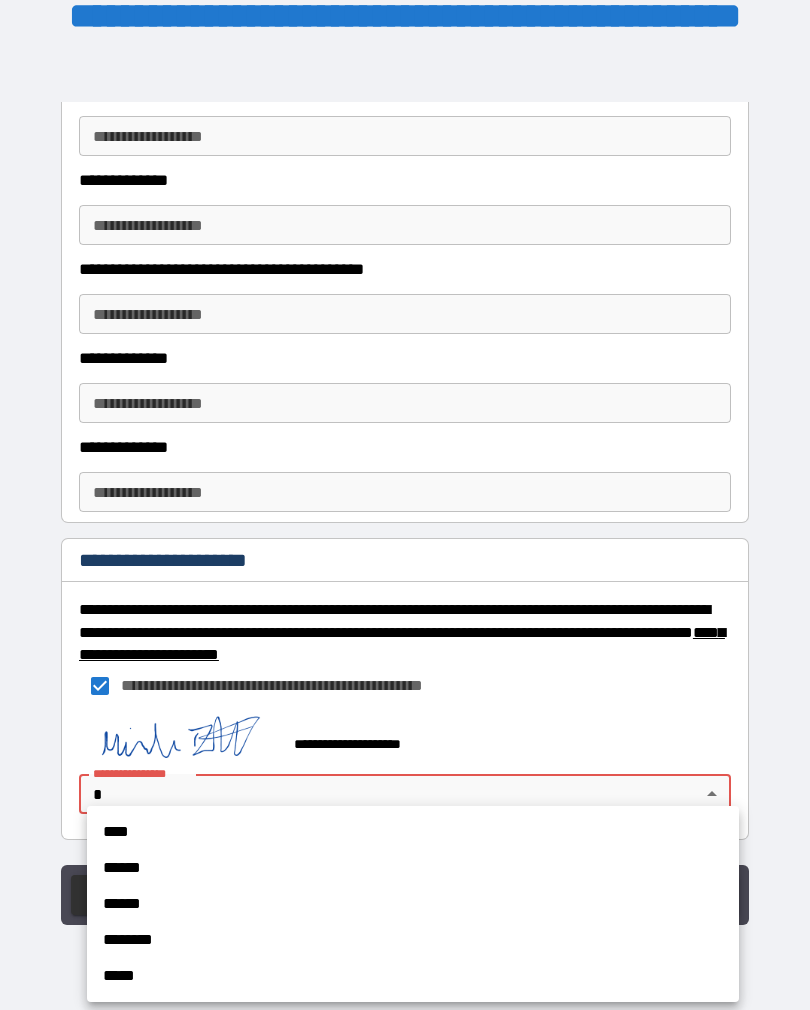 click on "****" at bounding box center (413, 832) 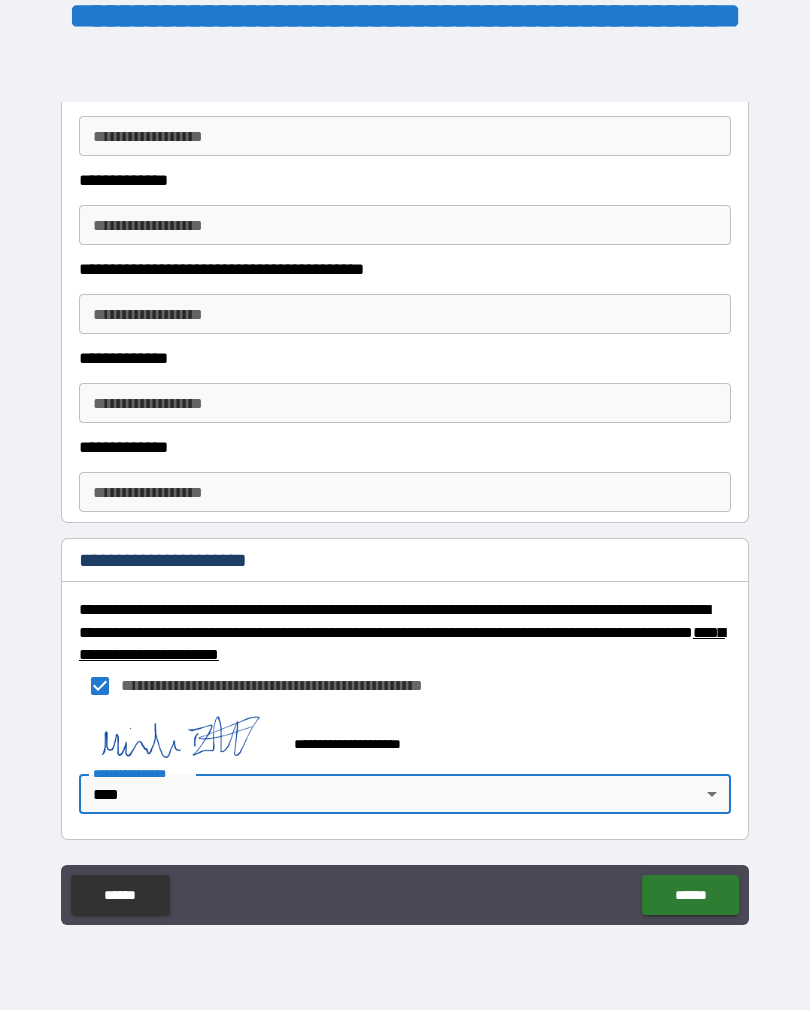 click on "******" at bounding box center [690, 895] 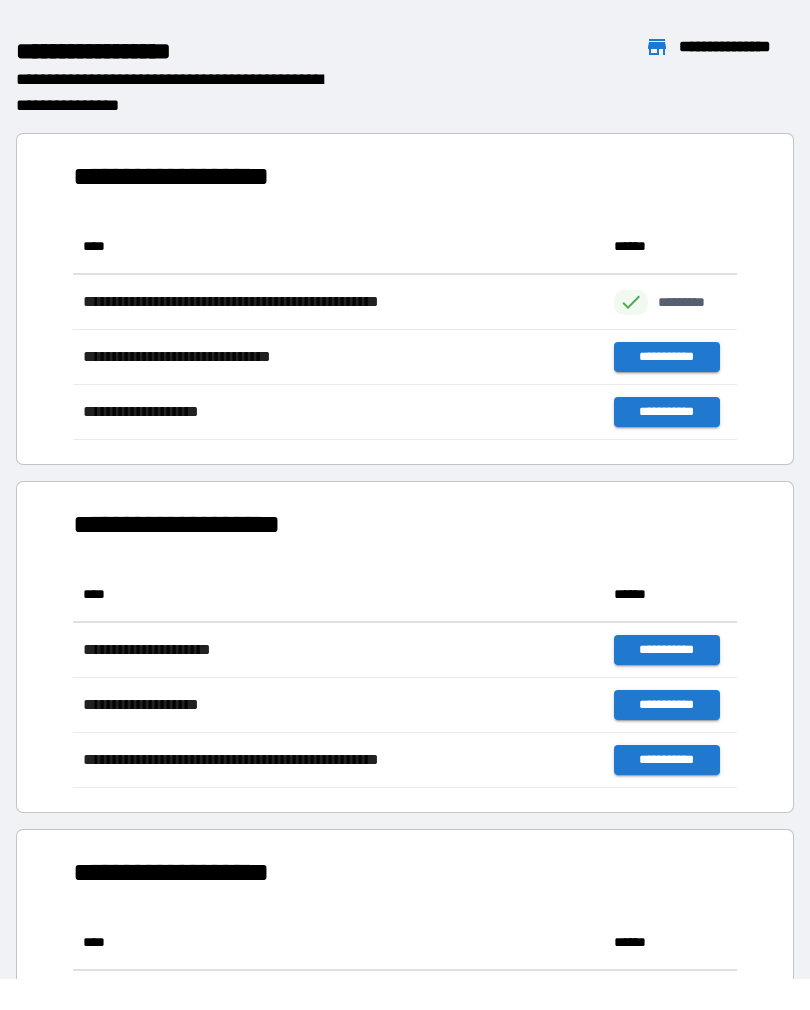 scroll, scrollTop: 1, scrollLeft: 1, axis: both 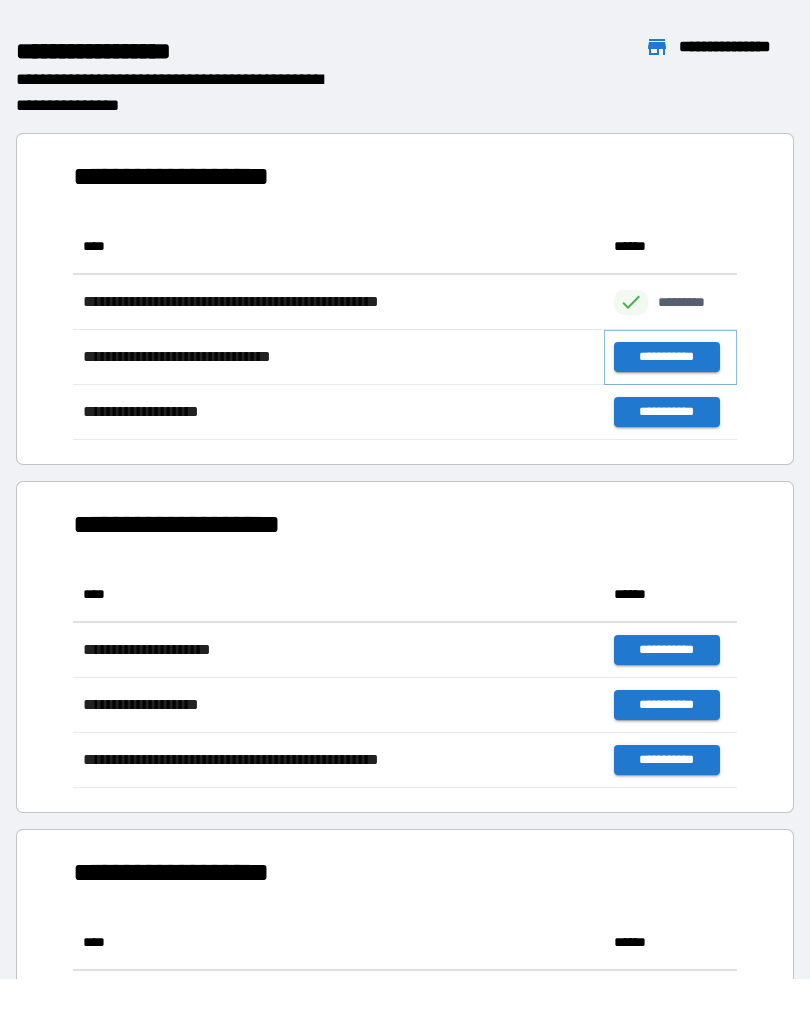 click on "**********" at bounding box center [666, 357] 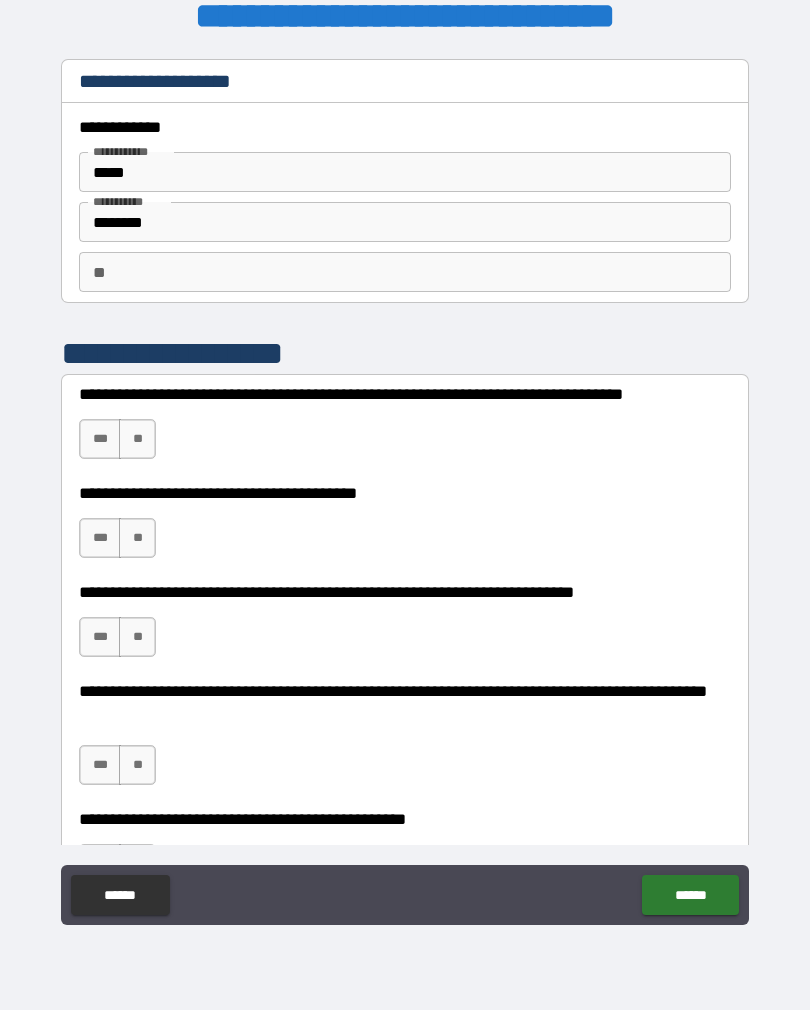 click on "**" at bounding box center (137, 439) 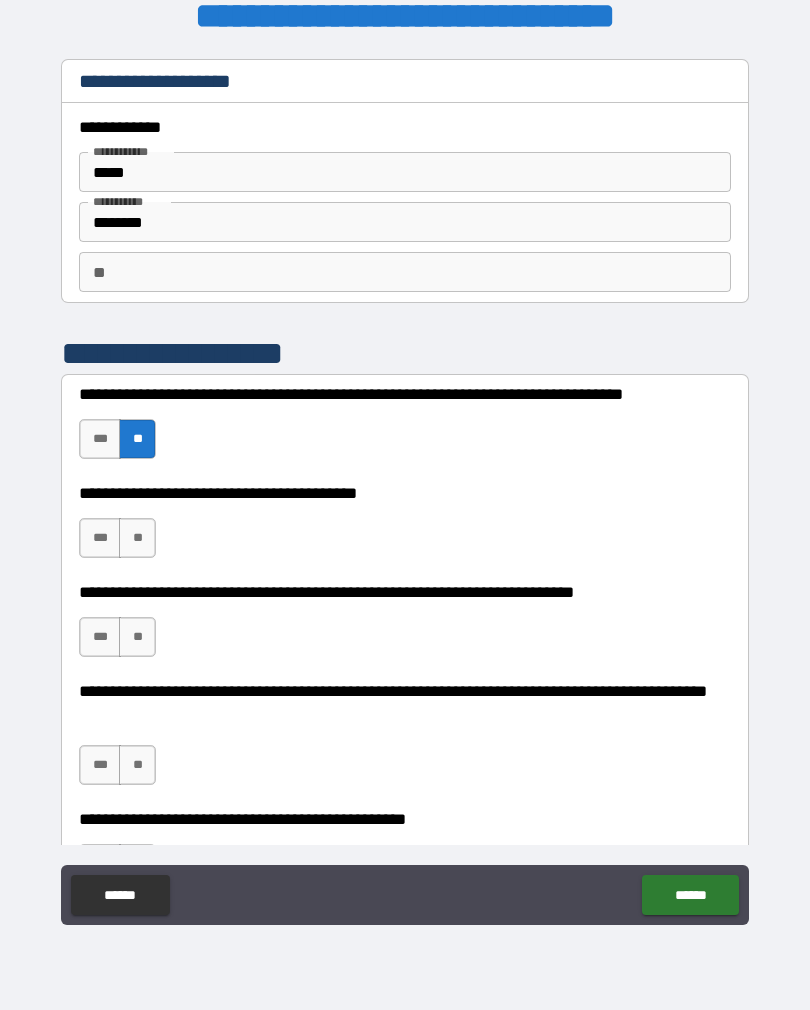 click on "**" at bounding box center [137, 538] 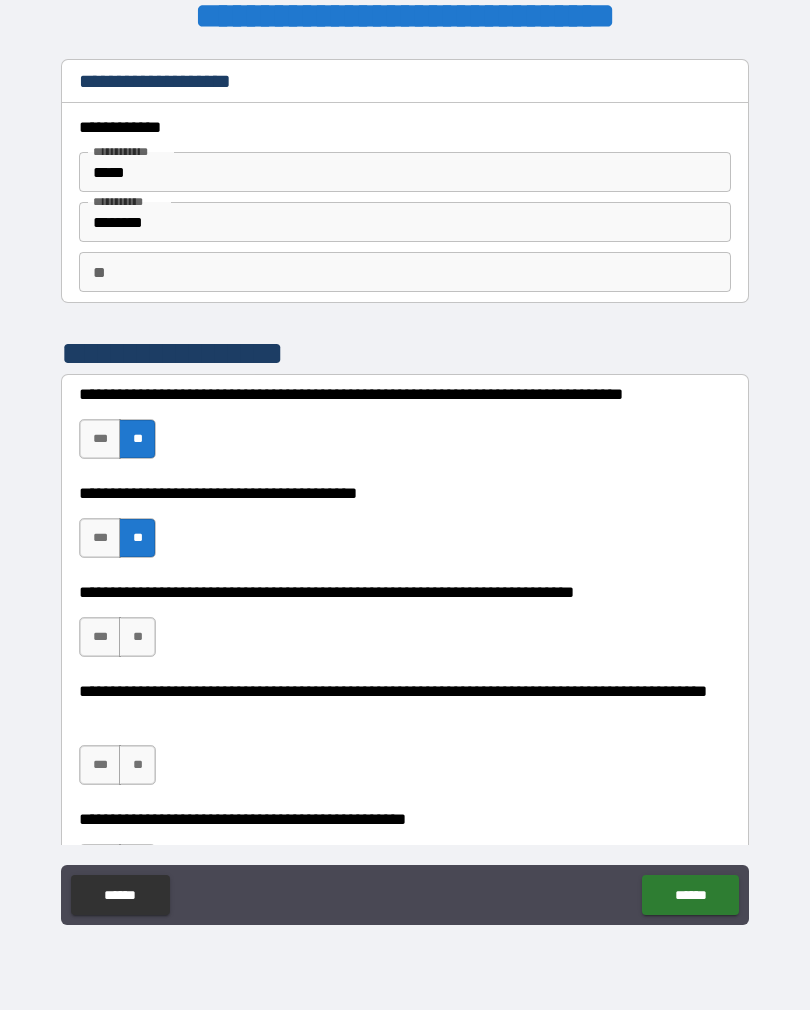 click on "**" at bounding box center [137, 637] 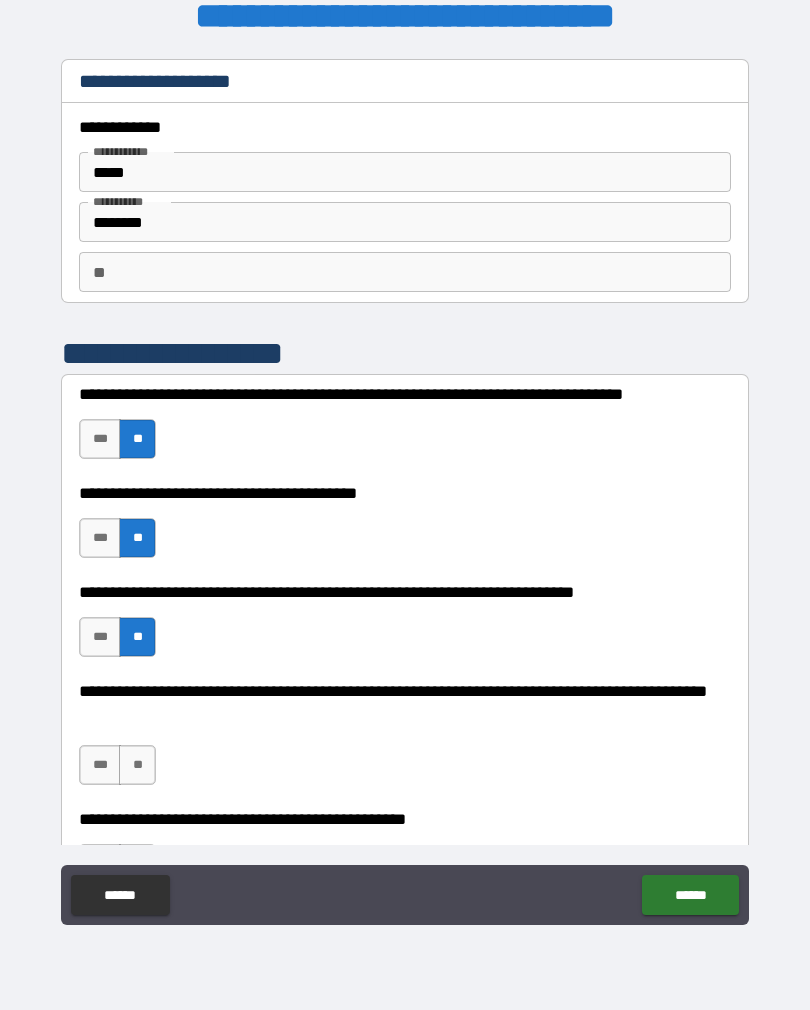 click on "**" at bounding box center [137, 765] 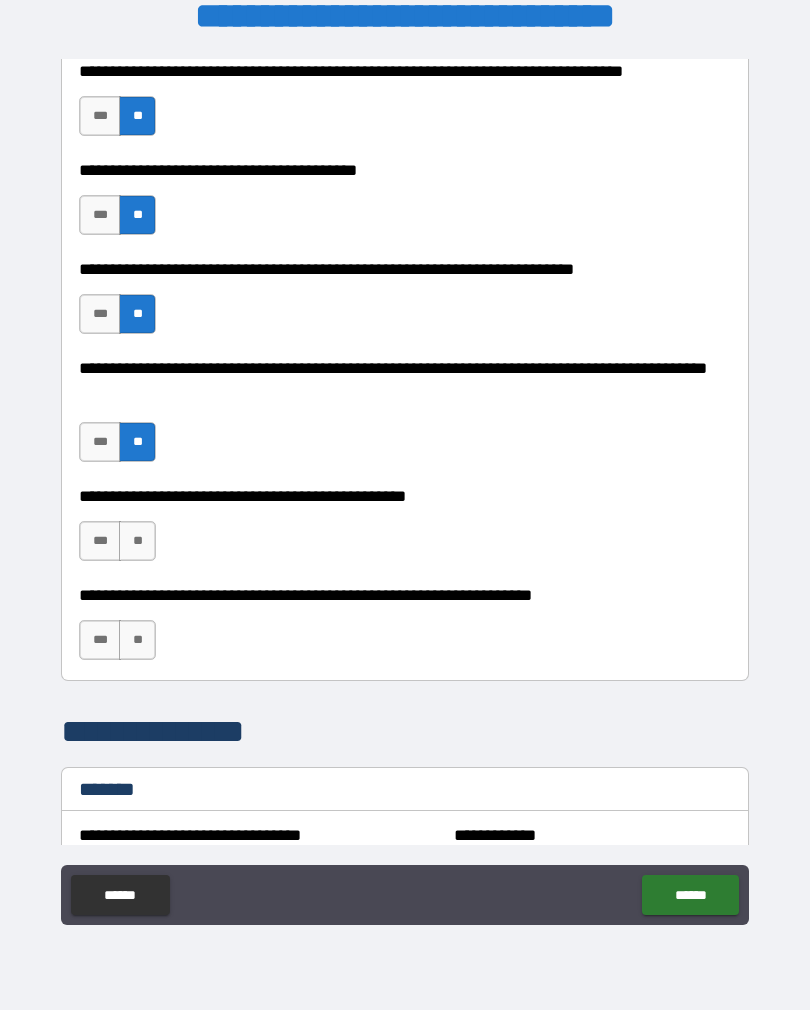 scroll, scrollTop: 325, scrollLeft: 0, axis: vertical 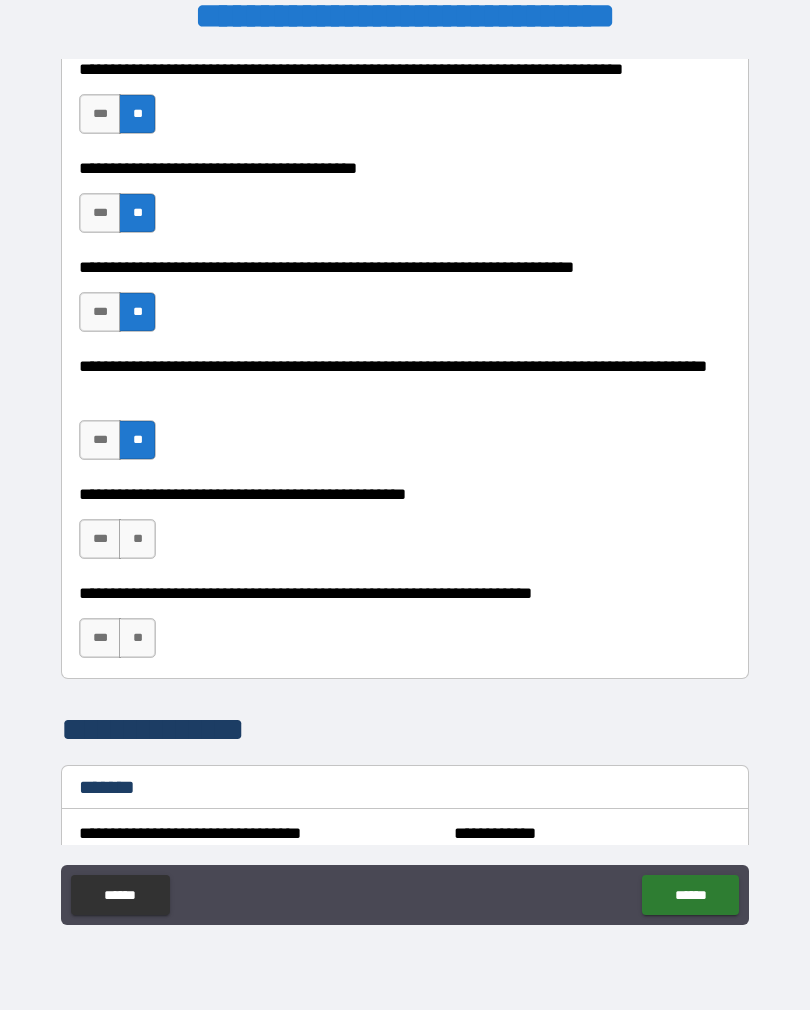 click on "**" at bounding box center (137, 539) 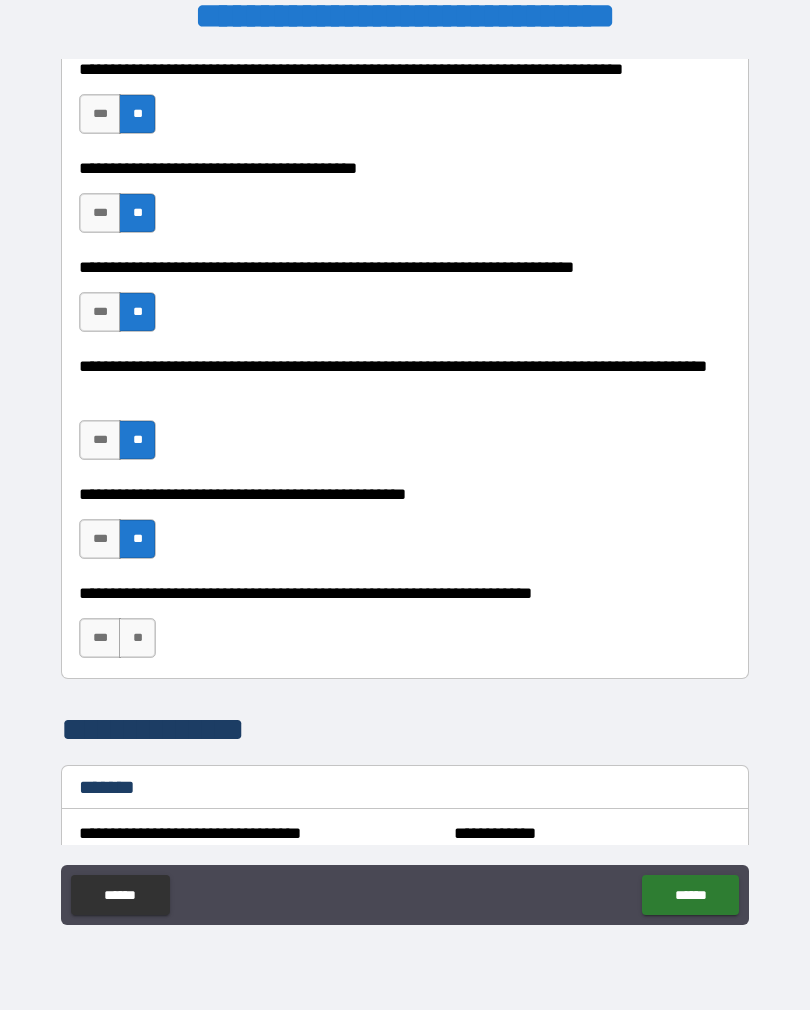 click on "**" at bounding box center (137, 638) 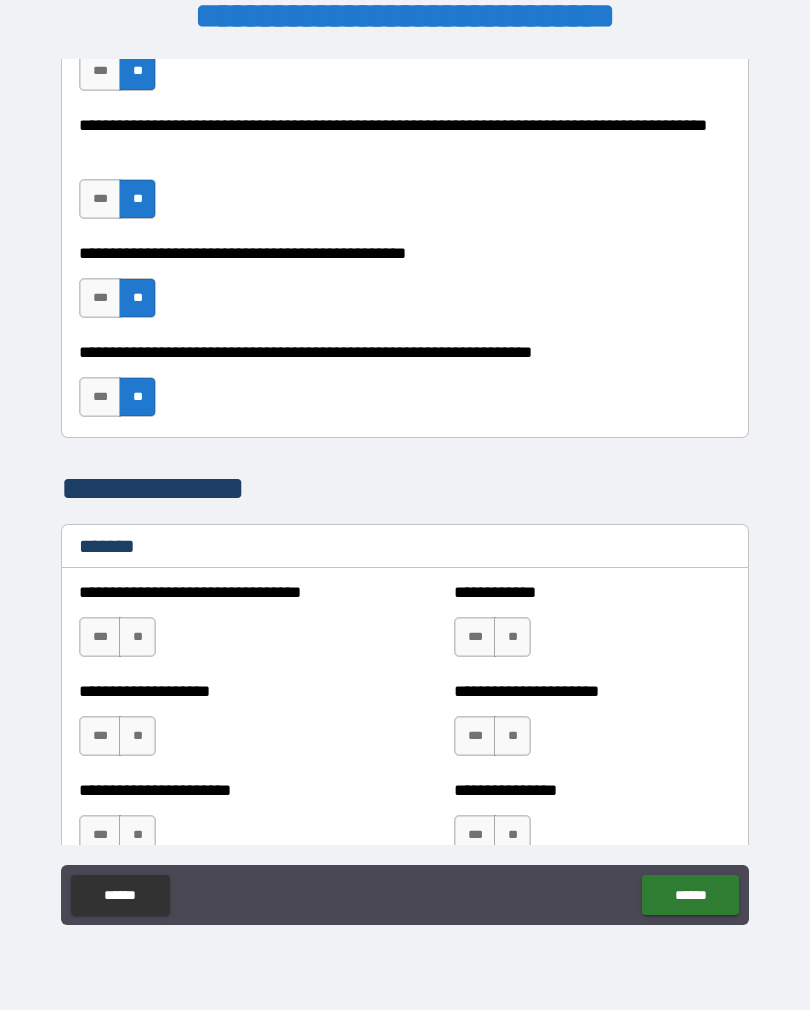 scroll, scrollTop: 614, scrollLeft: 0, axis: vertical 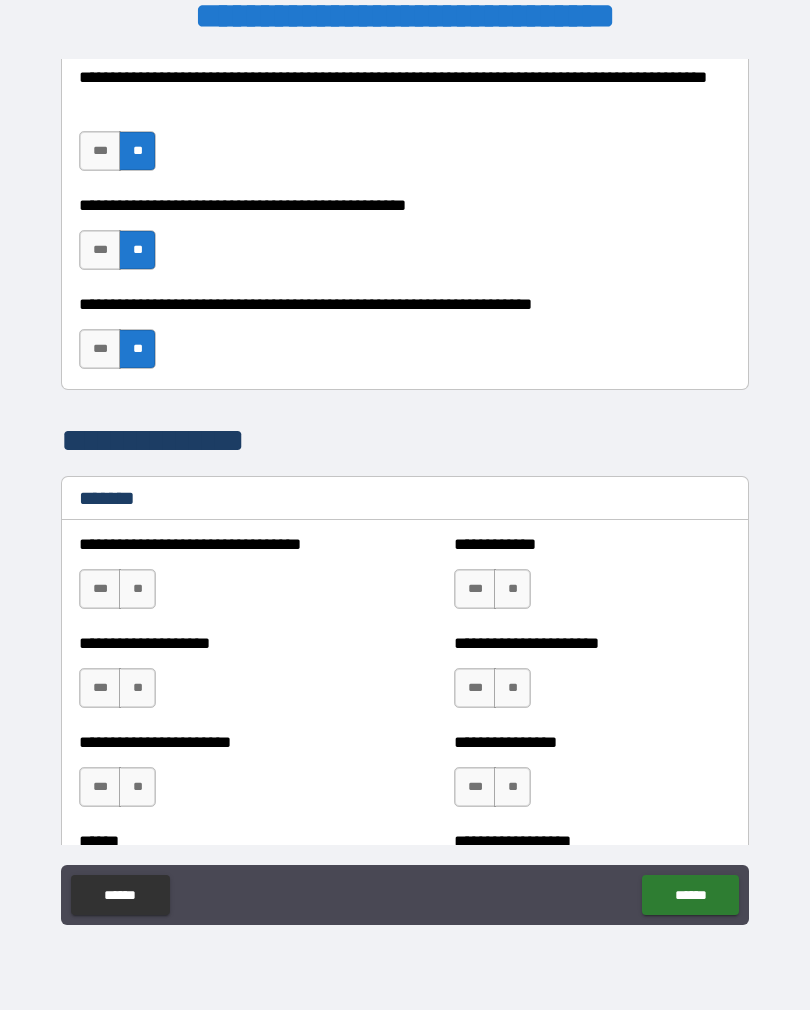 click on "**" at bounding box center [137, 589] 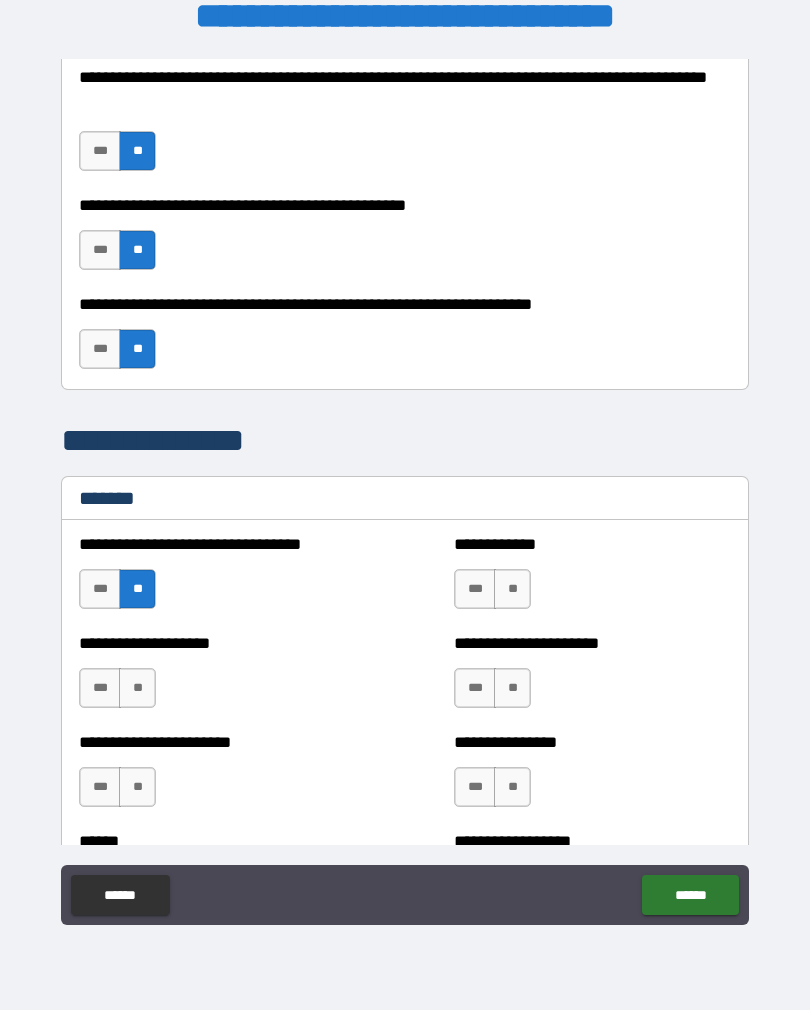 click on "**" at bounding box center (137, 688) 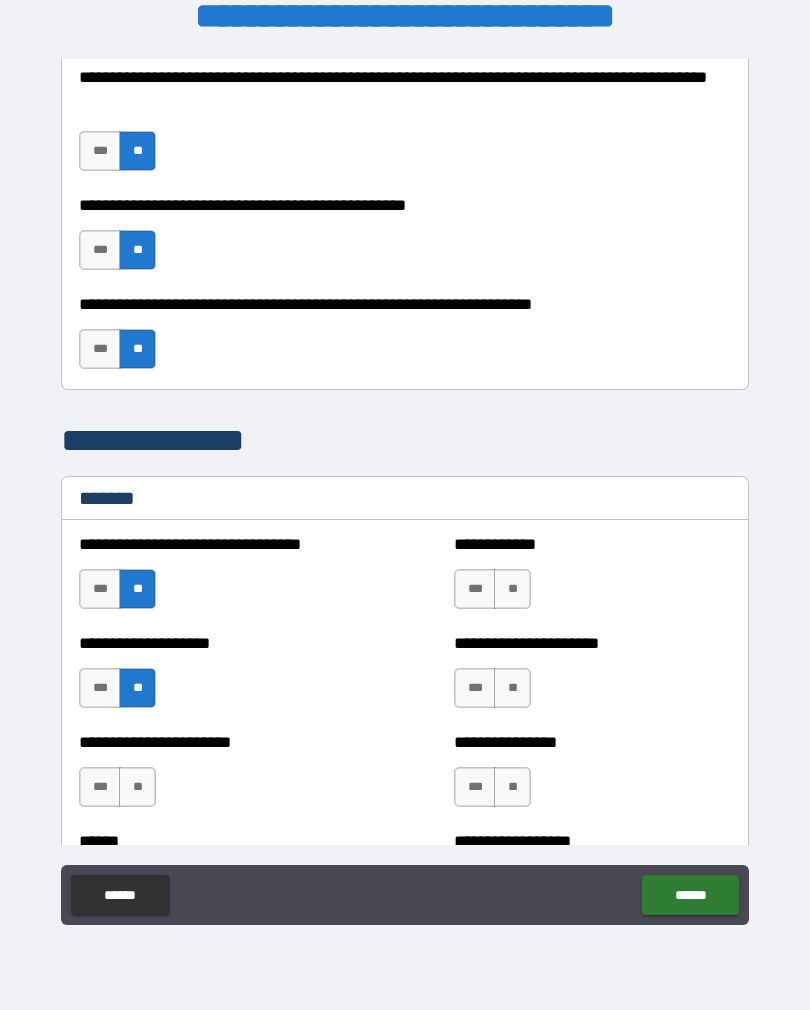 click on "**" at bounding box center (137, 787) 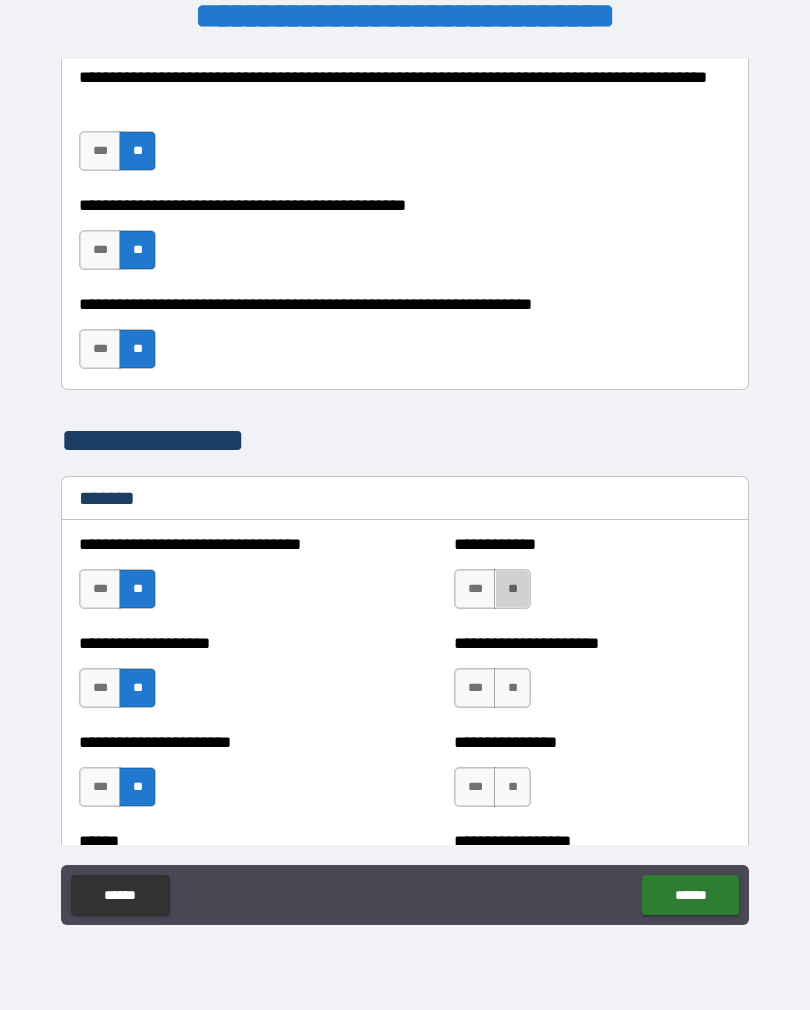 click on "**" at bounding box center (512, 589) 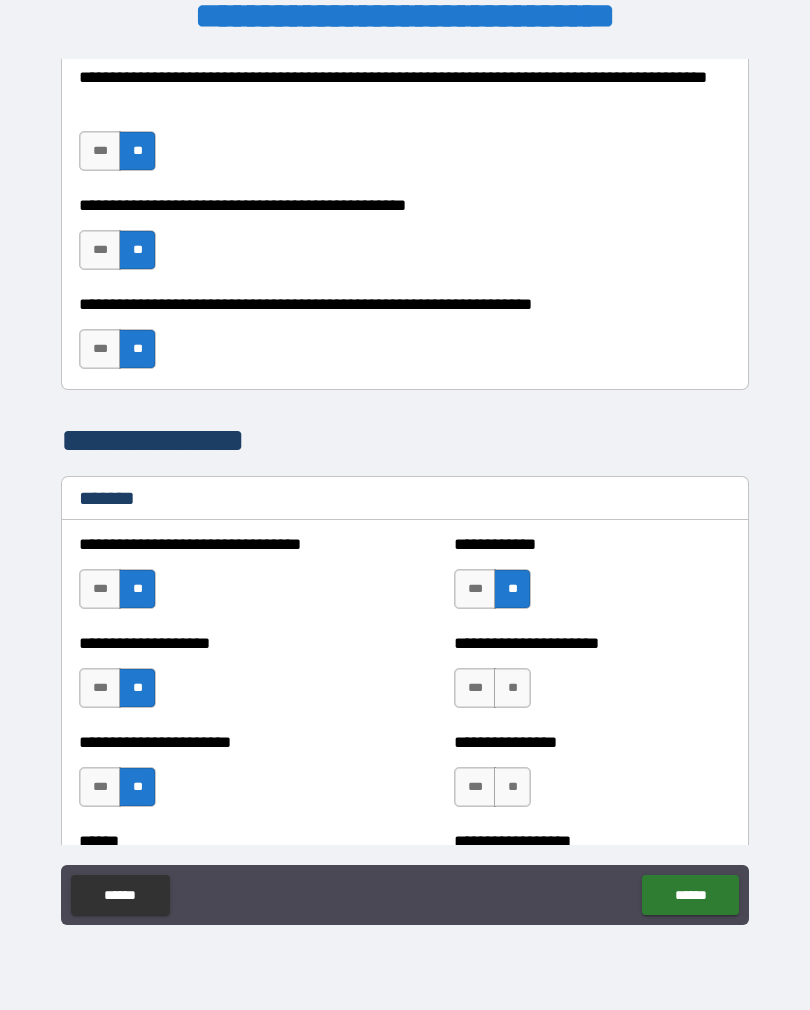 click on "**" at bounding box center (512, 688) 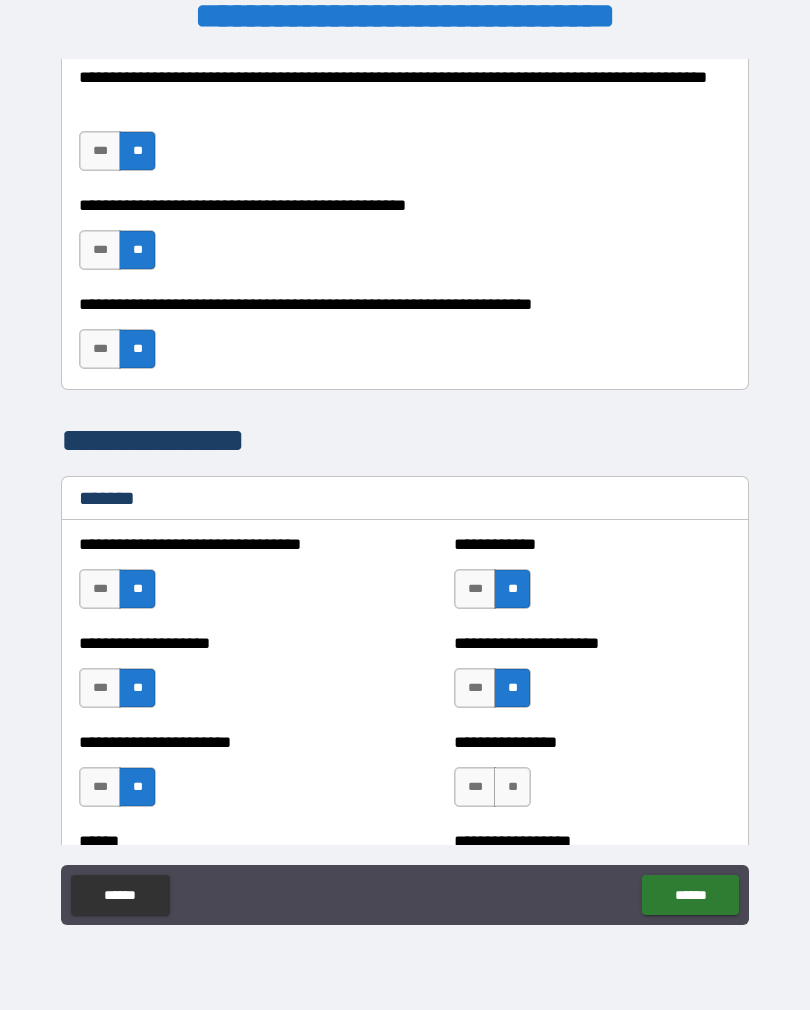 click on "**" at bounding box center (512, 787) 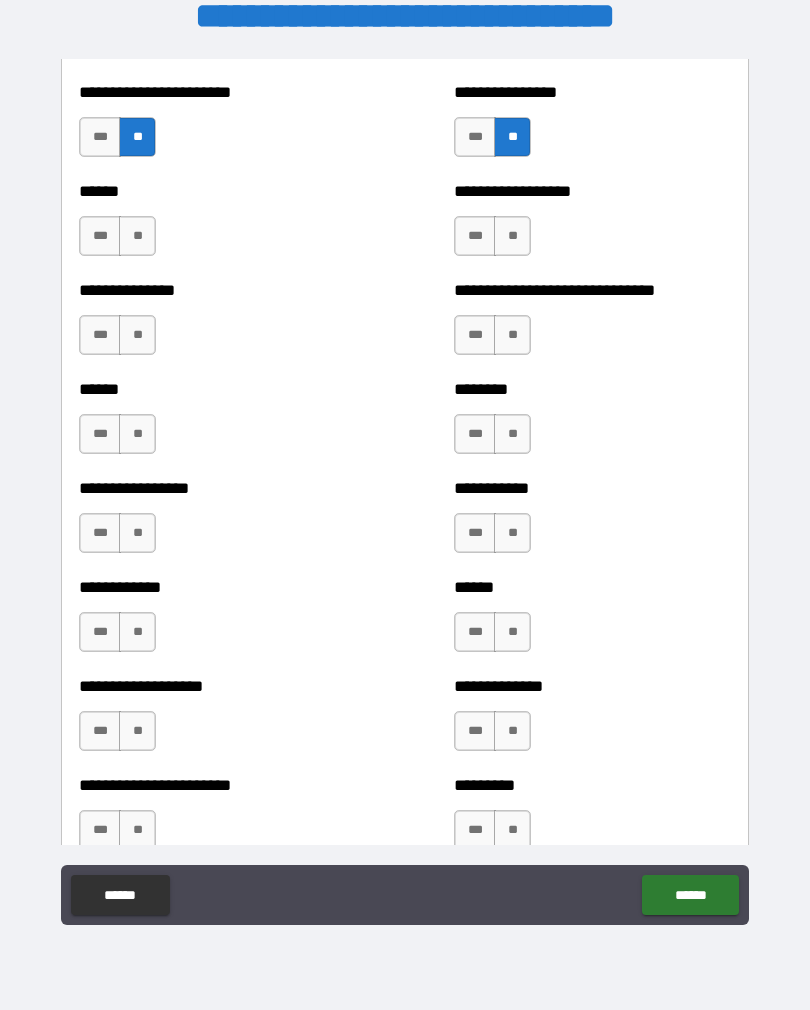 scroll, scrollTop: 1265, scrollLeft: 0, axis: vertical 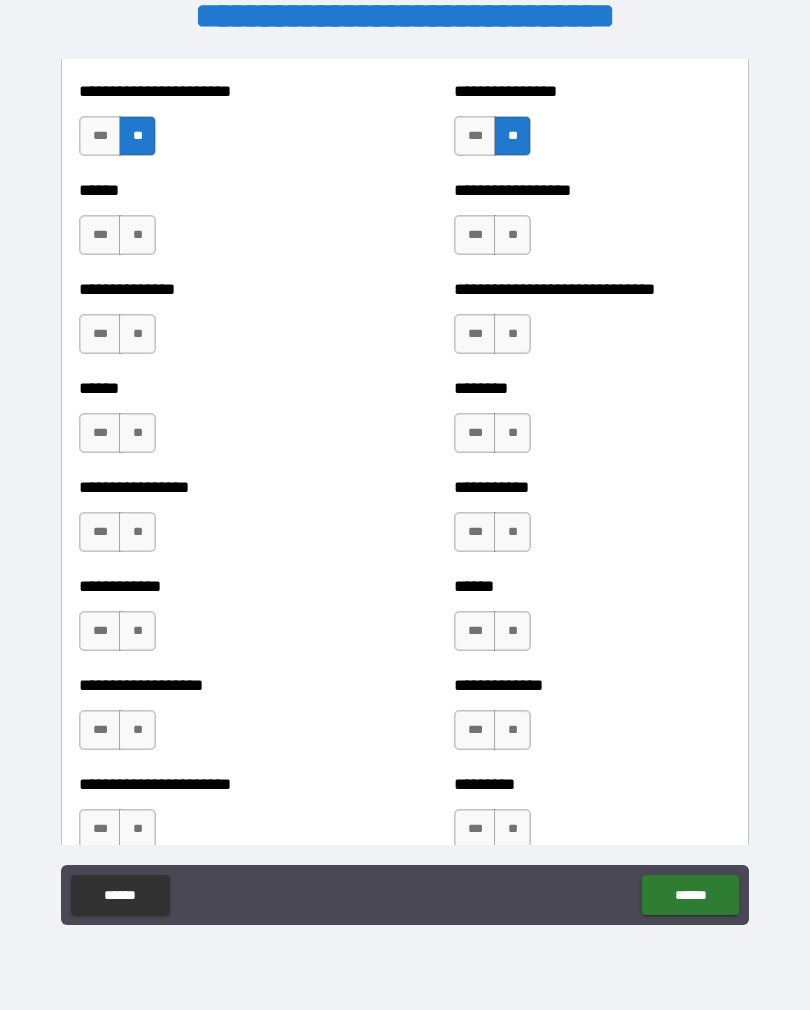 click on "**" at bounding box center (137, 235) 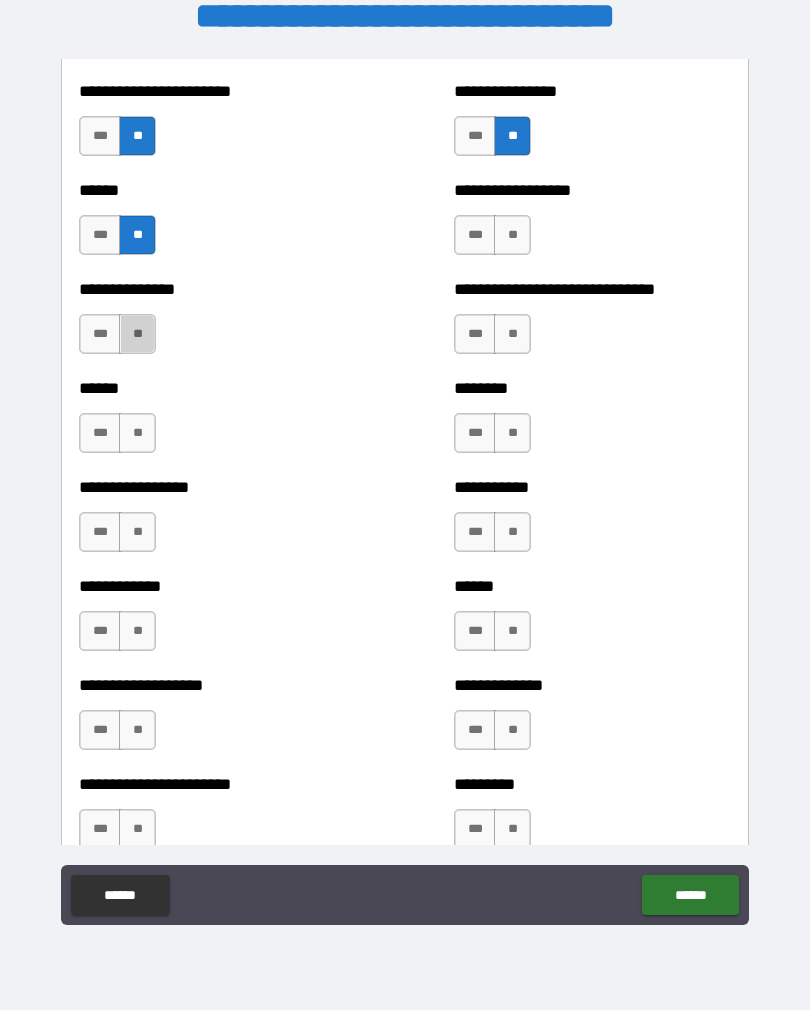 click on "**" at bounding box center [137, 334] 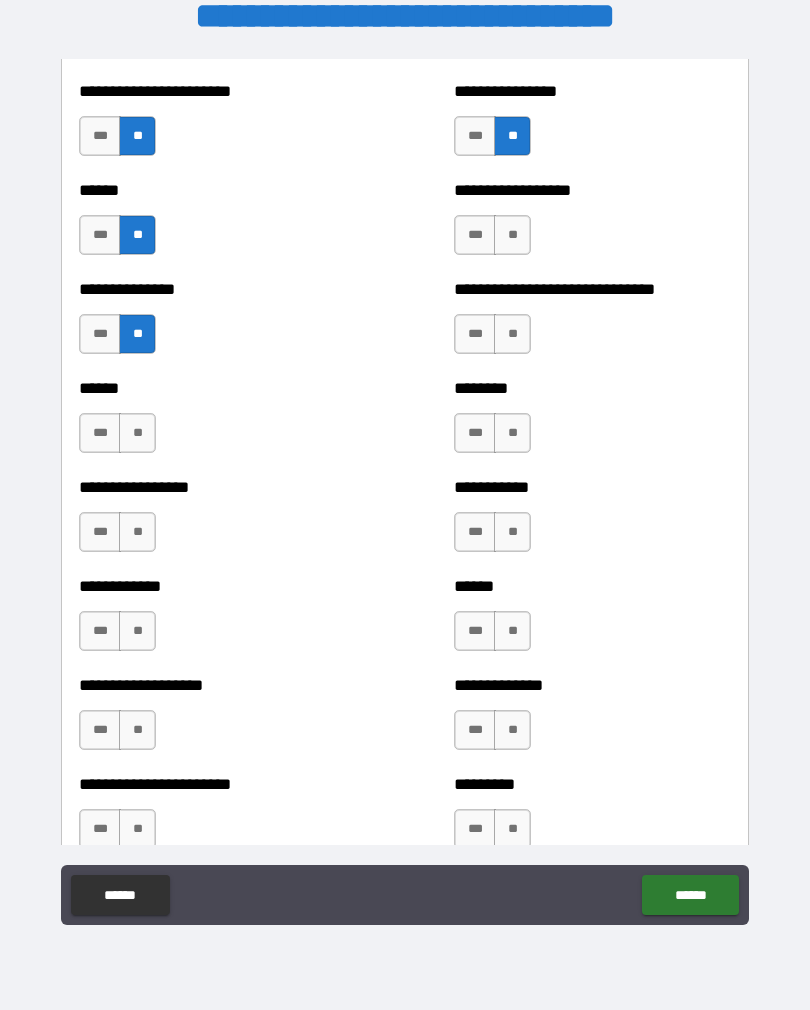 click on "**" at bounding box center (137, 433) 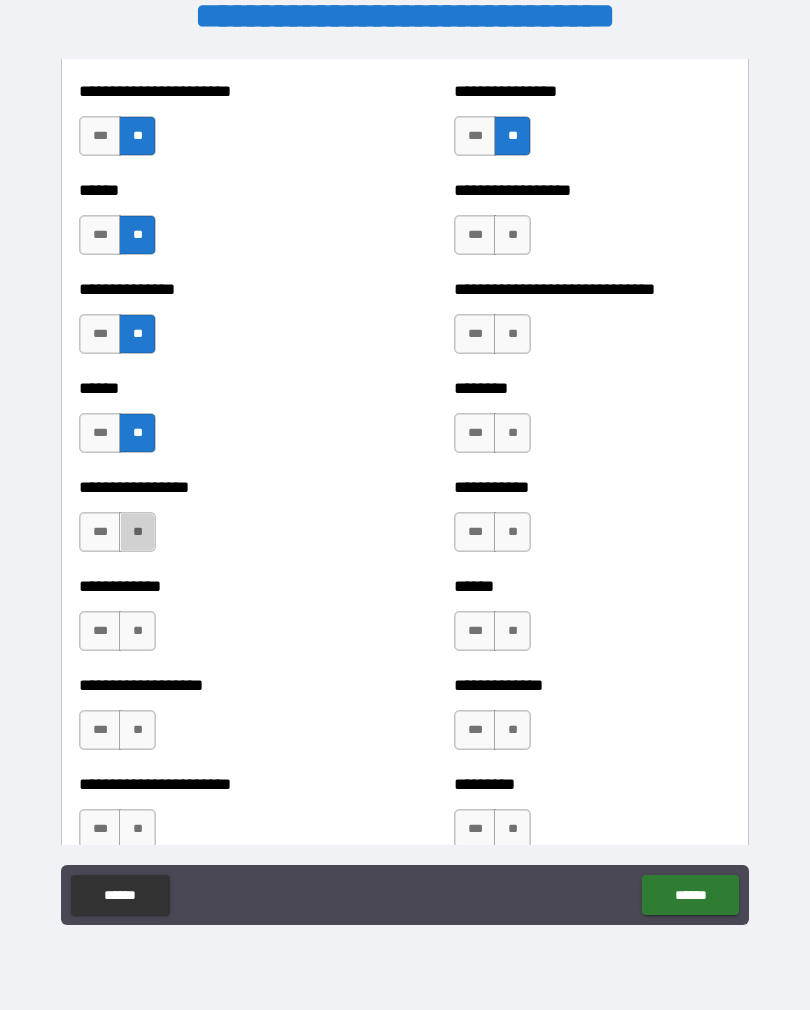 click on "**" at bounding box center (137, 532) 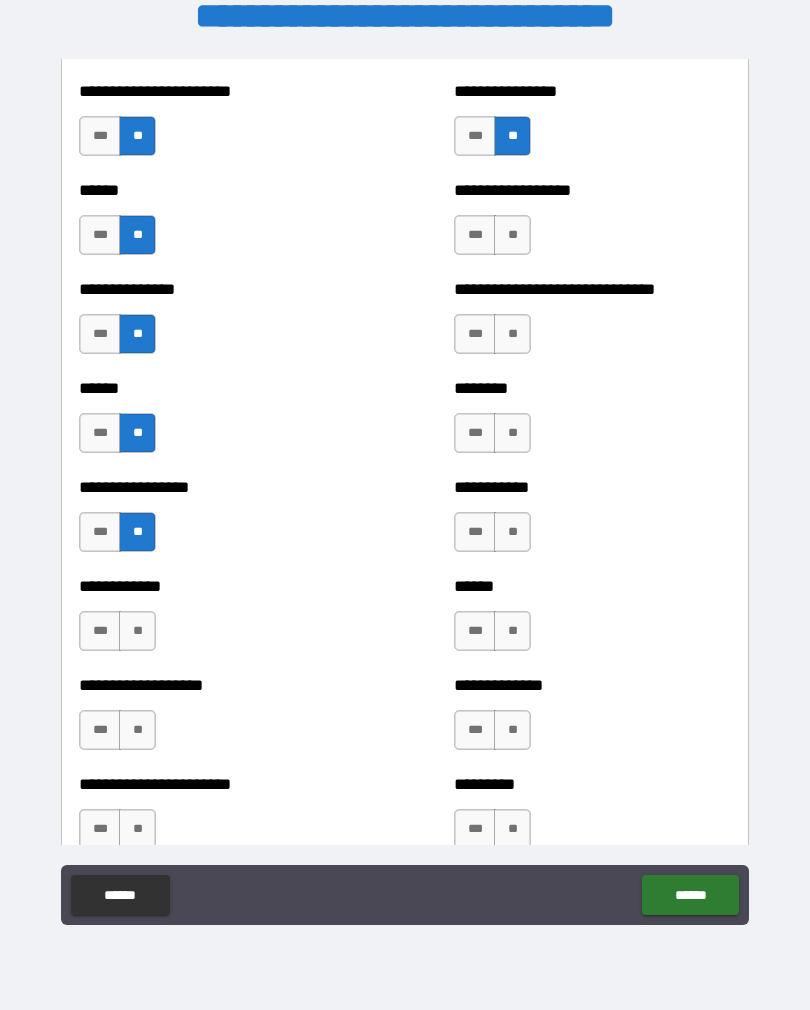 click on "**" at bounding box center [137, 631] 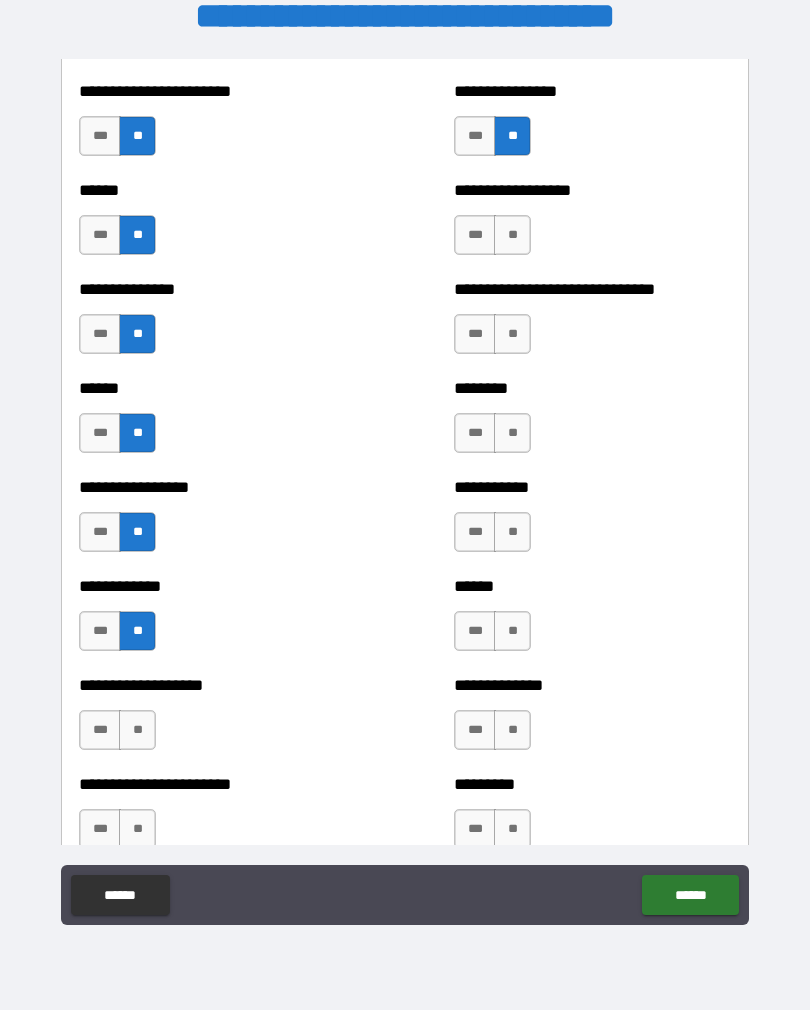 click on "**" at bounding box center [512, 631] 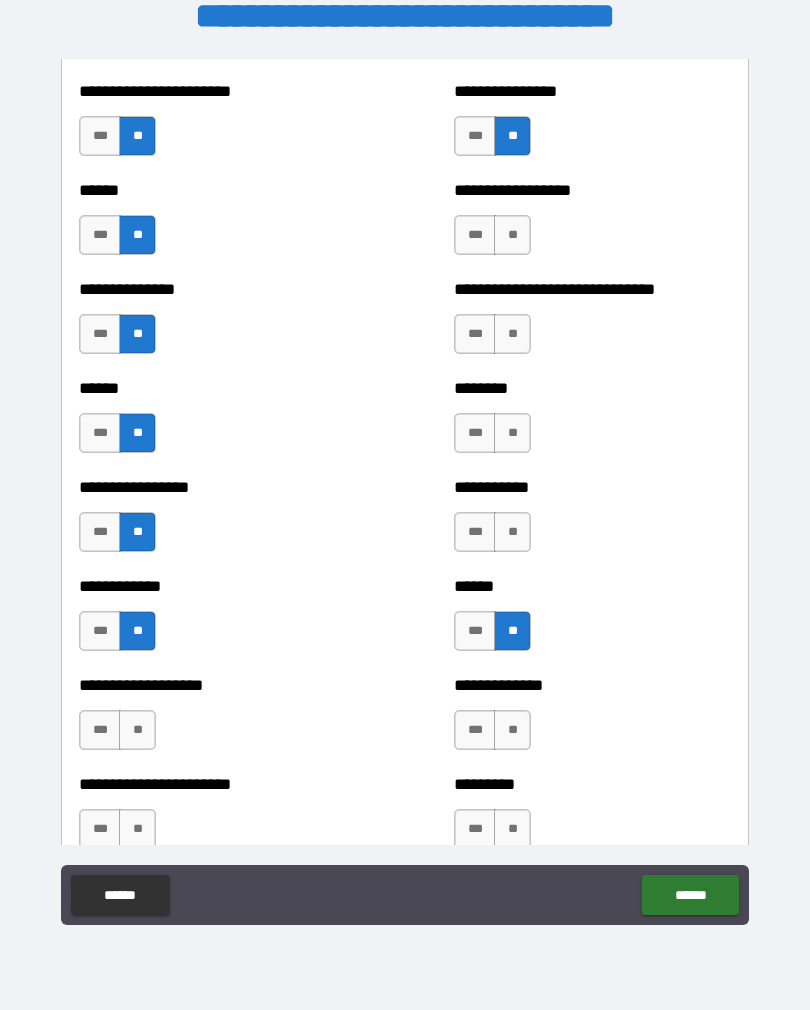 click on "***" at bounding box center (475, 532) 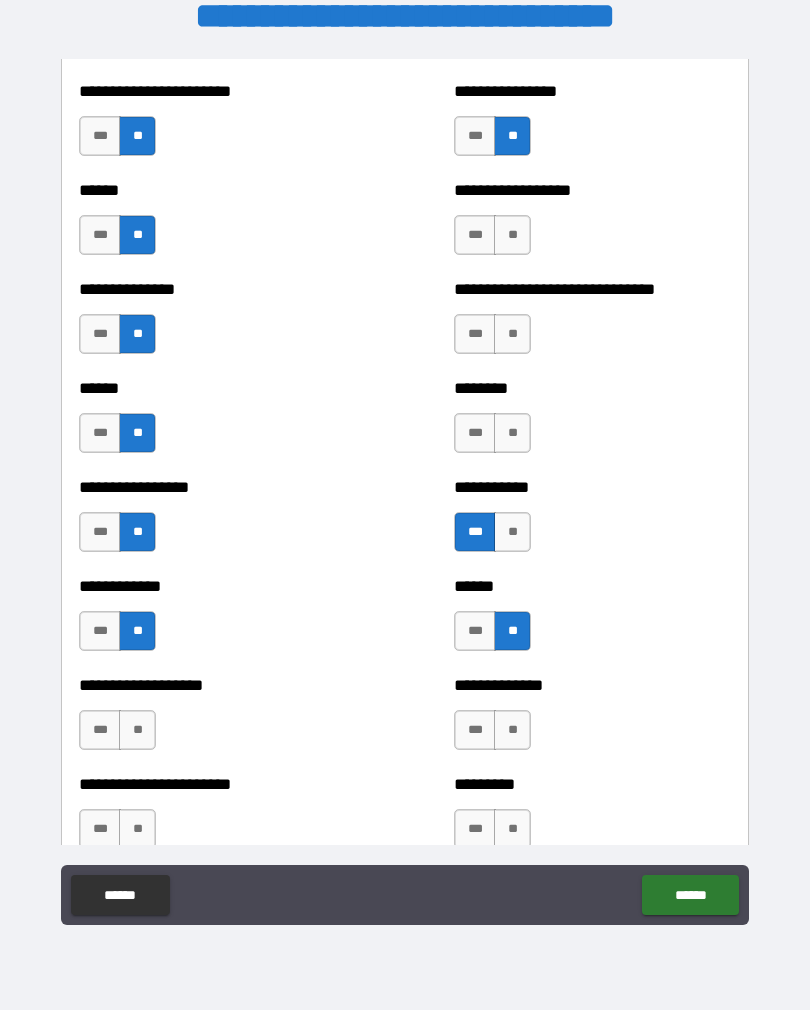 click on "**" at bounding box center [512, 433] 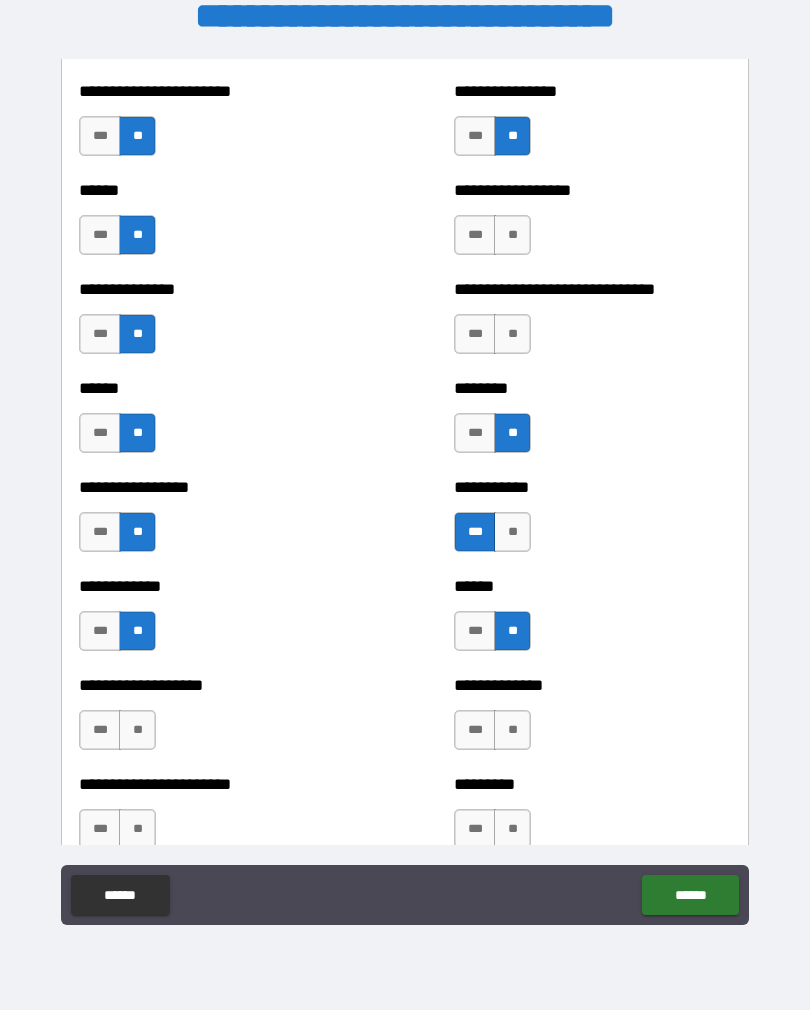 click on "**" at bounding box center [512, 334] 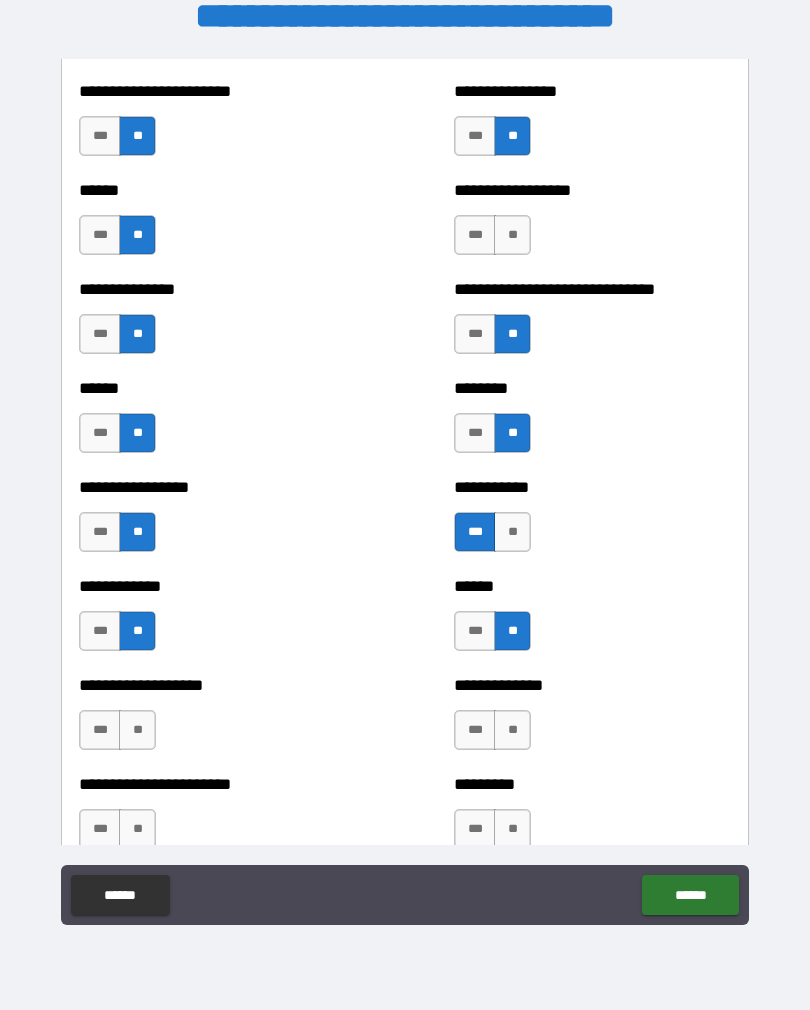 click on "**" at bounding box center [512, 235] 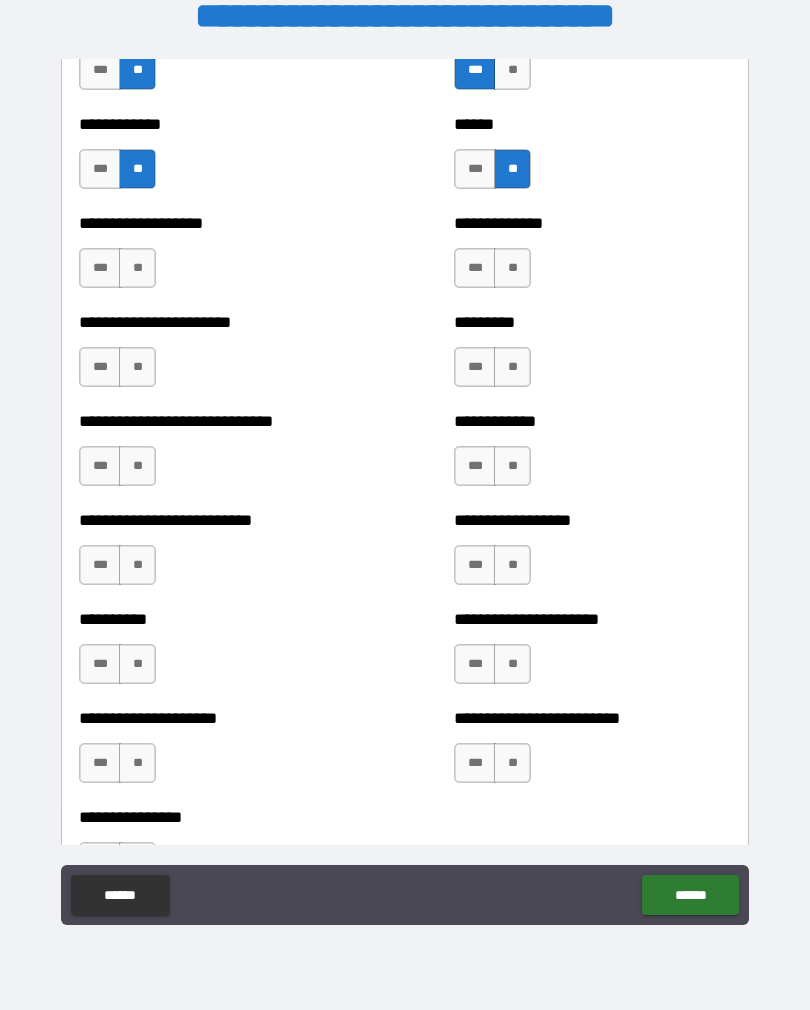 scroll, scrollTop: 1736, scrollLeft: 0, axis: vertical 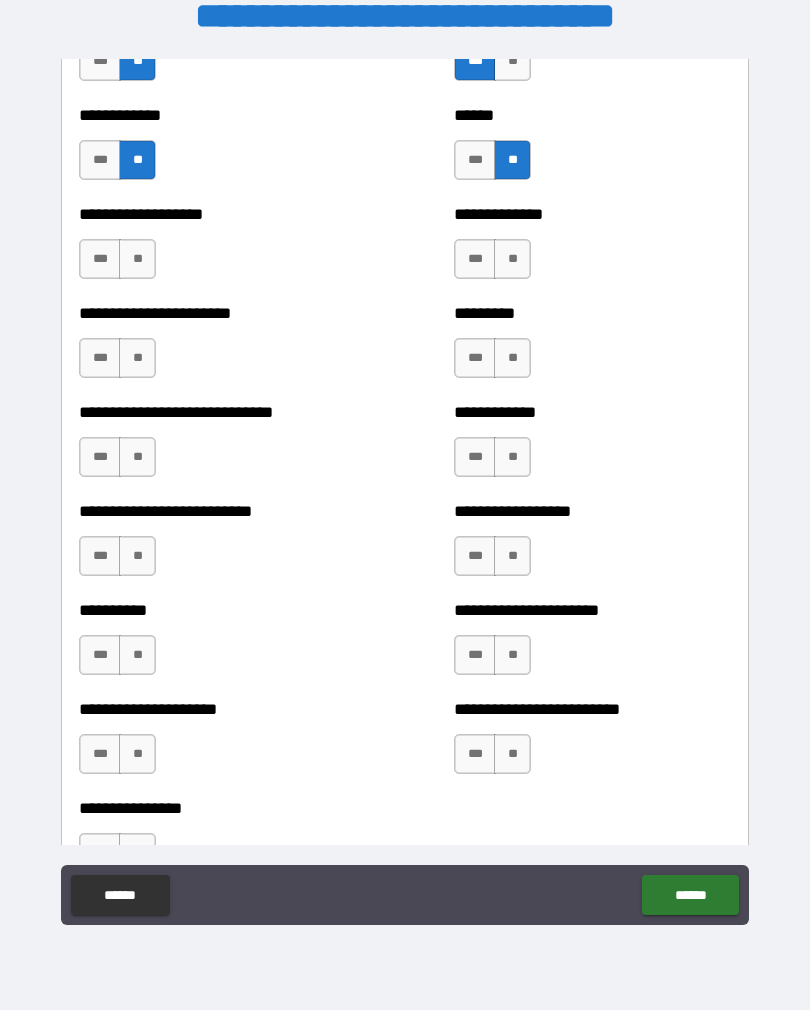 click on "**" at bounding box center (512, 259) 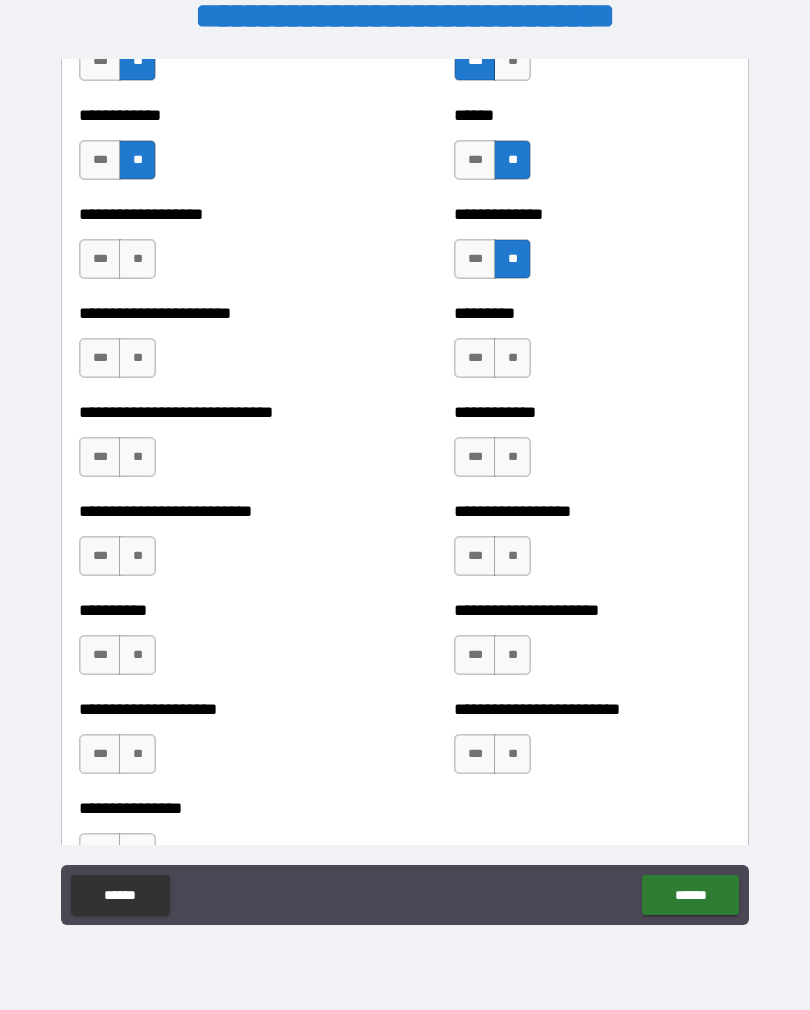 click on "**" at bounding box center (512, 358) 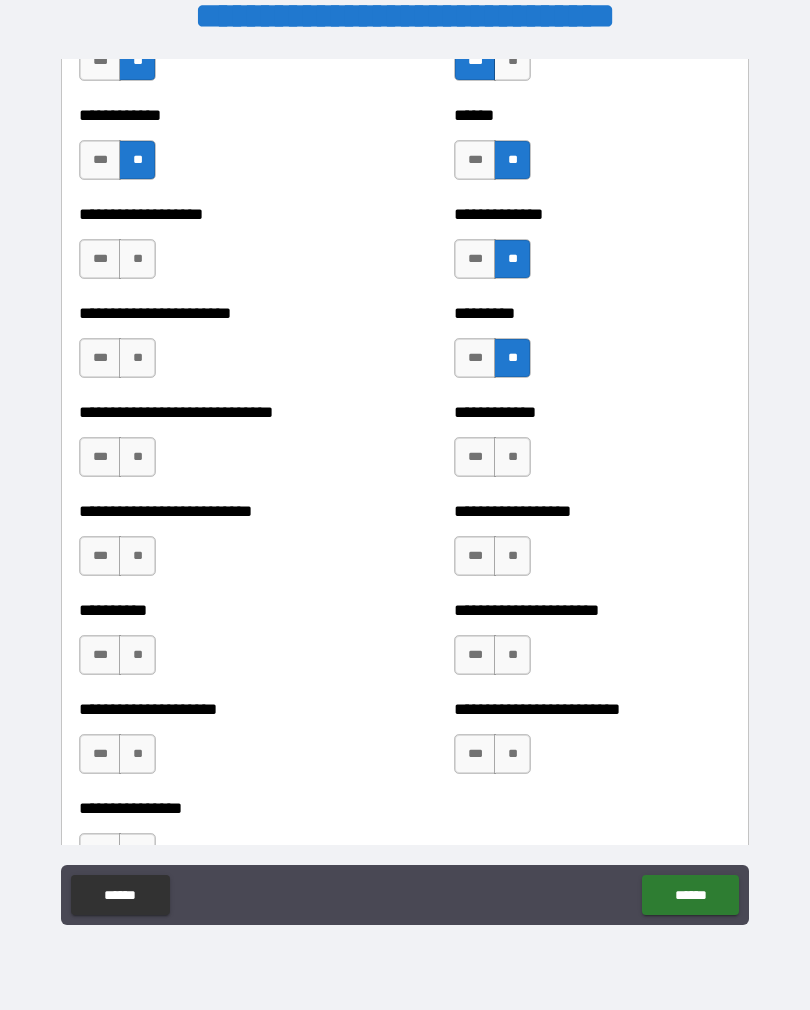 click on "**" at bounding box center [512, 457] 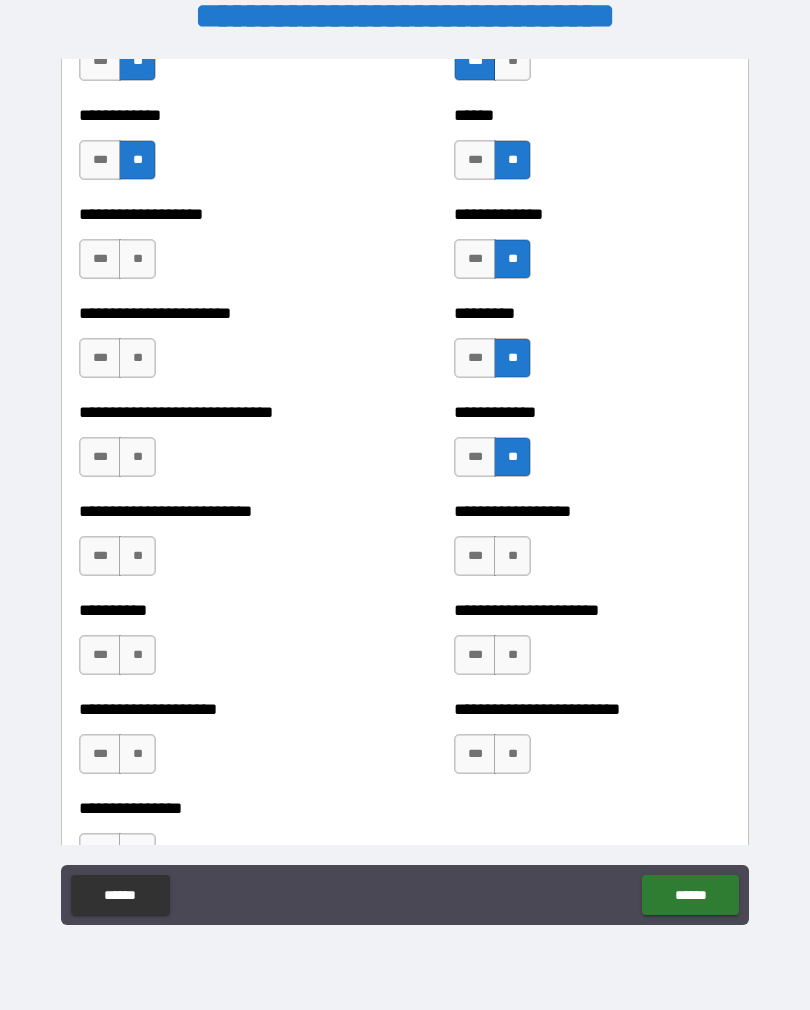 click on "**" at bounding box center [512, 556] 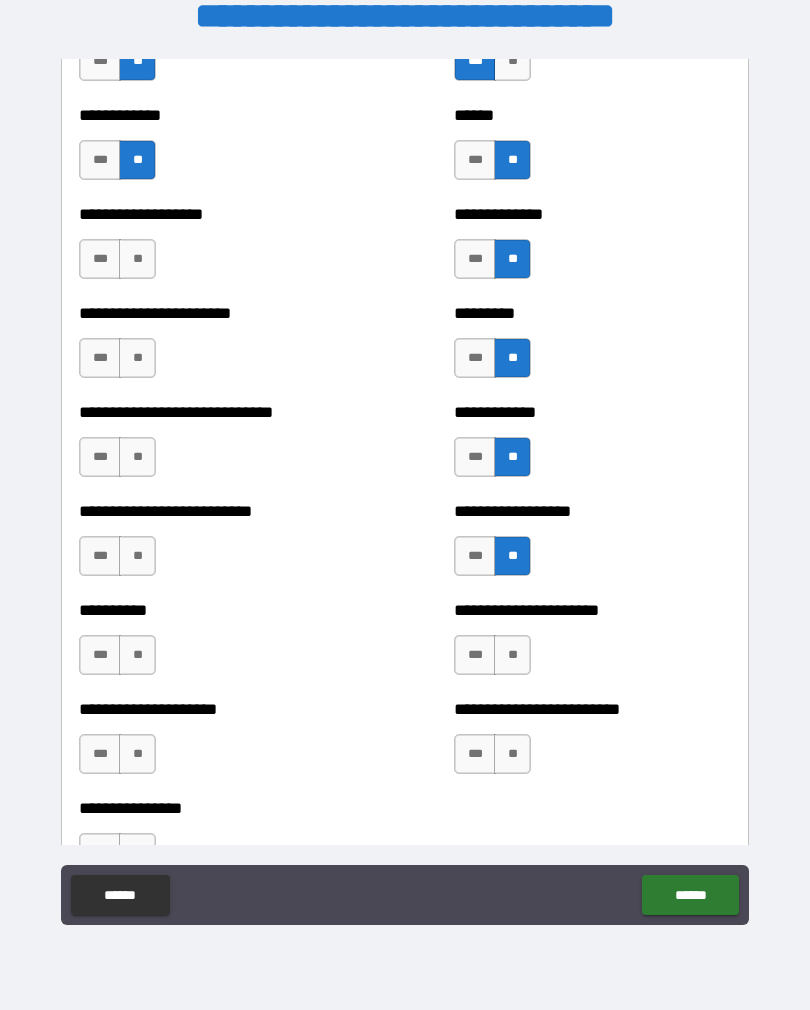 click on "**" at bounding box center [512, 655] 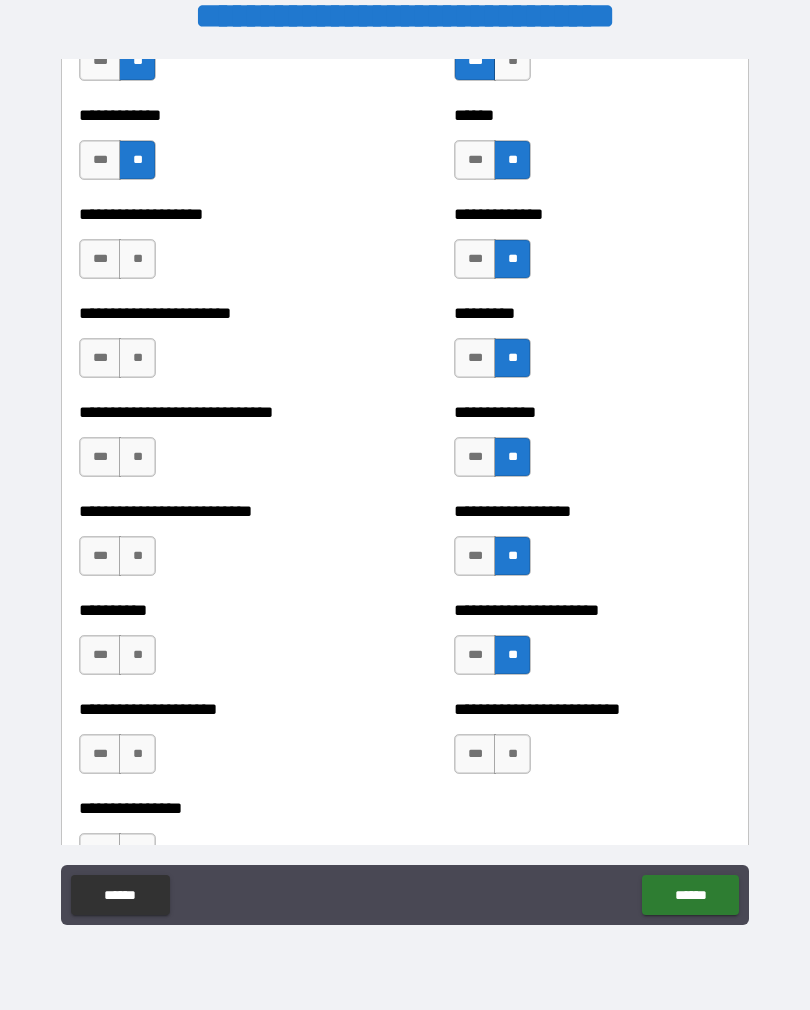 click on "**" at bounding box center [137, 754] 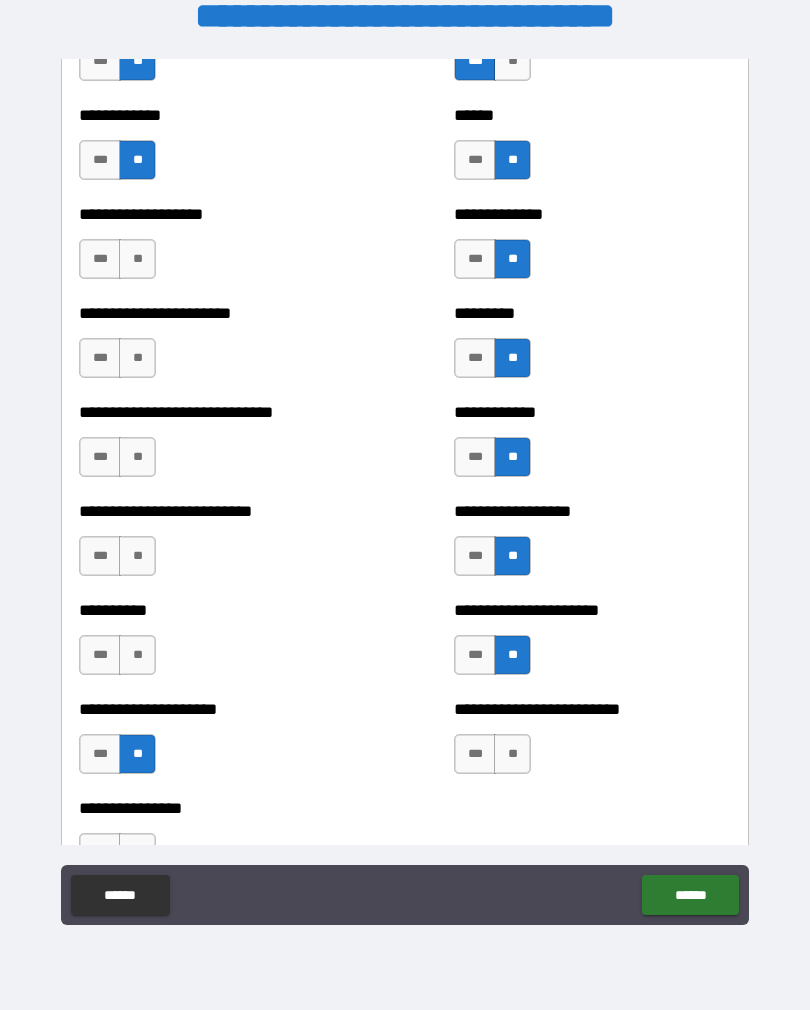 click on "**********" at bounding box center [217, 645] 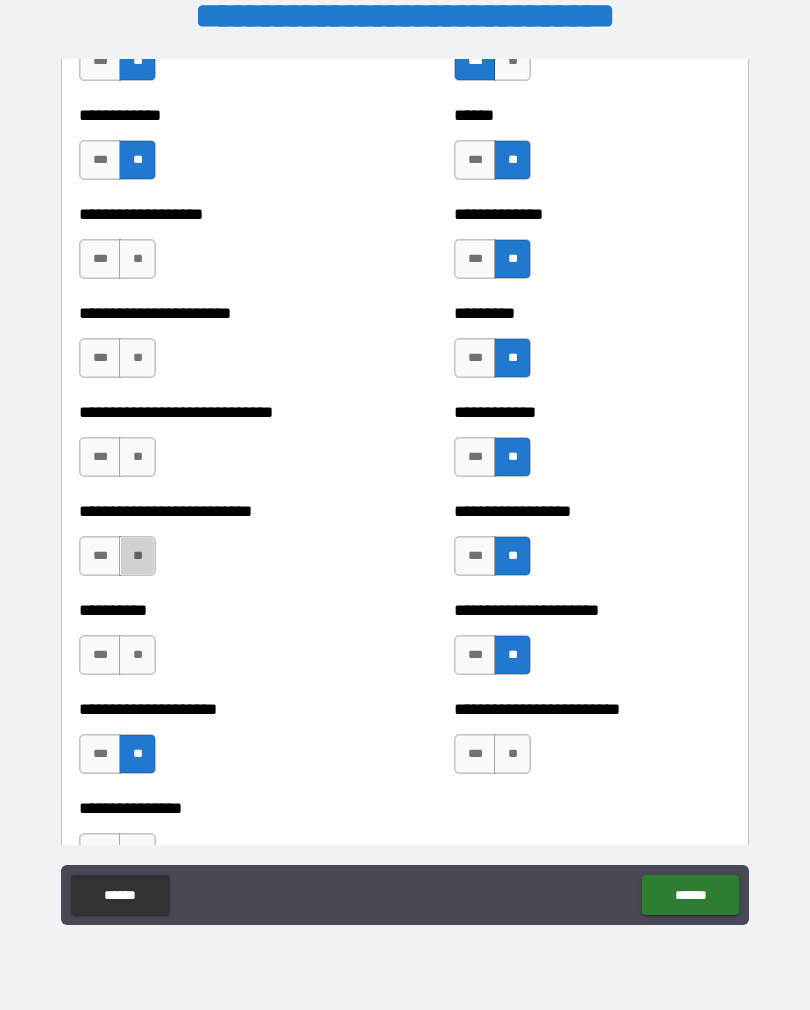 click on "**" at bounding box center (137, 556) 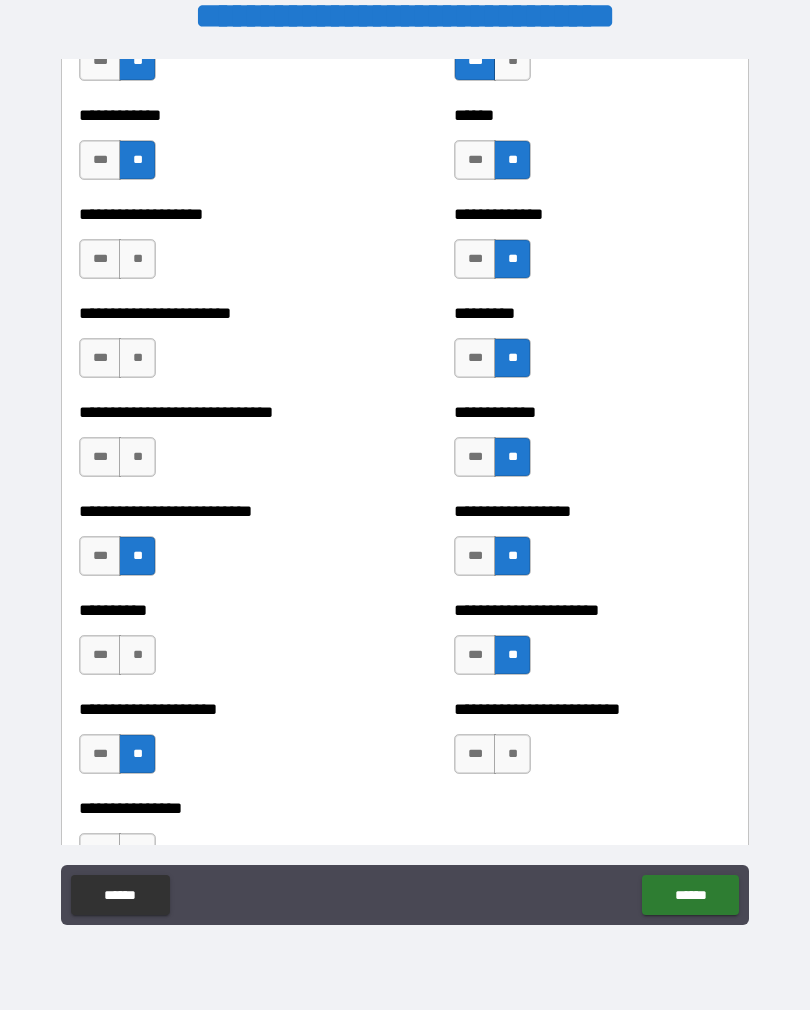 click on "**" at bounding box center [137, 655] 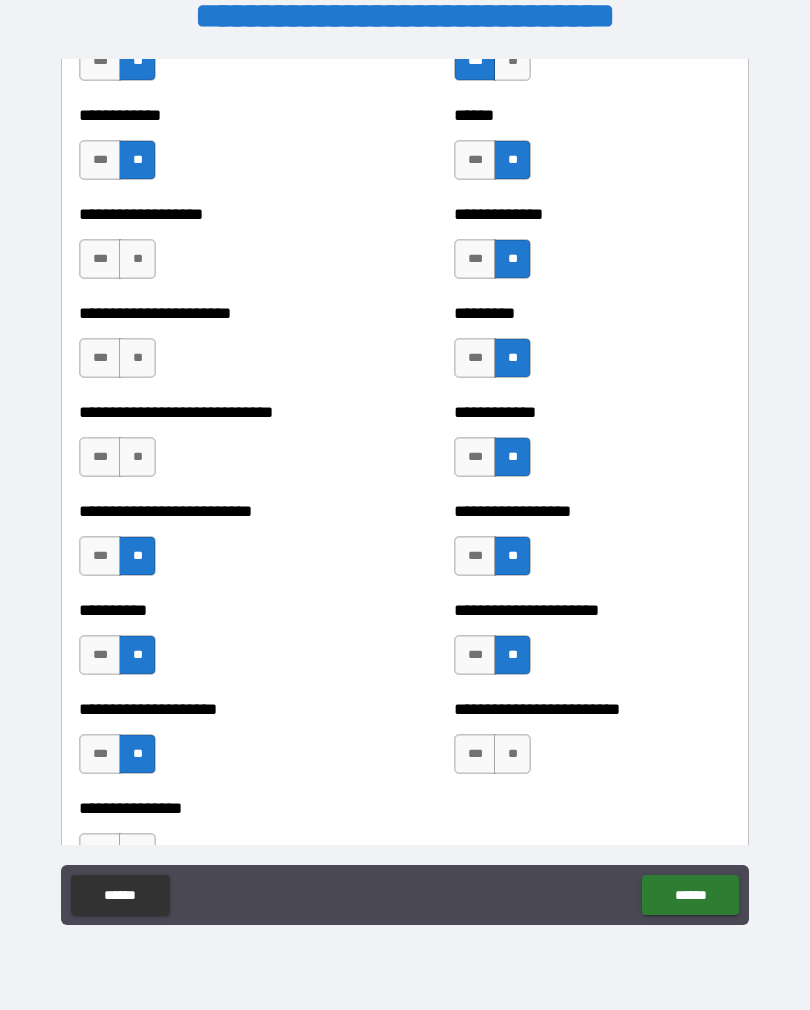 click on "**" at bounding box center [137, 457] 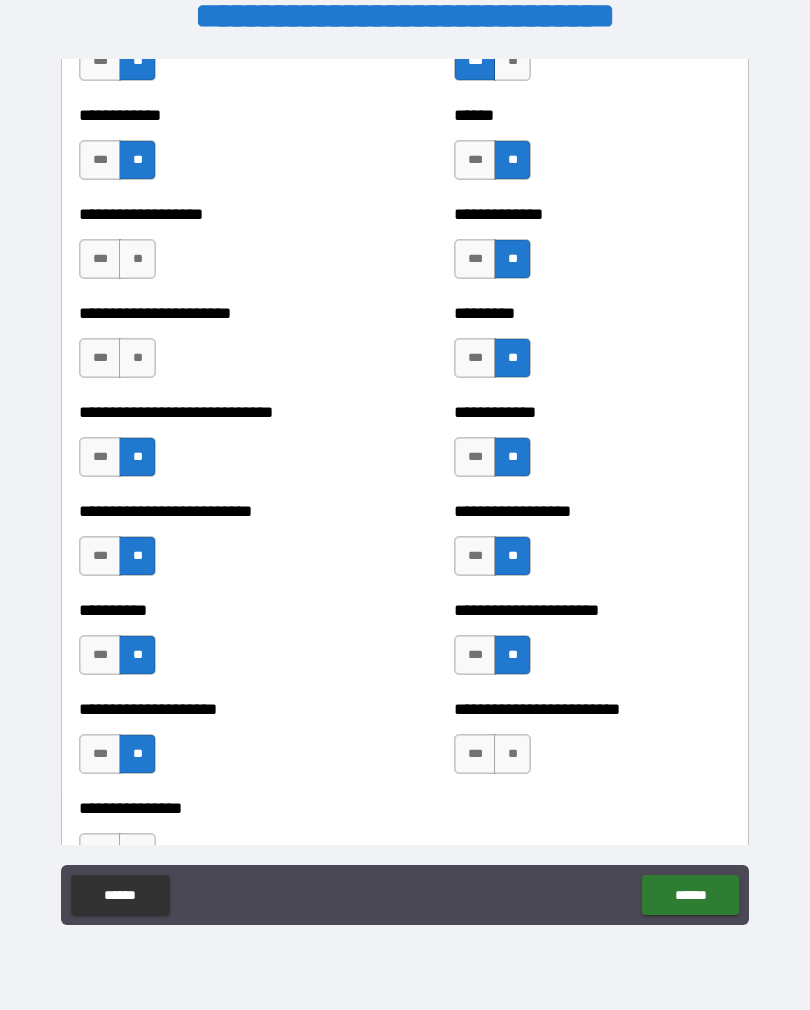 click on "**" at bounding box center [137, 358] 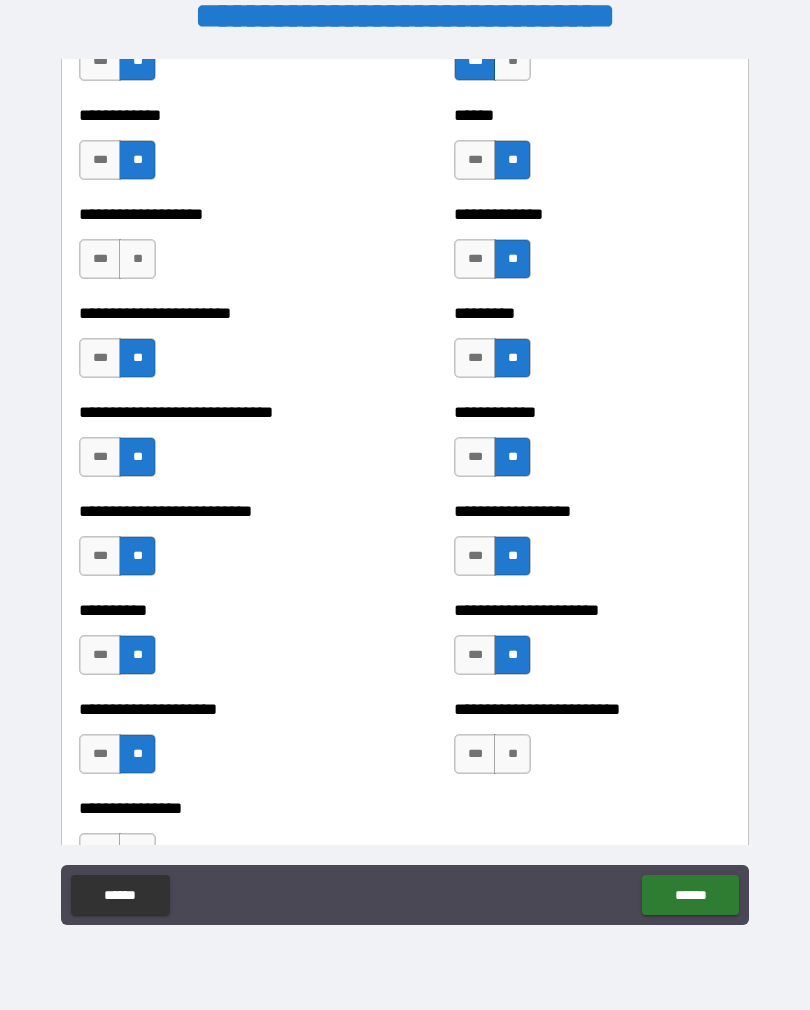 click on "**" at bounding box center (137, 259) 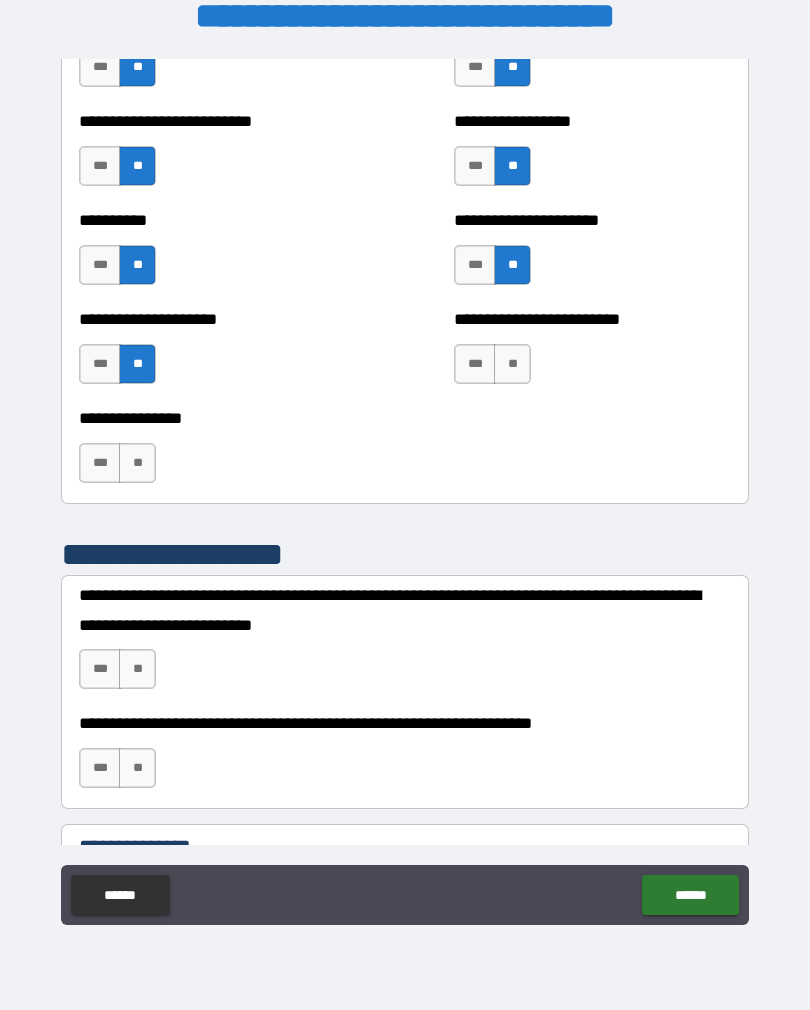 scroll, scrollTop: 2160, scrollLeft: 0, axis: vertical 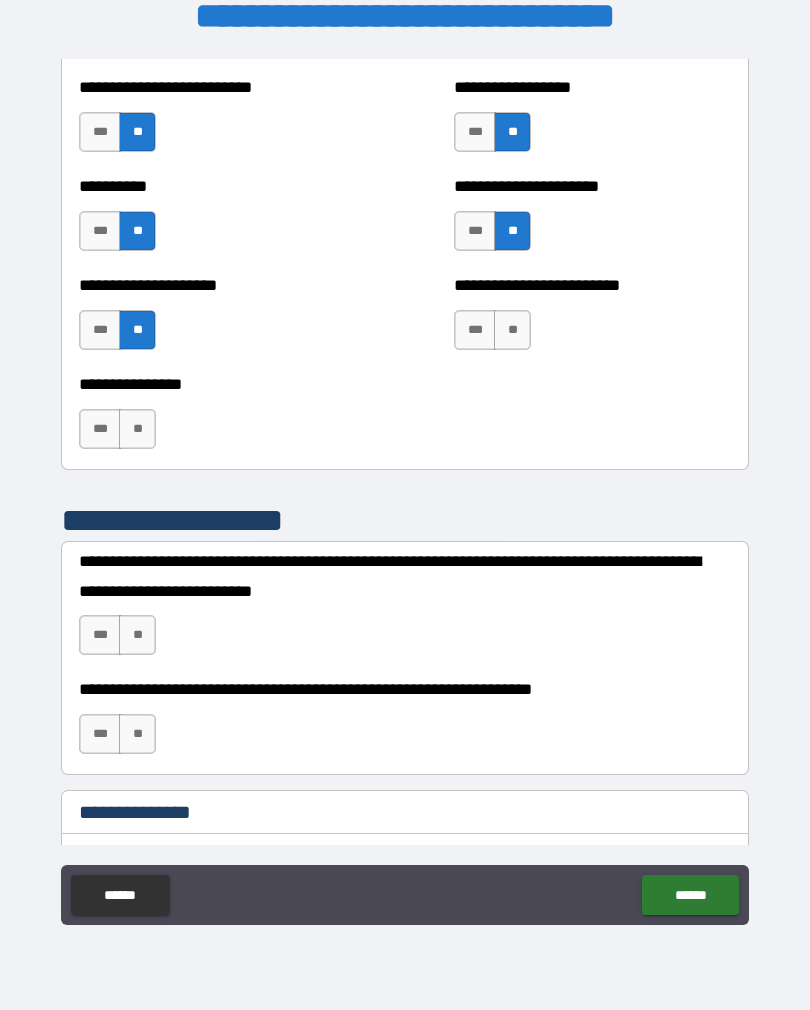 click on "**" at bounding box center [137, 429] 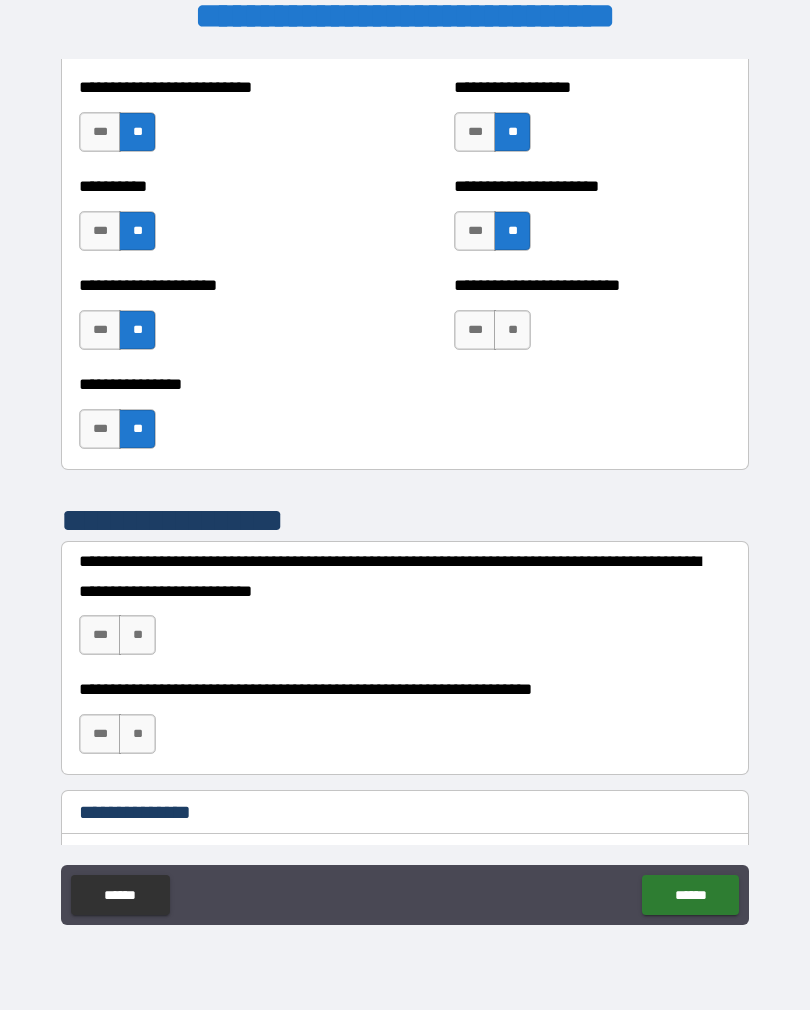 click on "**" at bounding box center [137, 635] 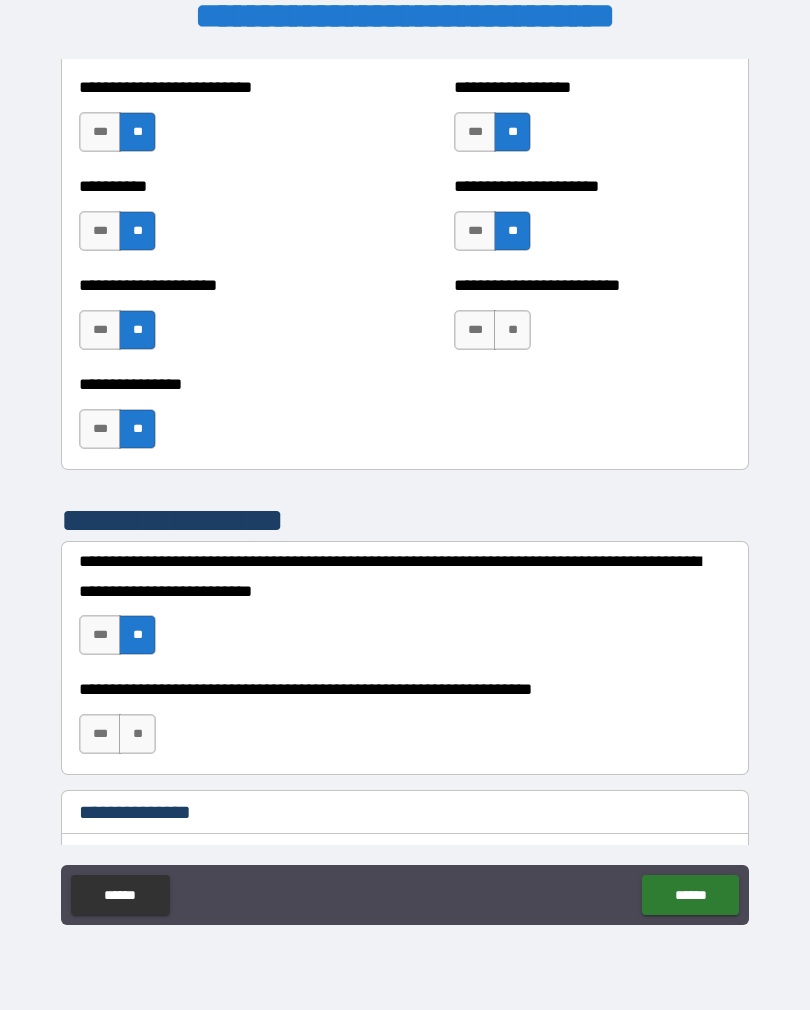 click on "**" at bounding box center (137, 734) 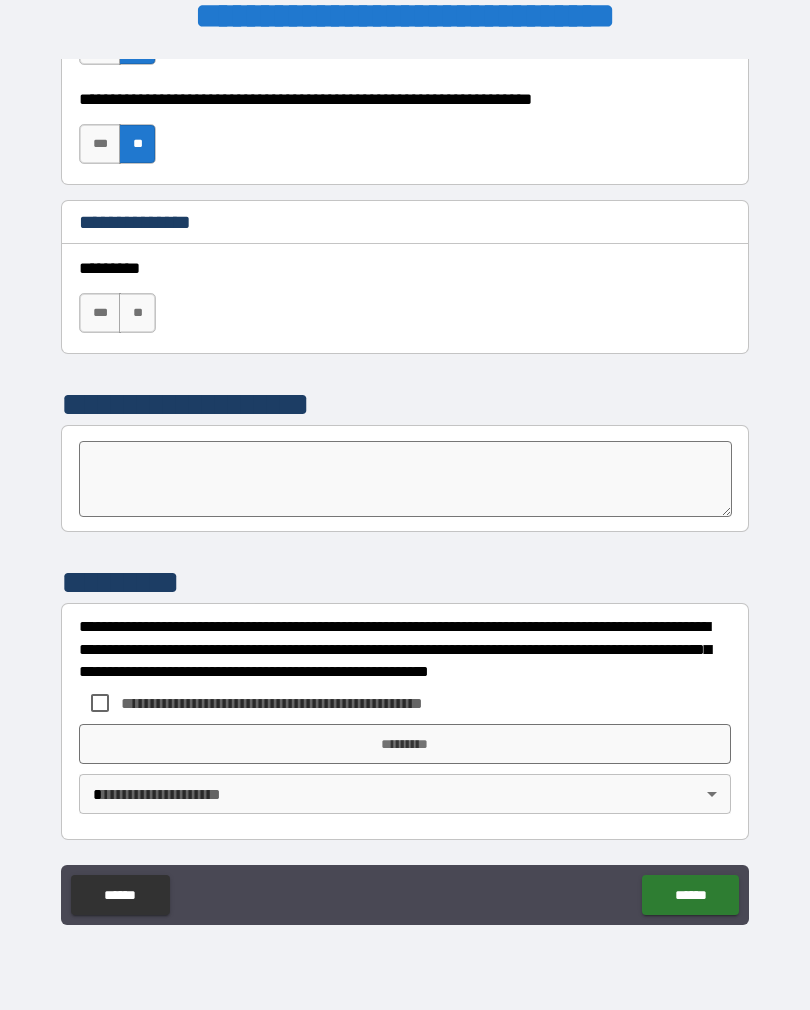 scroll, scrollTop: 2750, scrollLeft: 0, axis: vertical 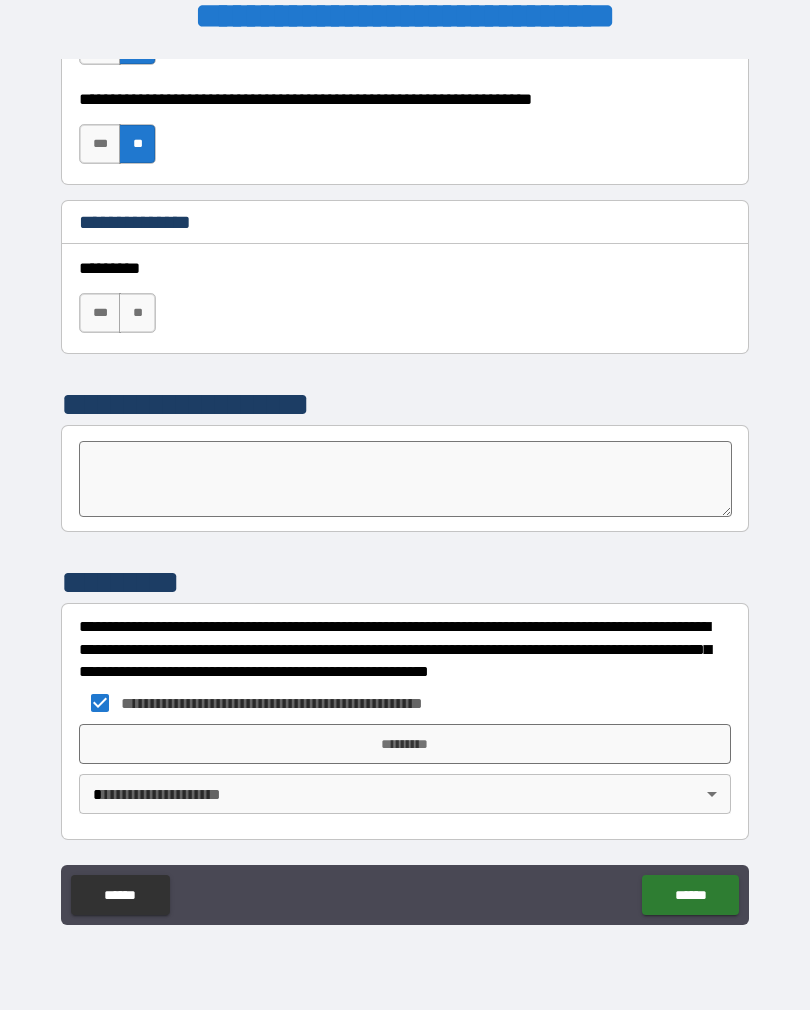 click on "*********" at bounding box center (405, 744) 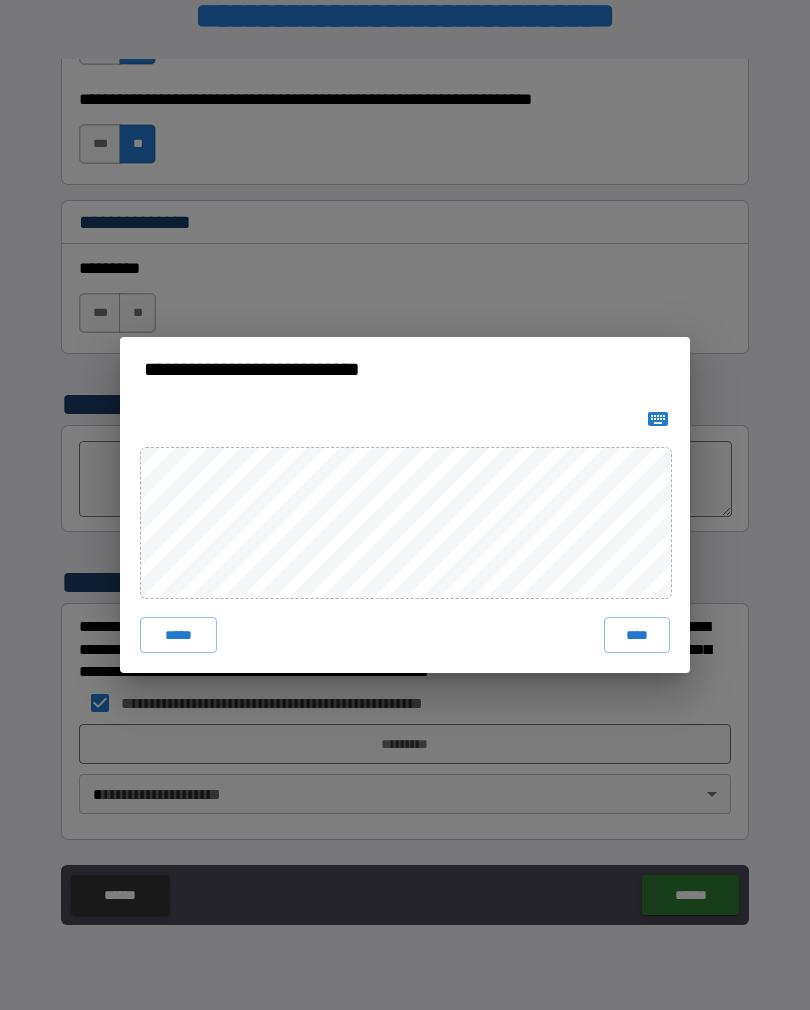 click on "****" at bounding box center [637, 635] 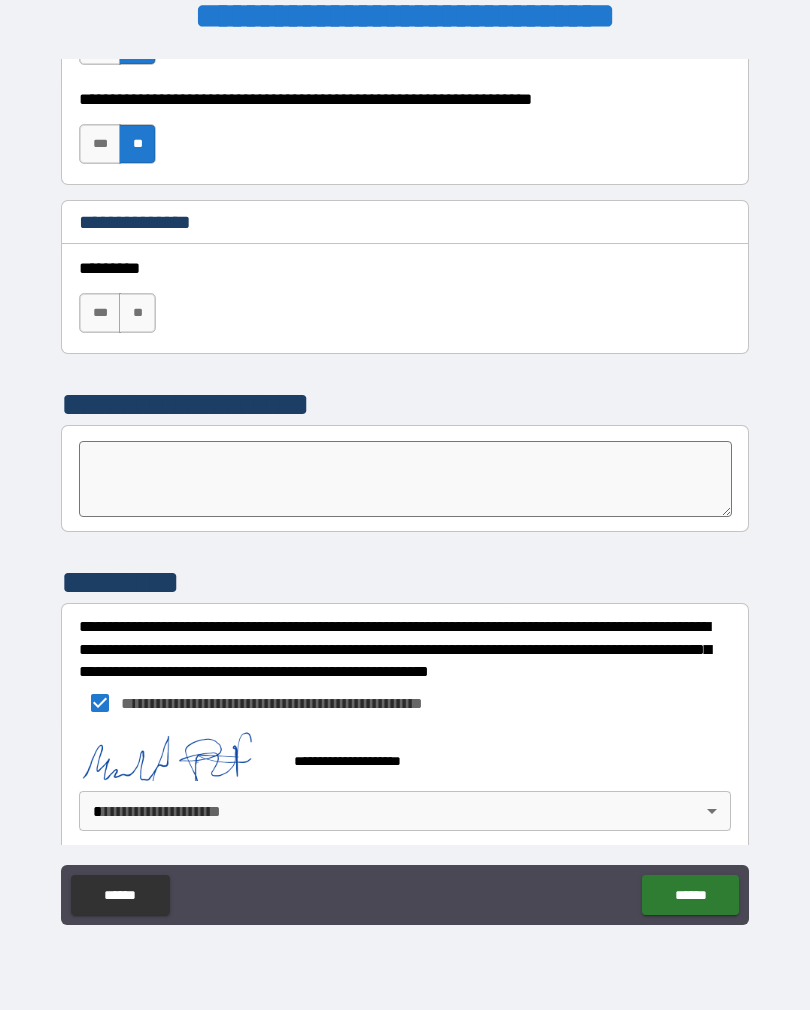 scroll, scrollTop: 2740, scrollLeft: 0, axis: vertical 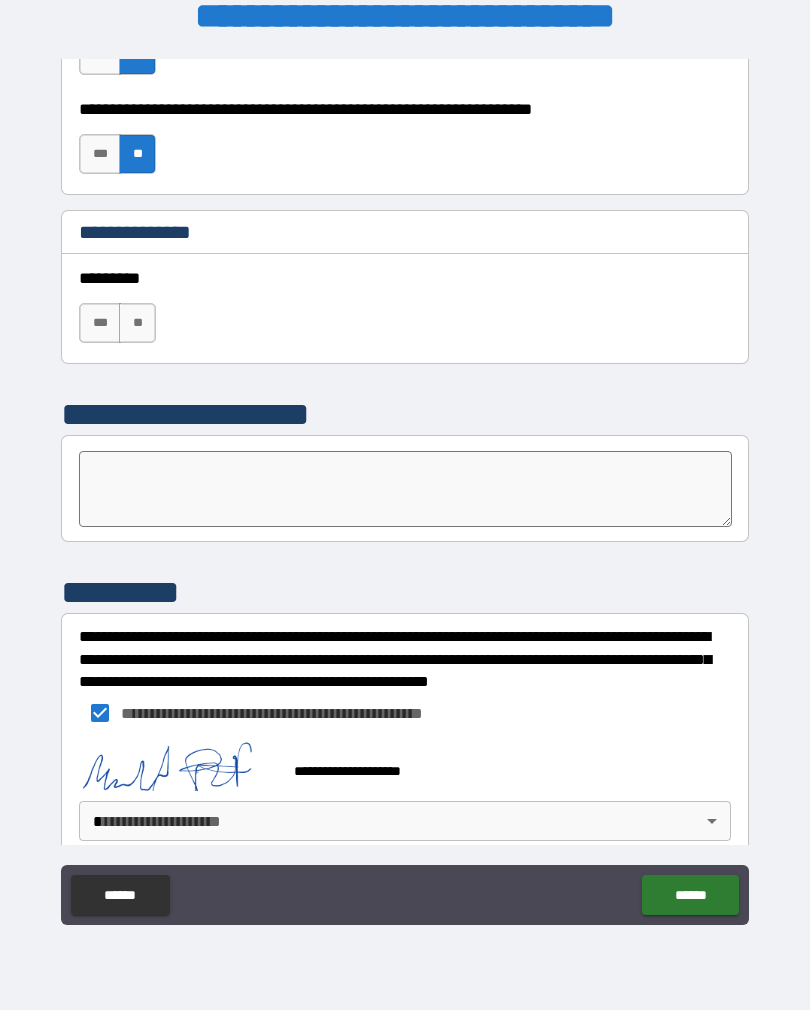 click on "******" at bounding box center [690, 895] 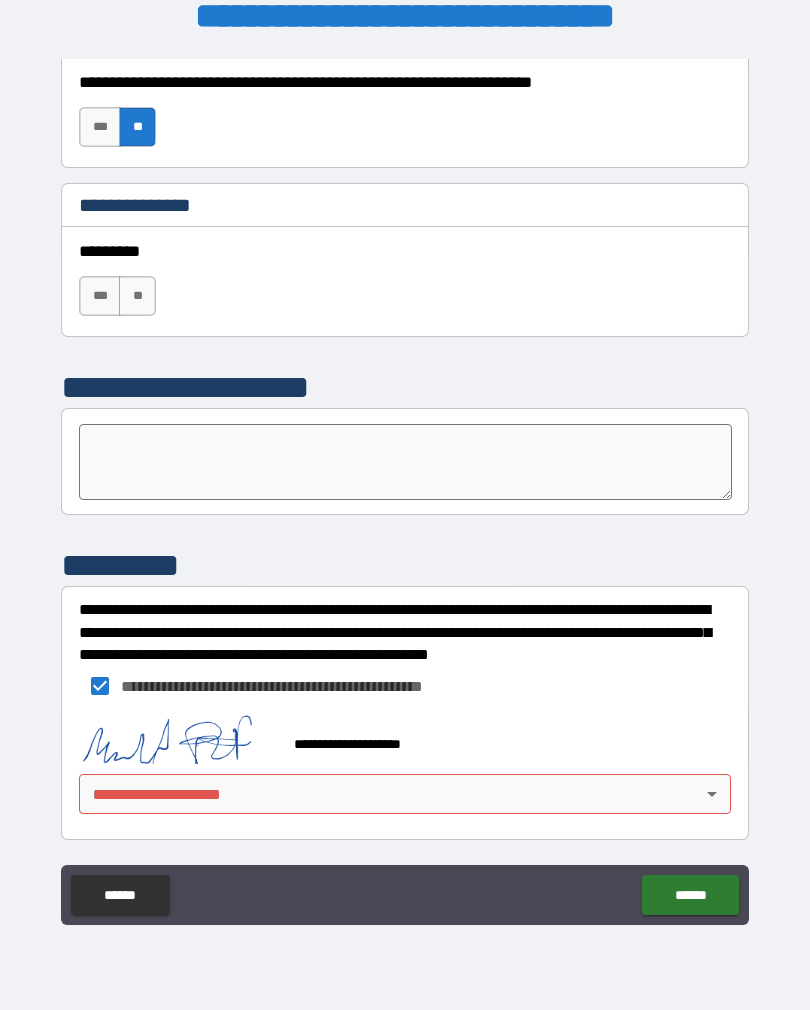 scroll, scrollTop: 2767, scrollLeft: 0, axis: vertical 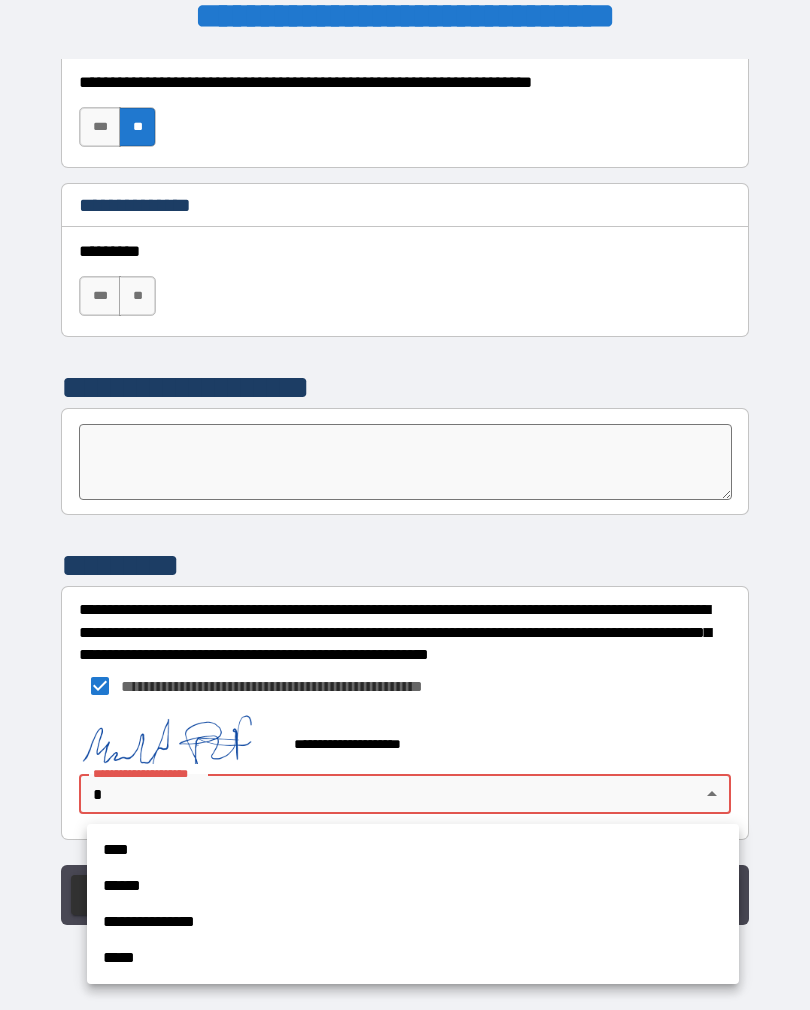 click on "****" at bounding box center [413, 850] 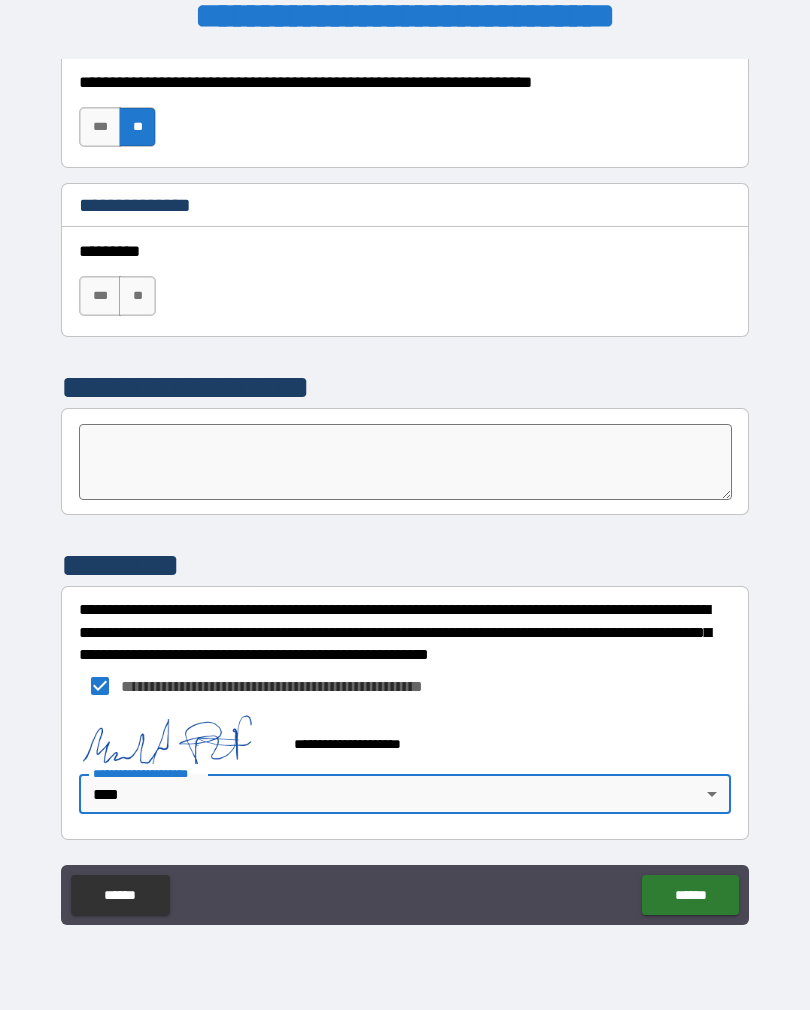 click on "******" at bounding box center [690, 895] 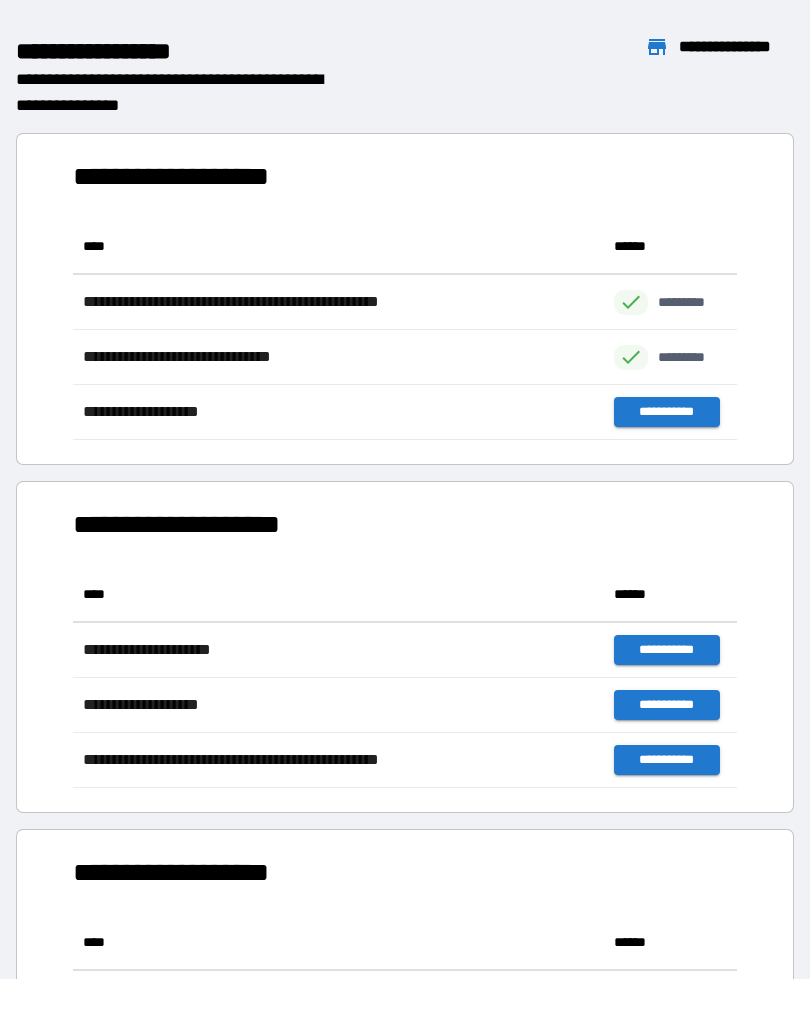 scroll, scrollTop: 1, scrollLeft: 1, axis: both 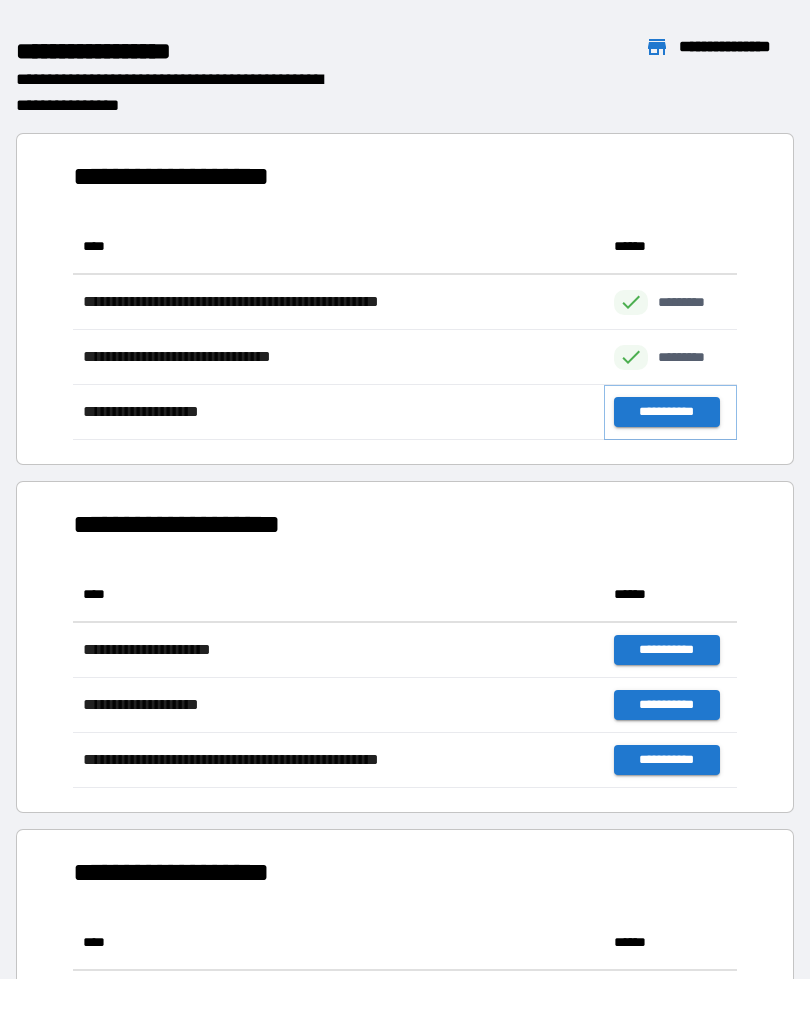 click on "**********" at bounding box center (666, 412) 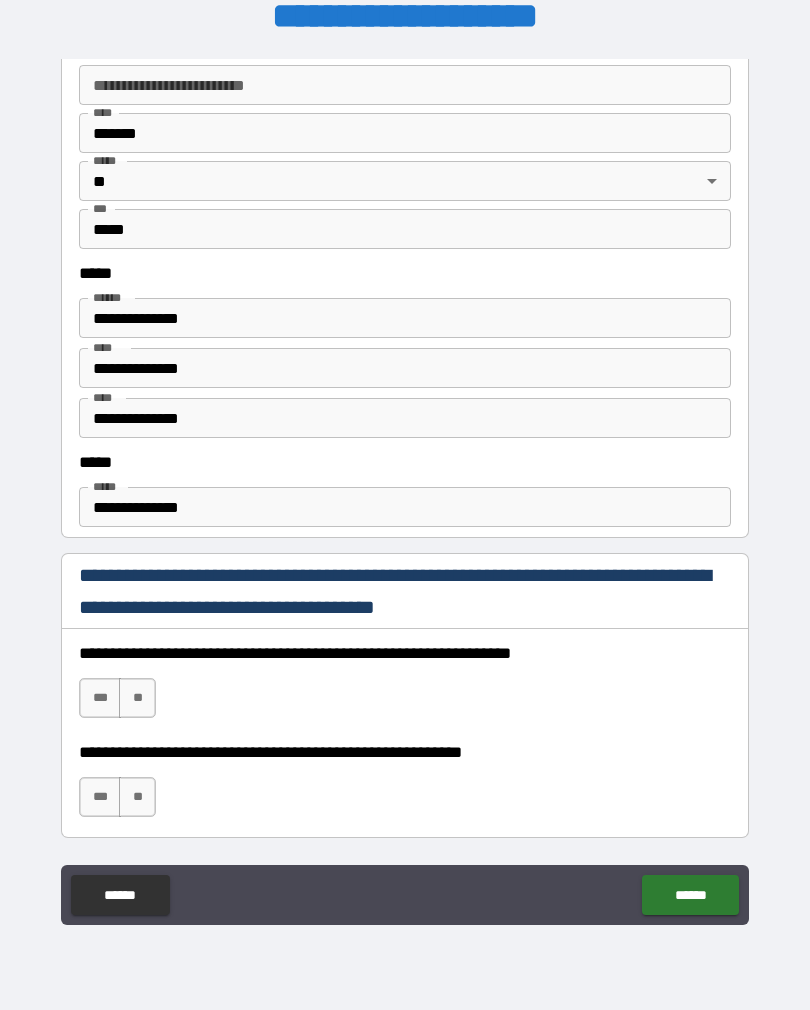 scroll, scrollTop: 813, scrollLeft: 0, axis: vertical 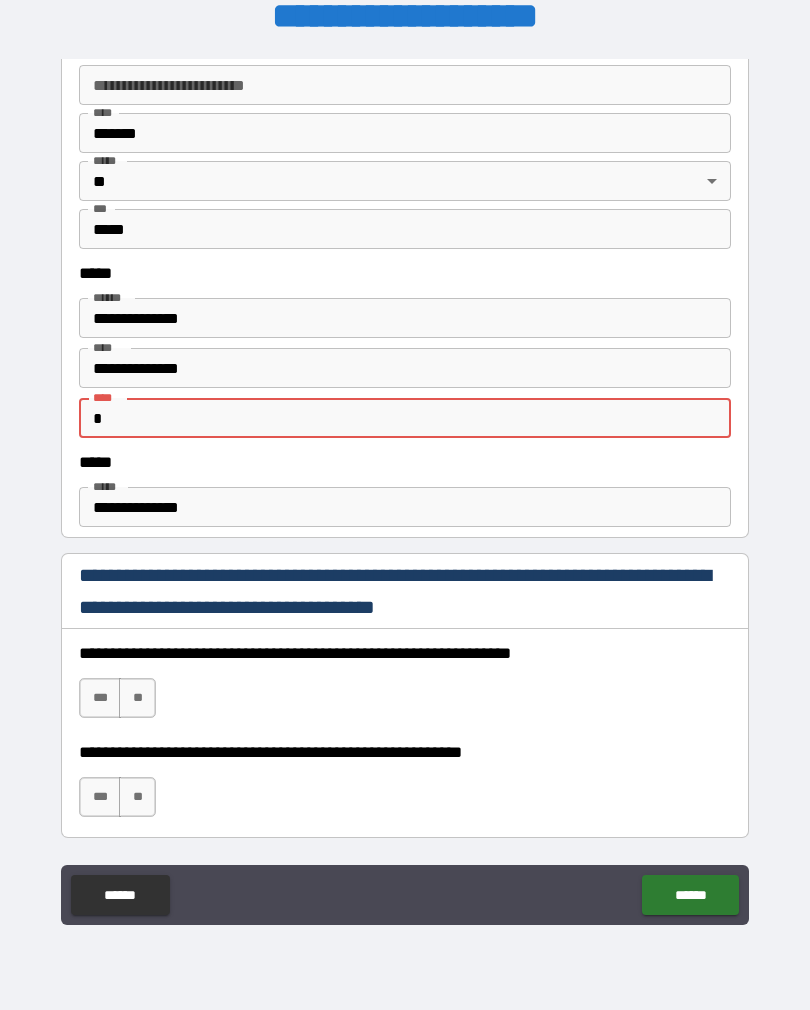 type on "*" 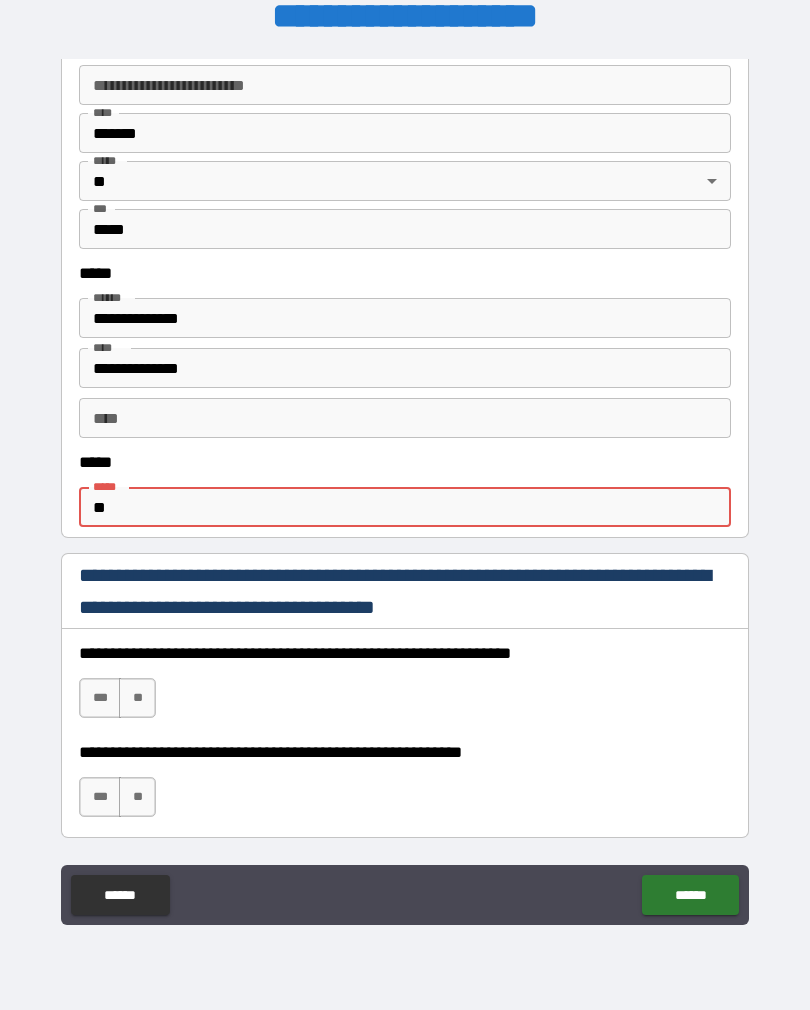 type on "*" 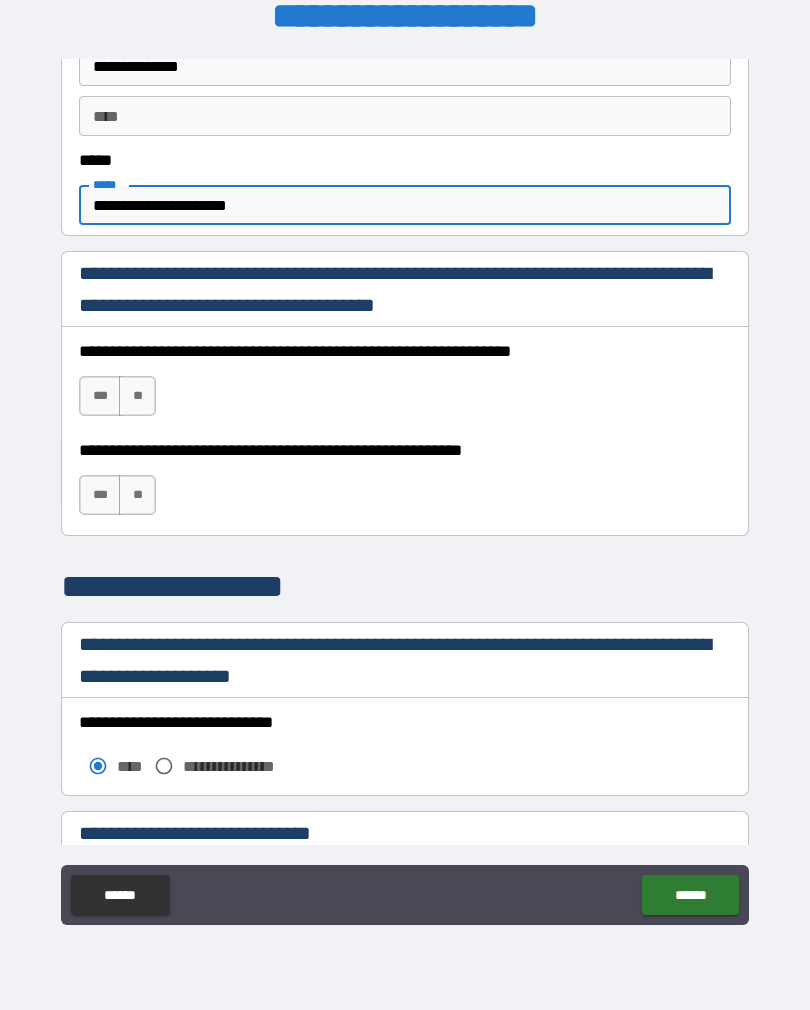 scroll, scrollTop: 1119, scrollLeft: 0, axis: vertical 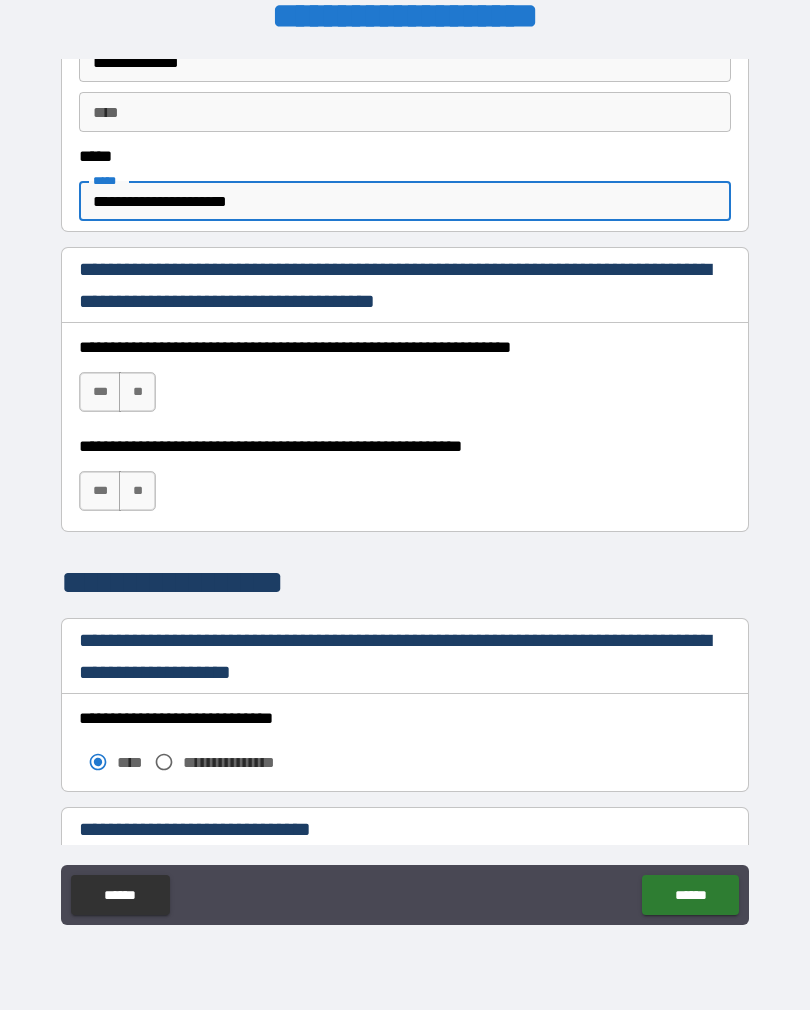 type on "**********" 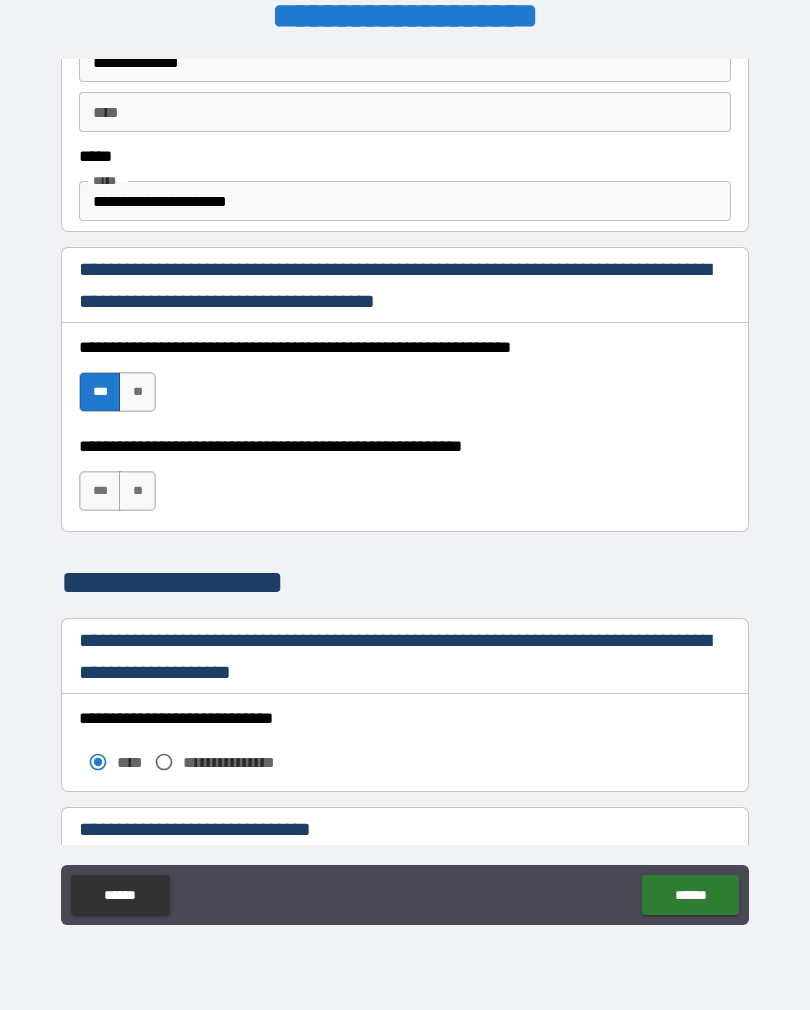 click on "***" at bounding box center [100, 491] 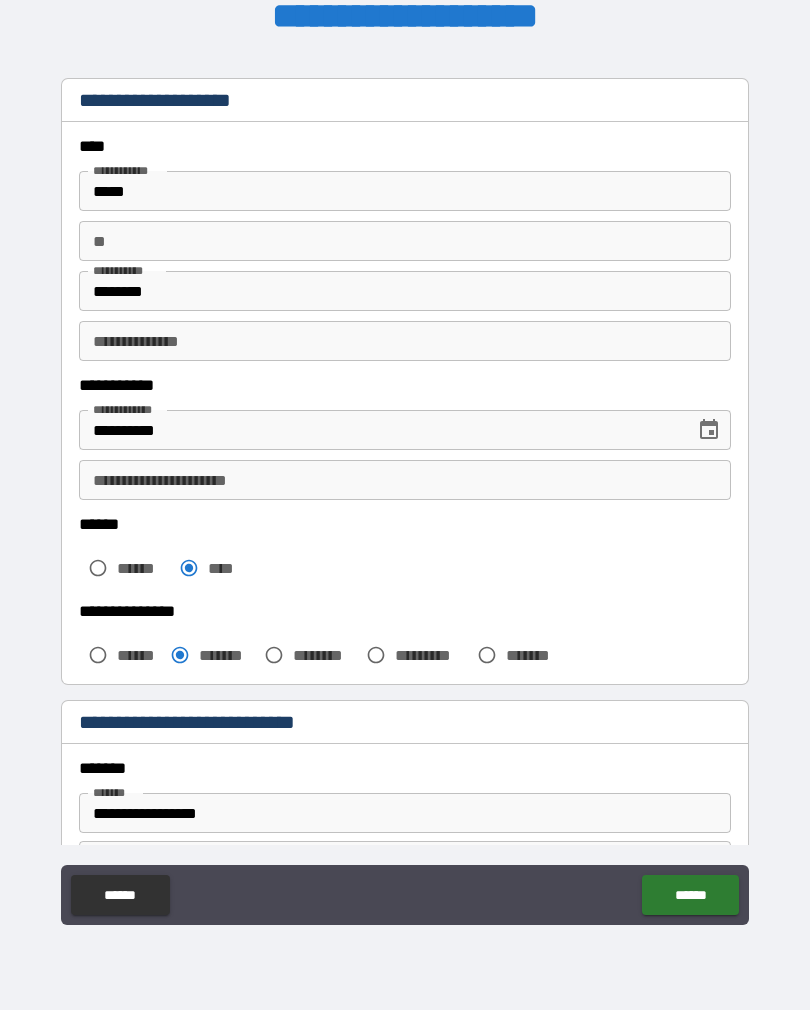 scroll, scrollTop: 34, scrollLeft: 0, axis: vertical 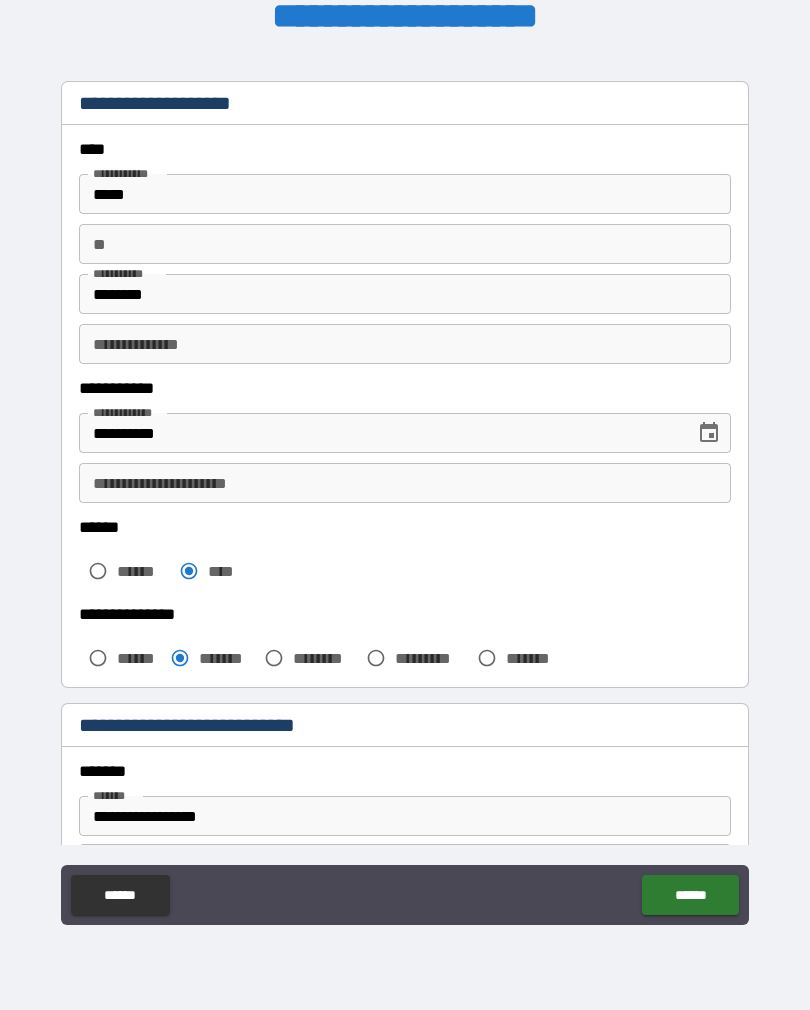 click on "**********" at bounding box center (405, 483) 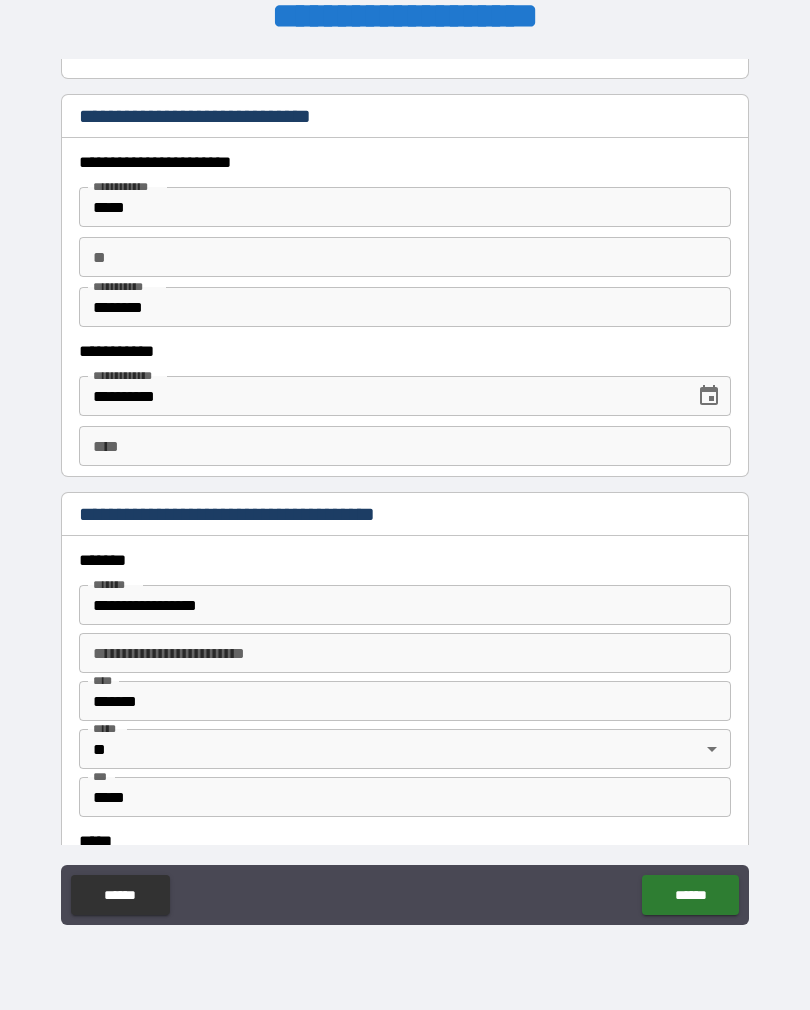 scroll, scrollTop: 1831, scrollLeft: 0, axis: vertical 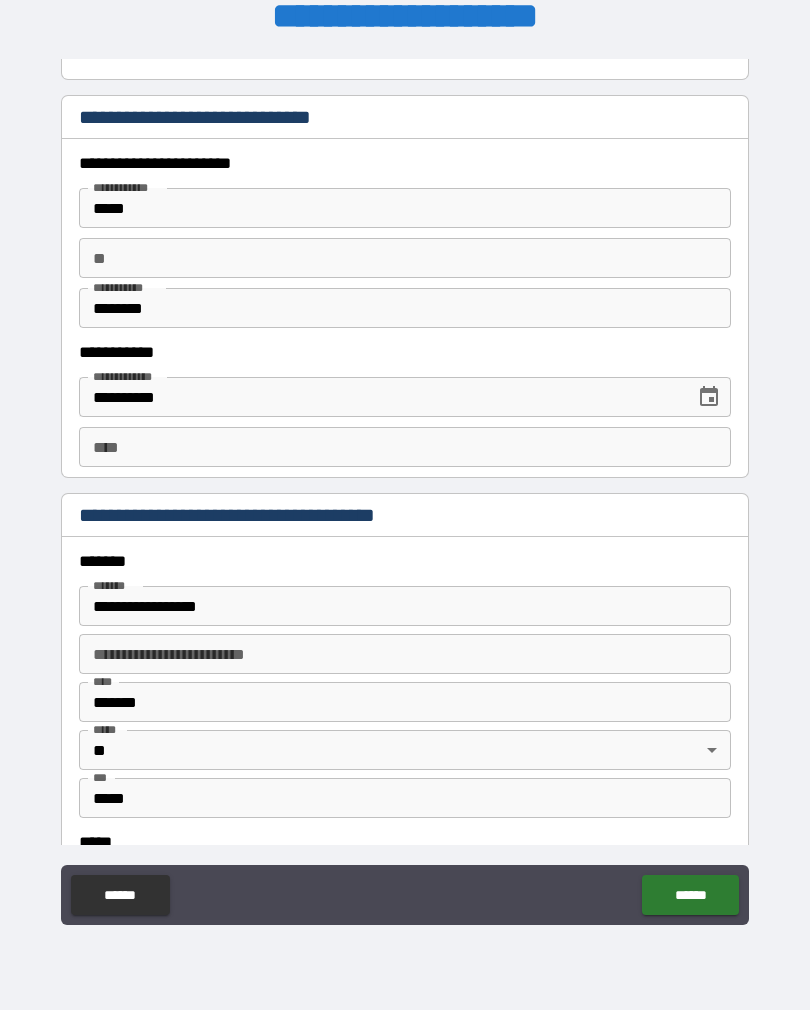 type on "**********" 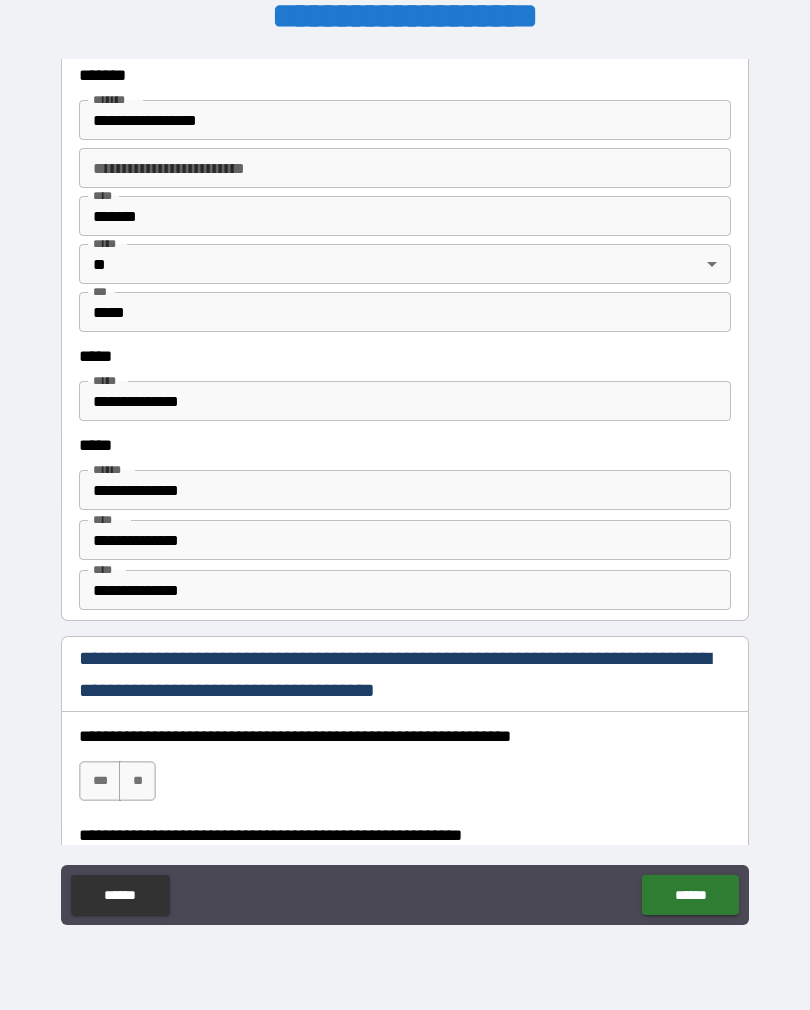 scroll, scrollTop: 2319, scrollLeft: 0, axis: vertical 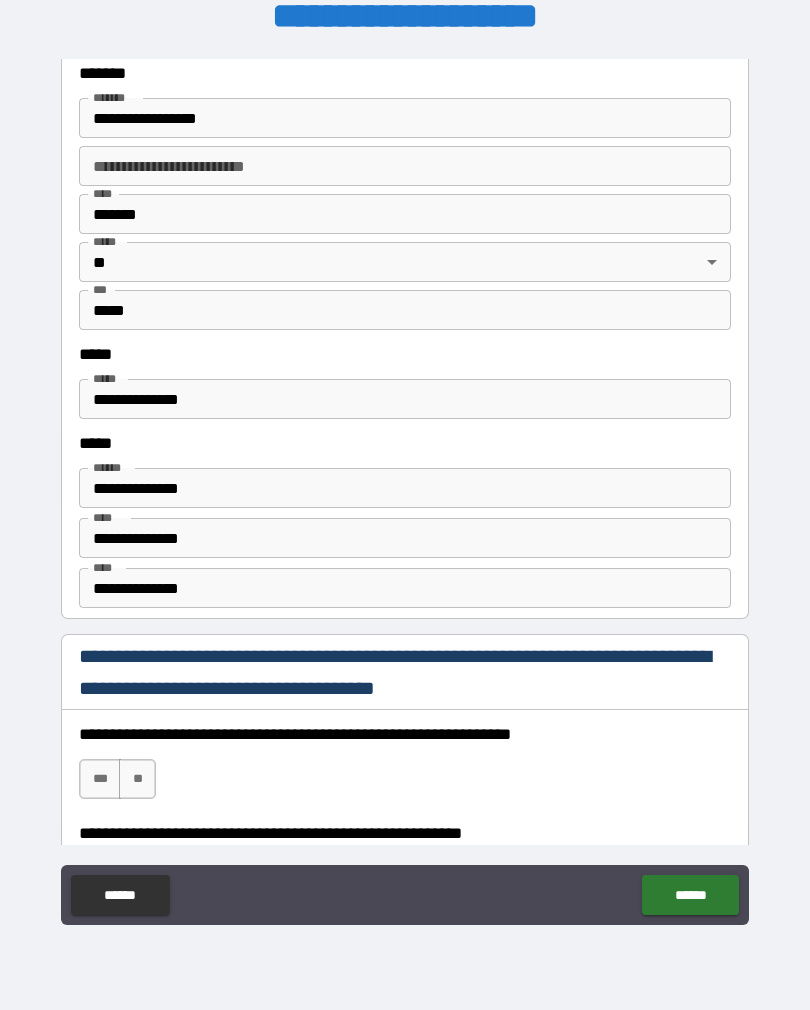type on "**********" 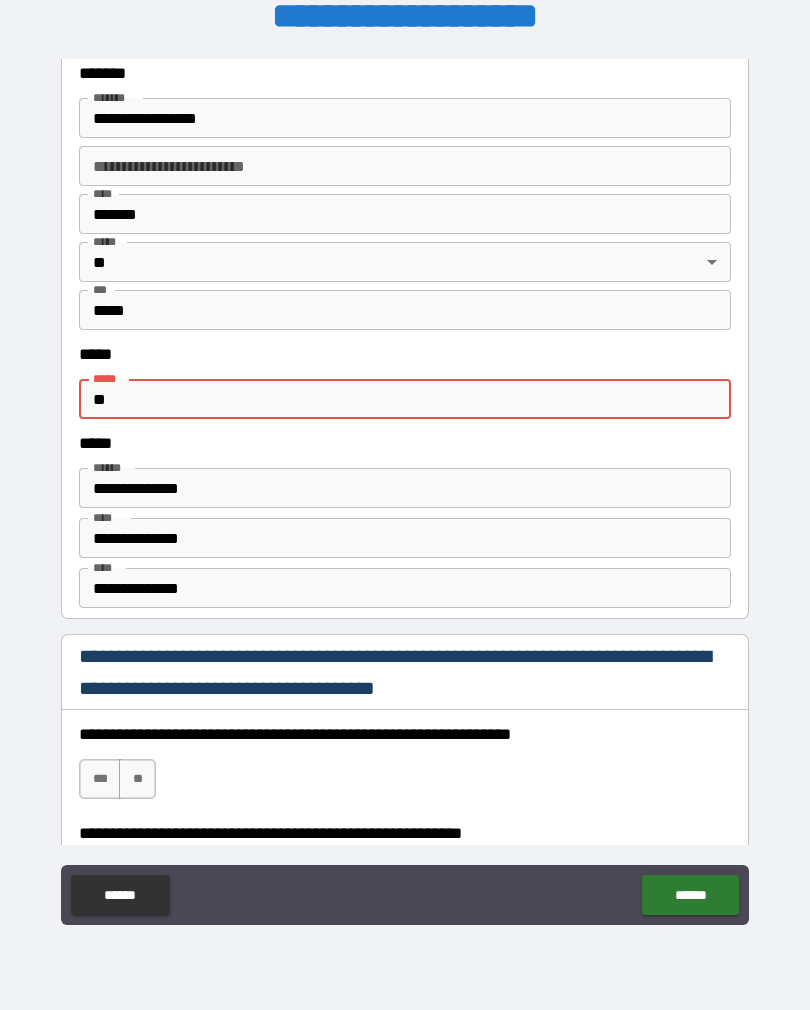 type on "*" 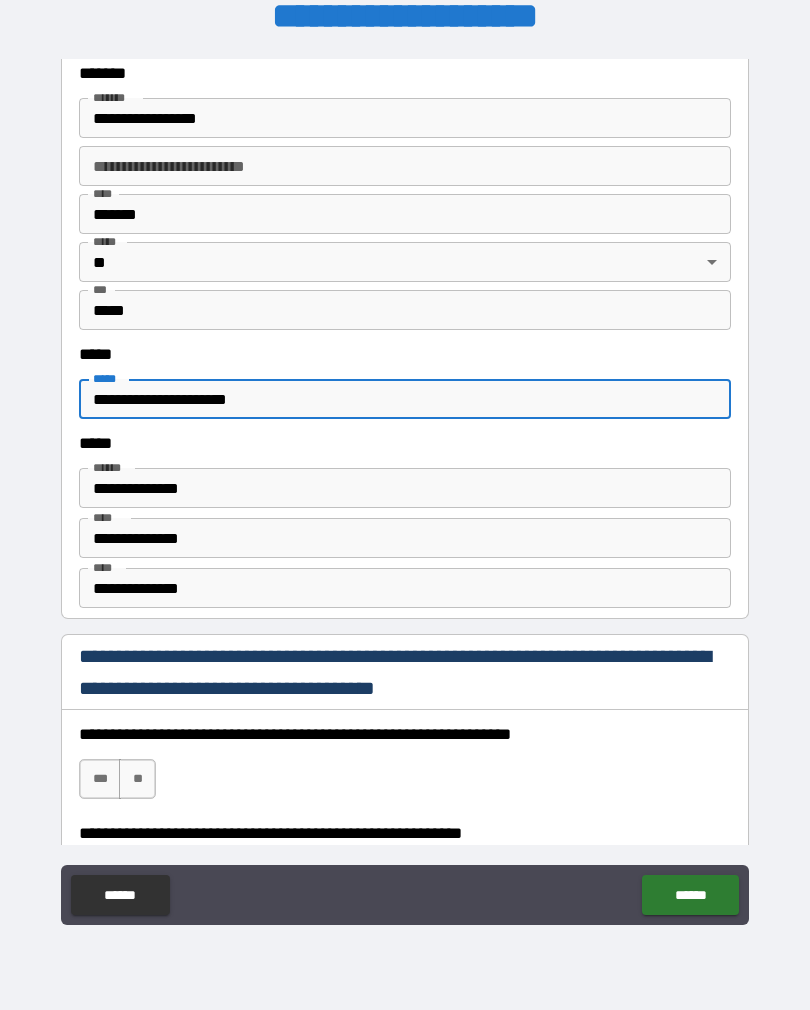 type on "**********" 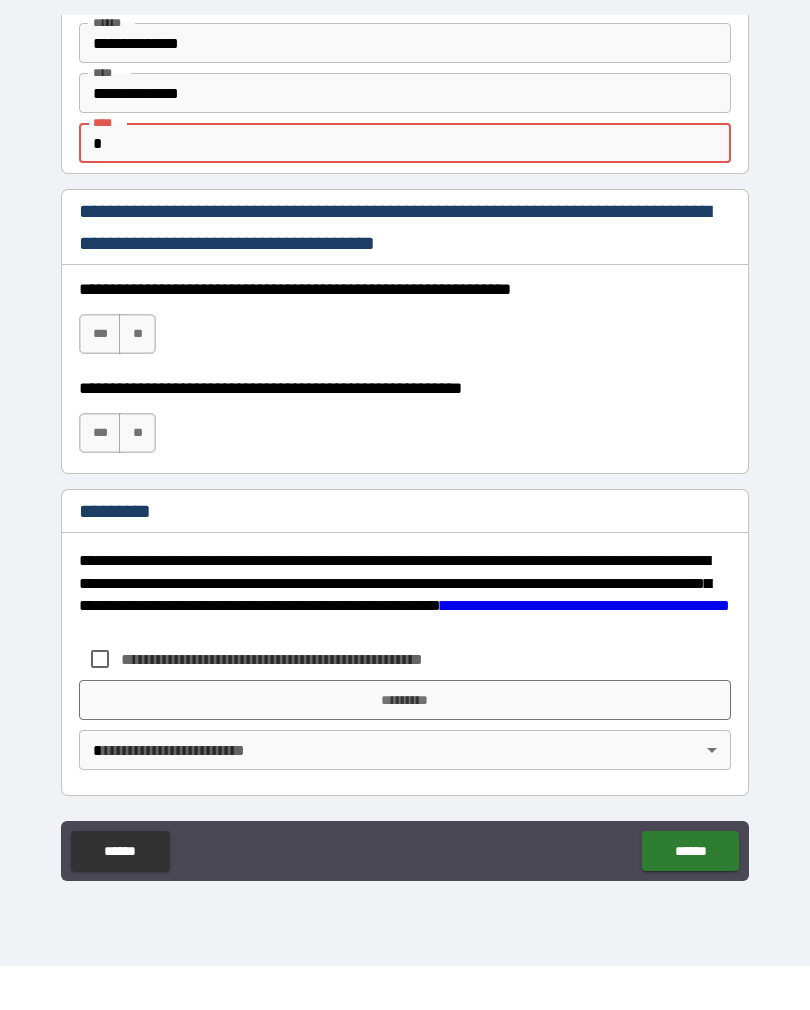 scroll, scrollTop: 2720, scrollLeft: 0, axis: vertical 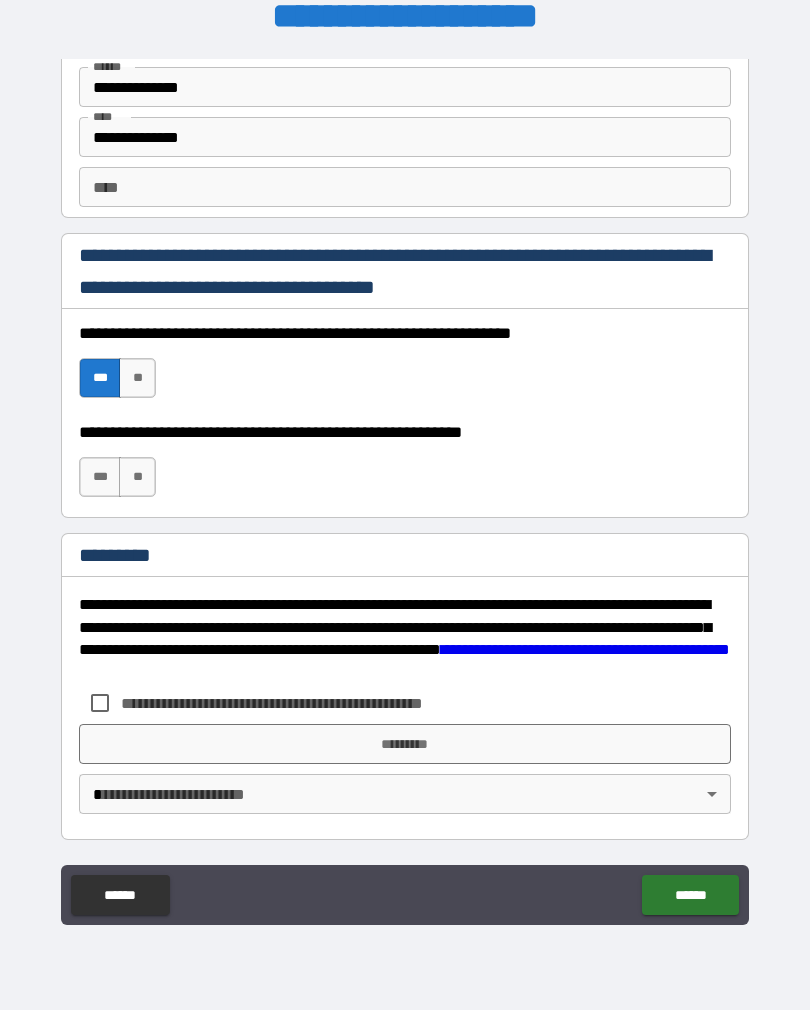 click on "***" at bounding box center (100, 477) 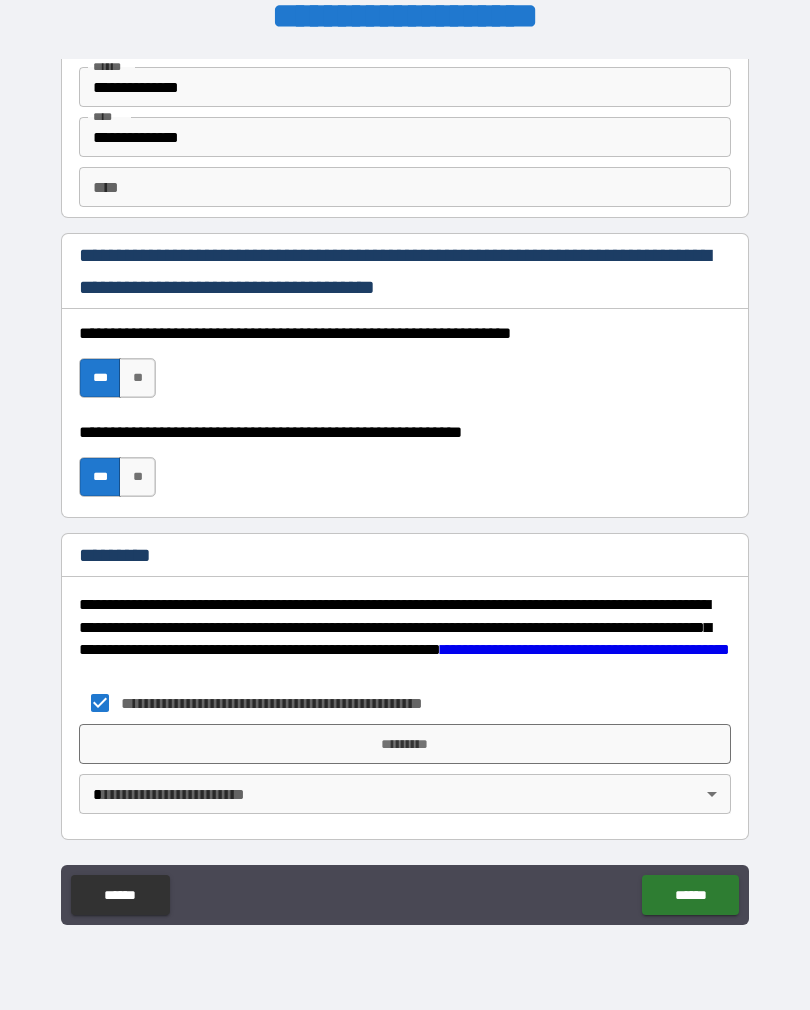 click on "*********" at bounding box center [405, 744] 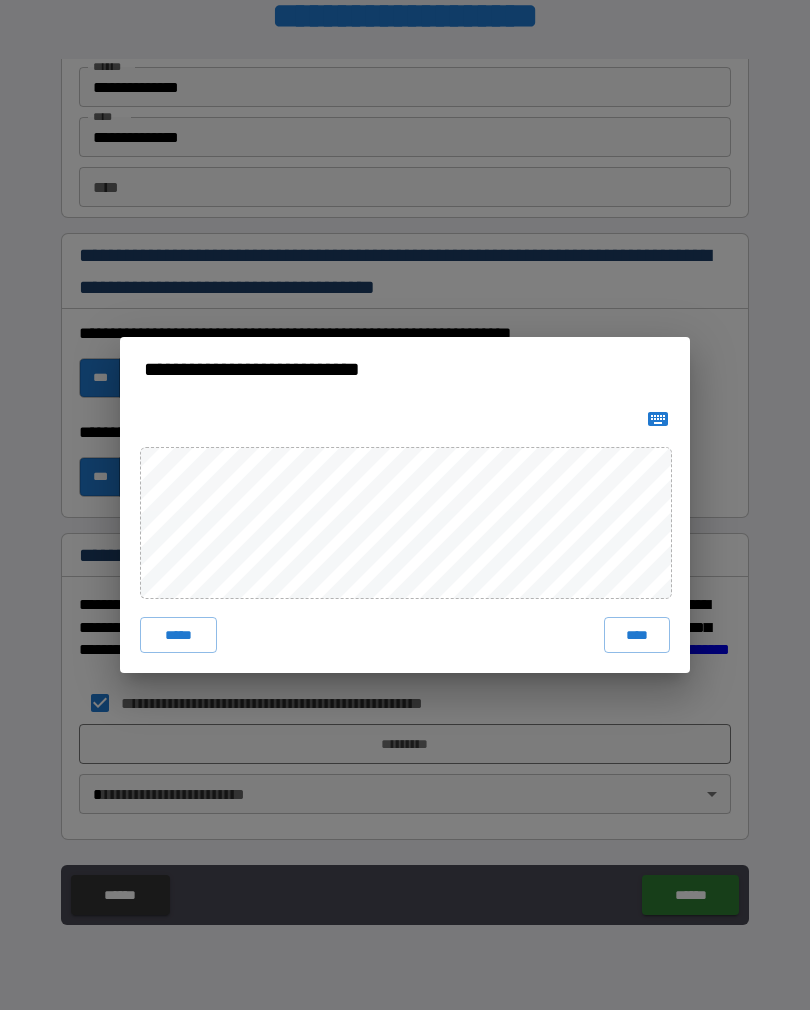 click on "****" at bounding box center [637, 635] 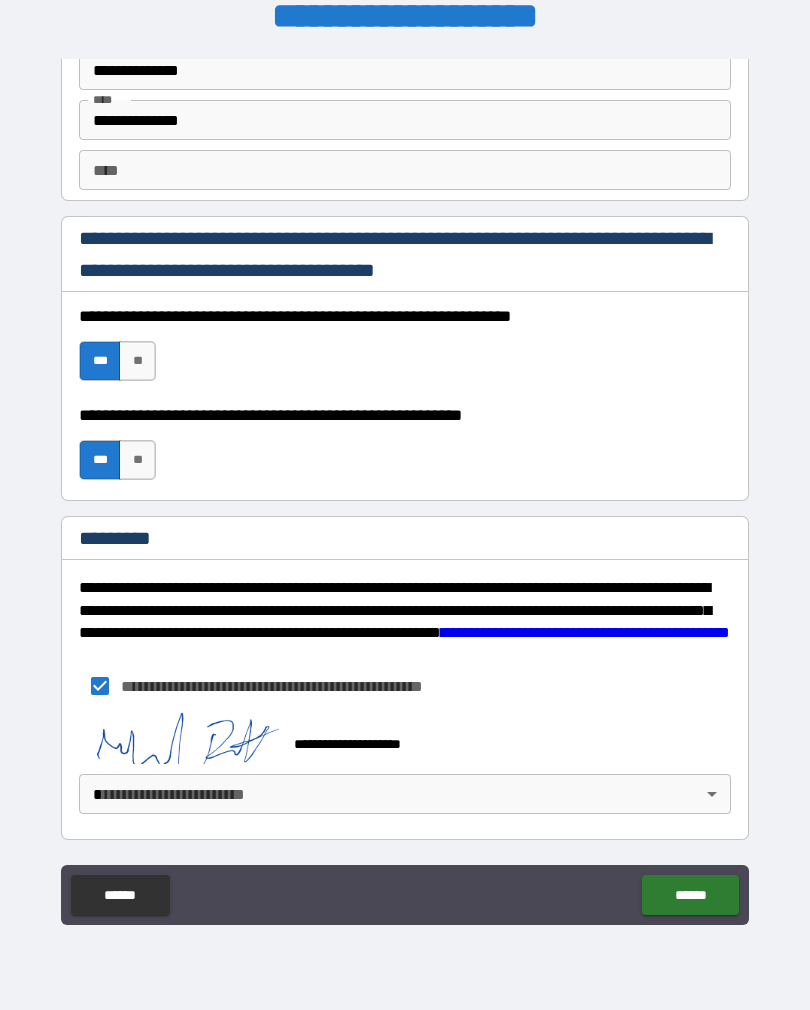 scroll, scrollTop: 2737, scrollLeft: 0, axis: vertical 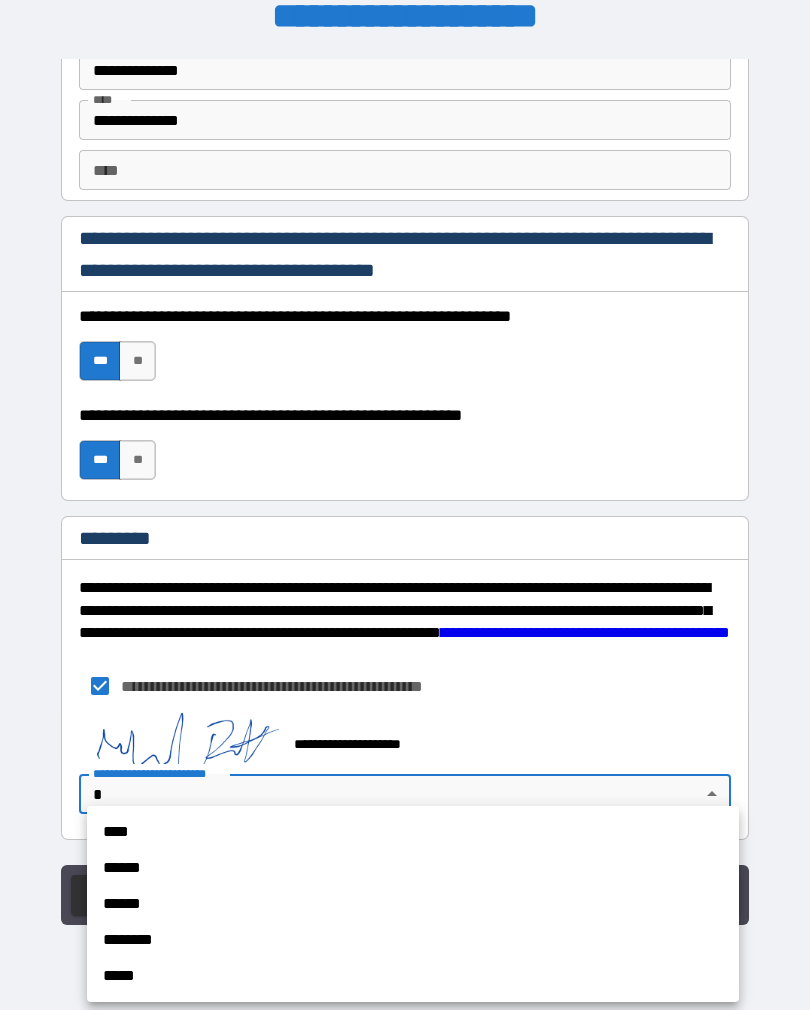 click on "****" at bounding box center (413, 832) 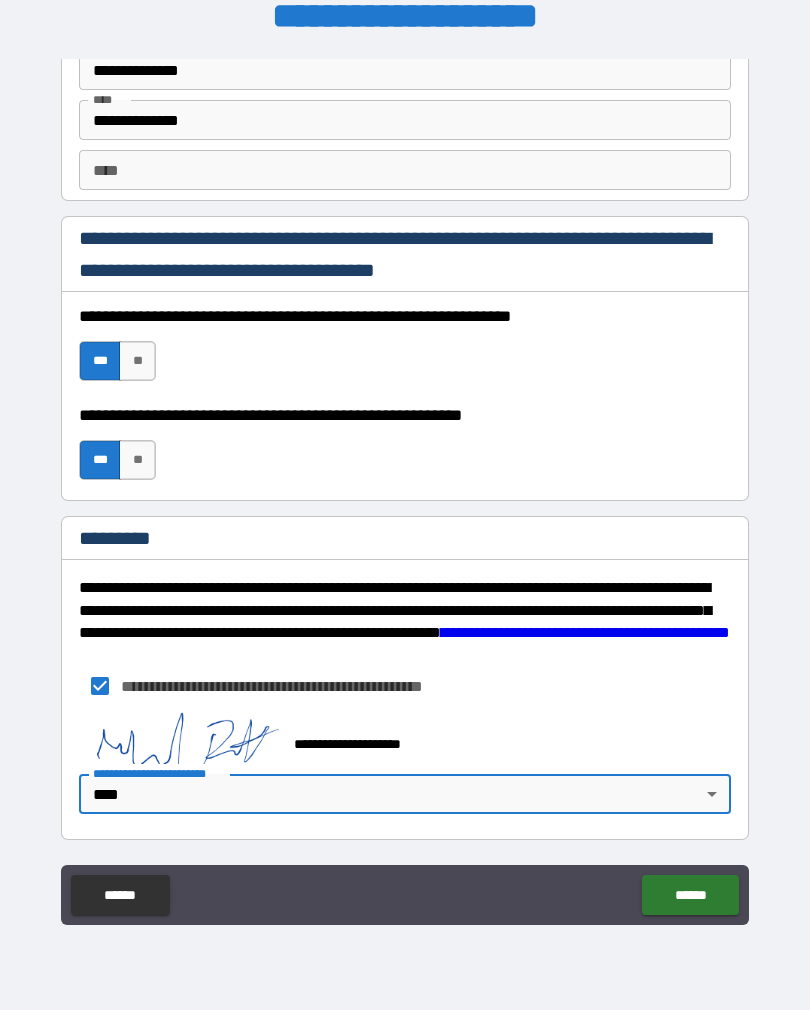 click on "******" at bounding box center [690, 895] 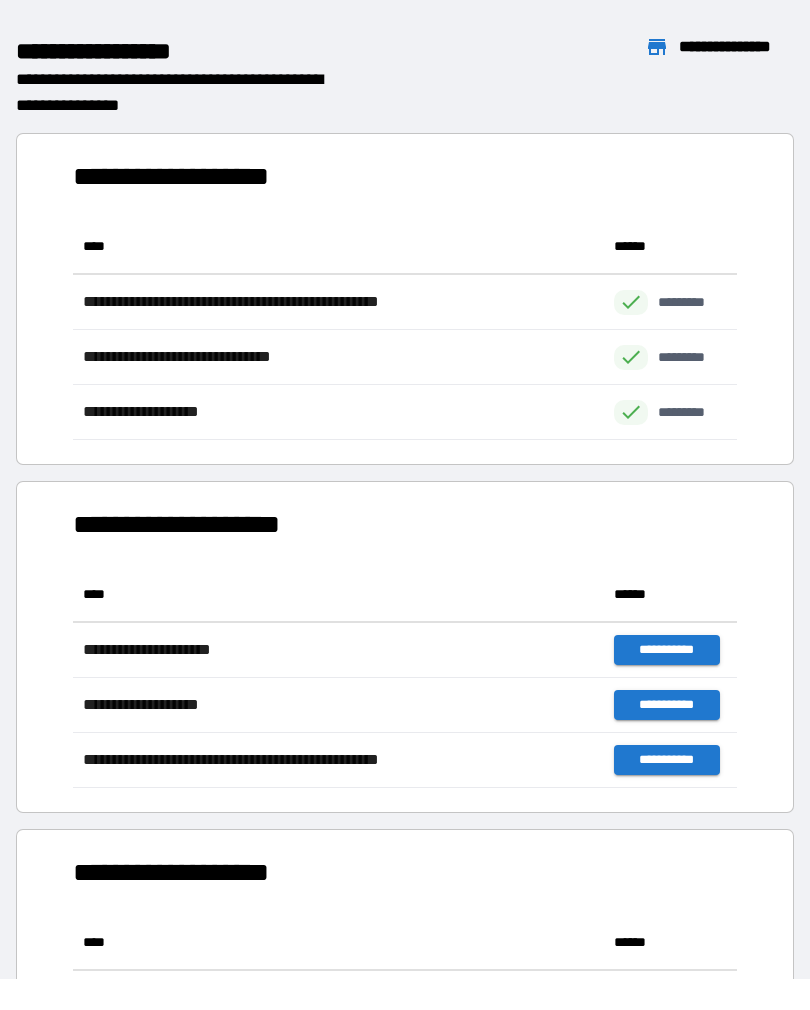 scroll, scrollTop: 1, scrollLeft: 1, axis: both 